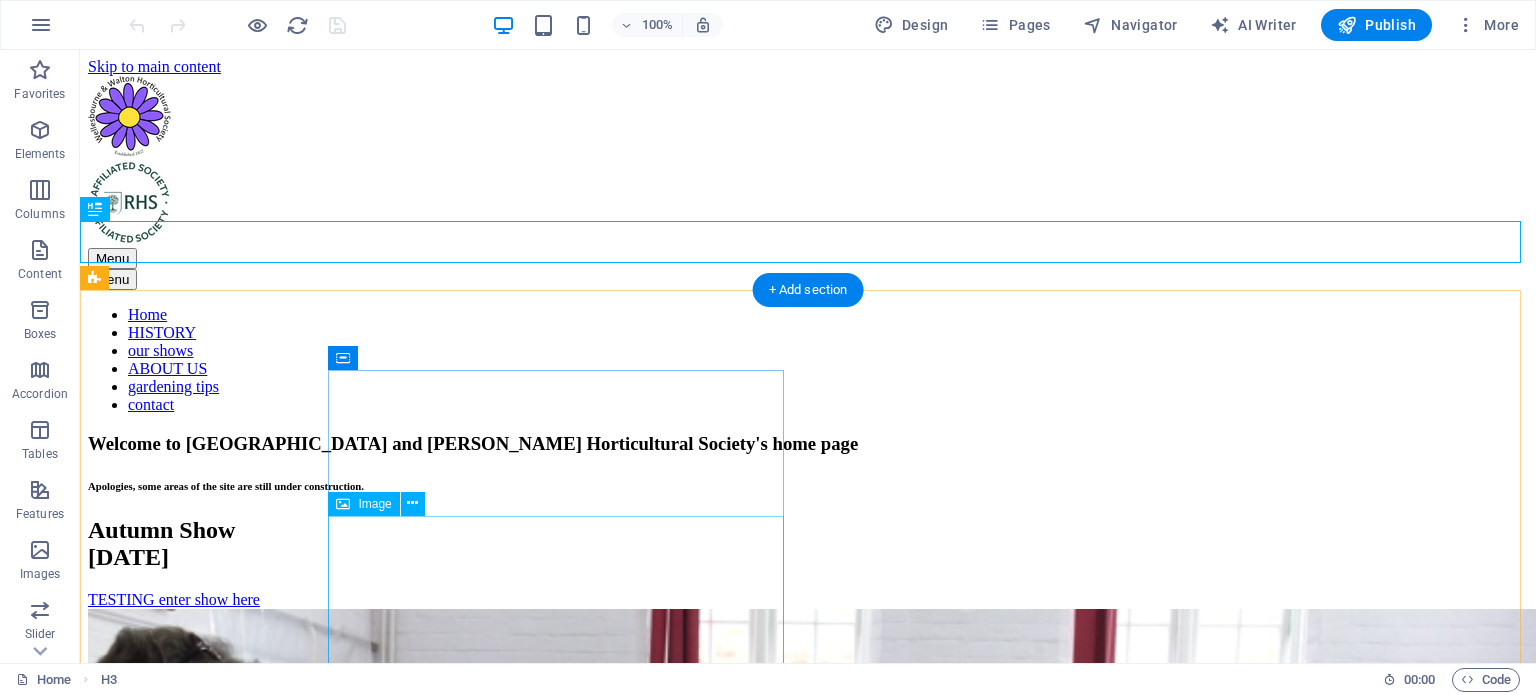 scroll, scrollTop: 0, scrollLeft: 0, axis: both 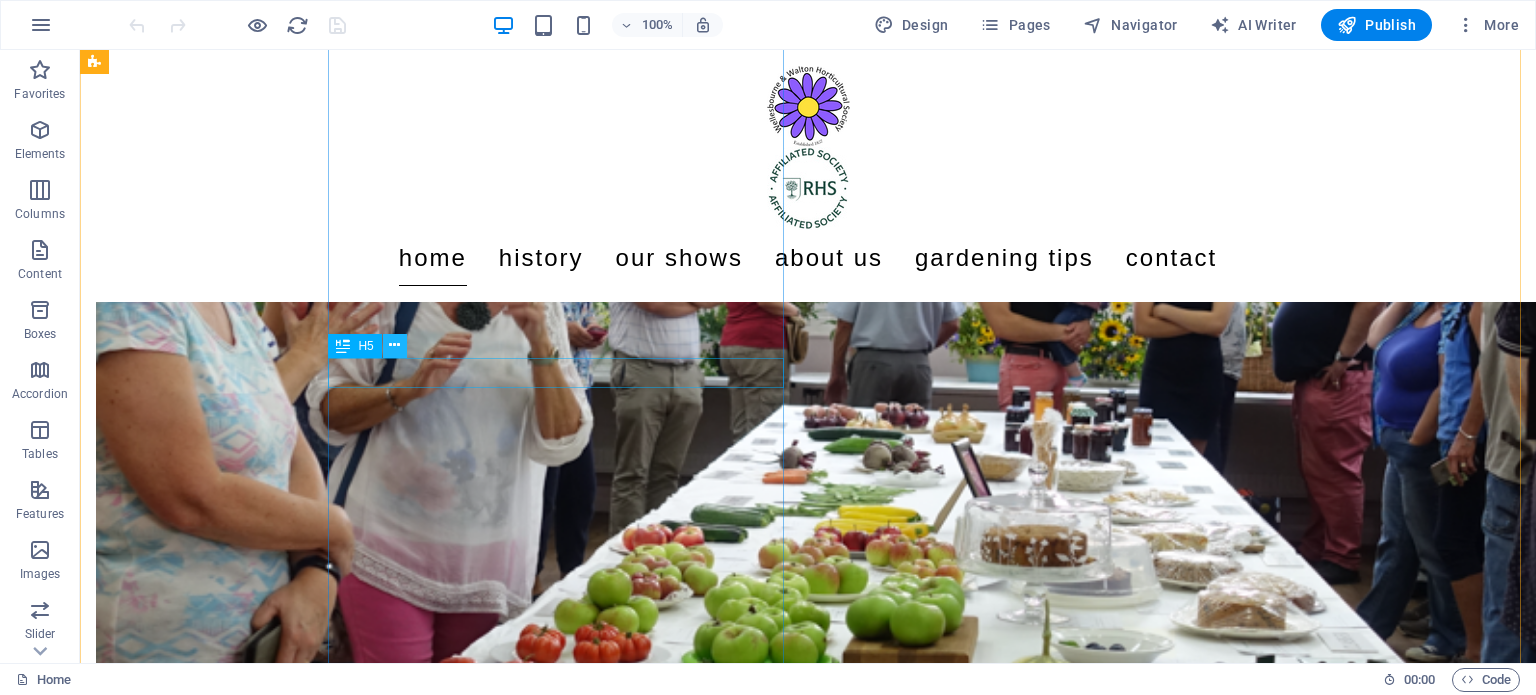 click at bounding box center [394, 345] 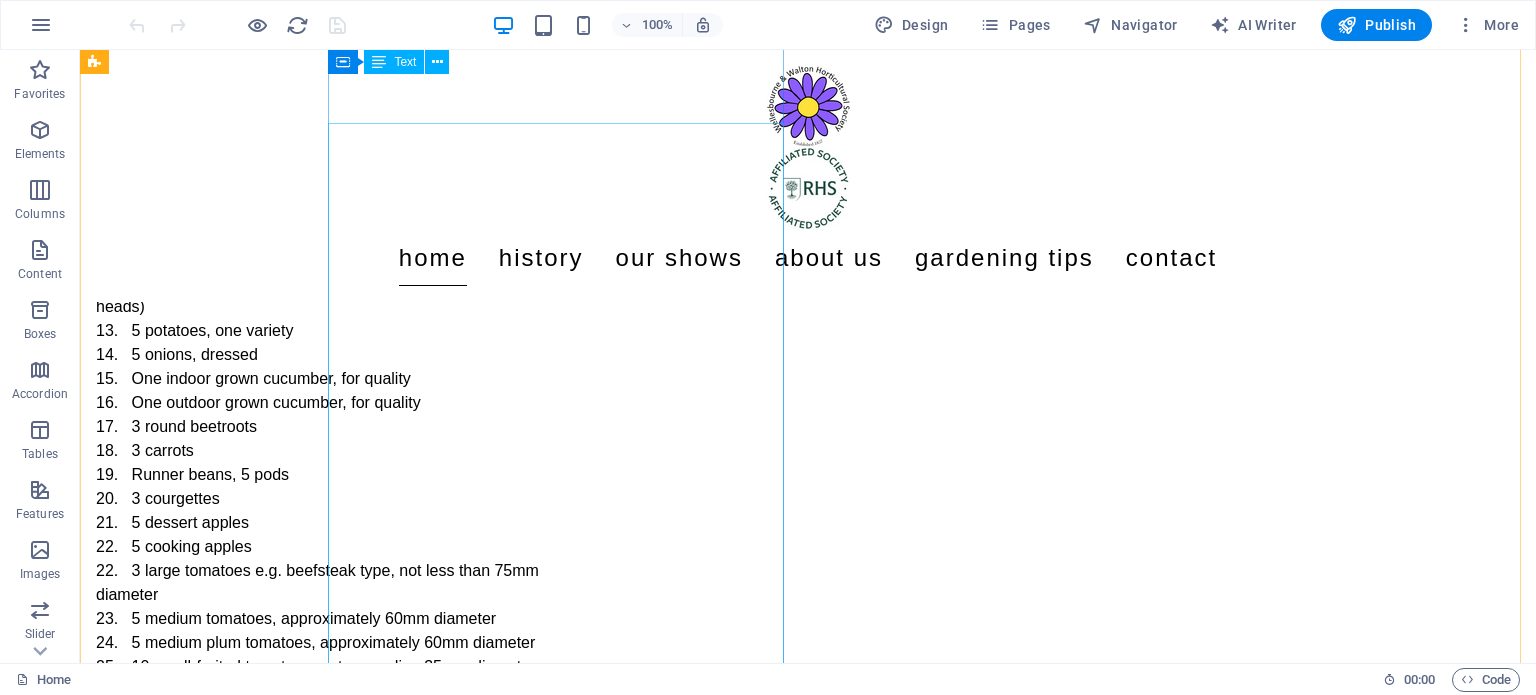 scroll, scrollTop: 1429, scrollLeft: 0, axis: vertical 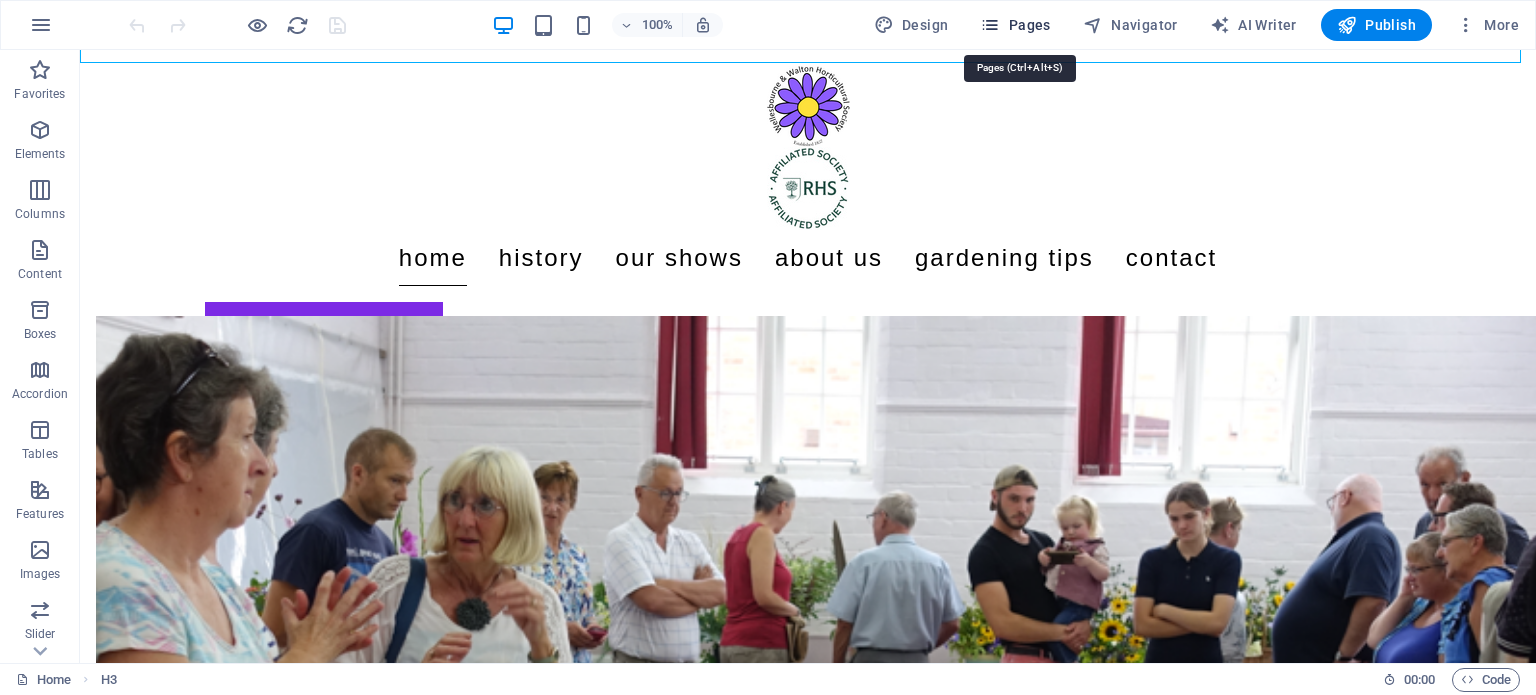 click on "Pages" at bounding box center (1015, 25) 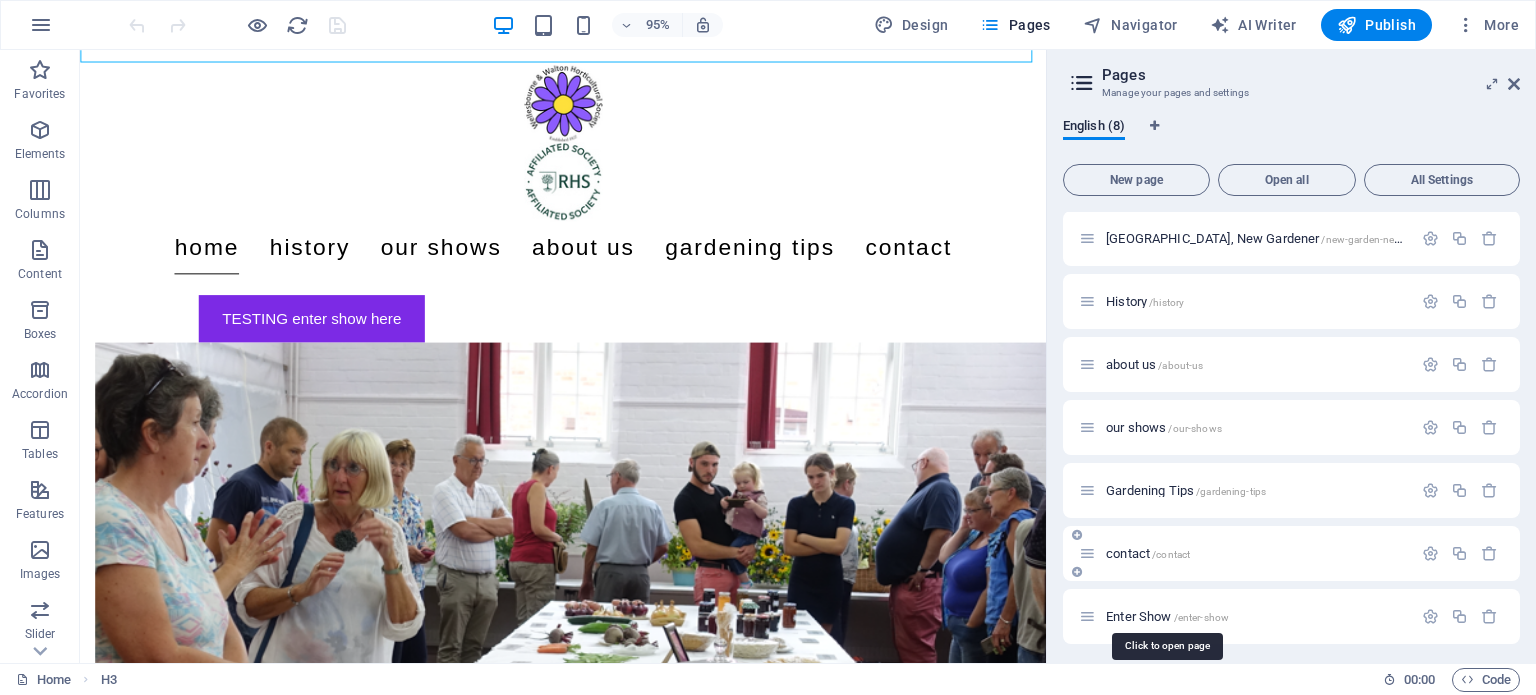 scroll, scrollTop: 68, scrollLeft: 0, axis: vertical 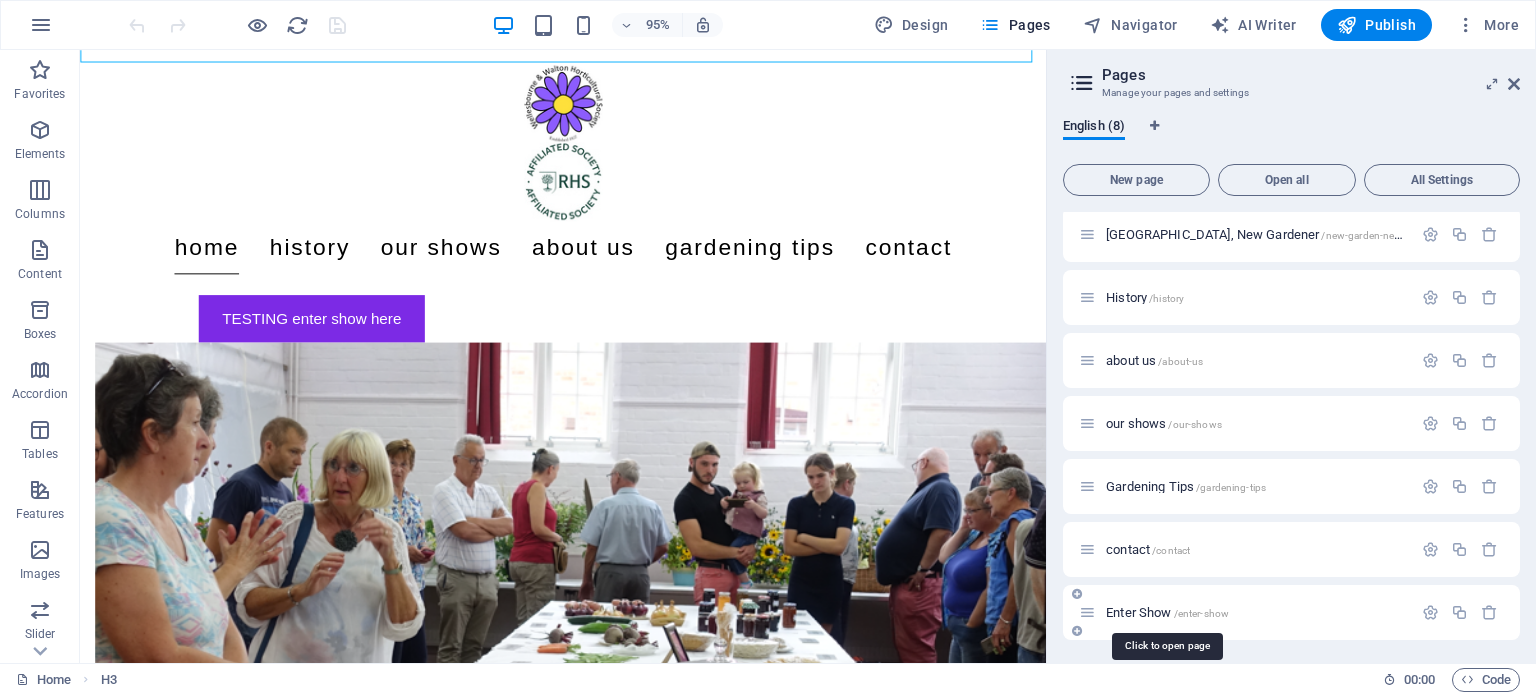click on "/enter-show" at bounding box center (1202, 613) 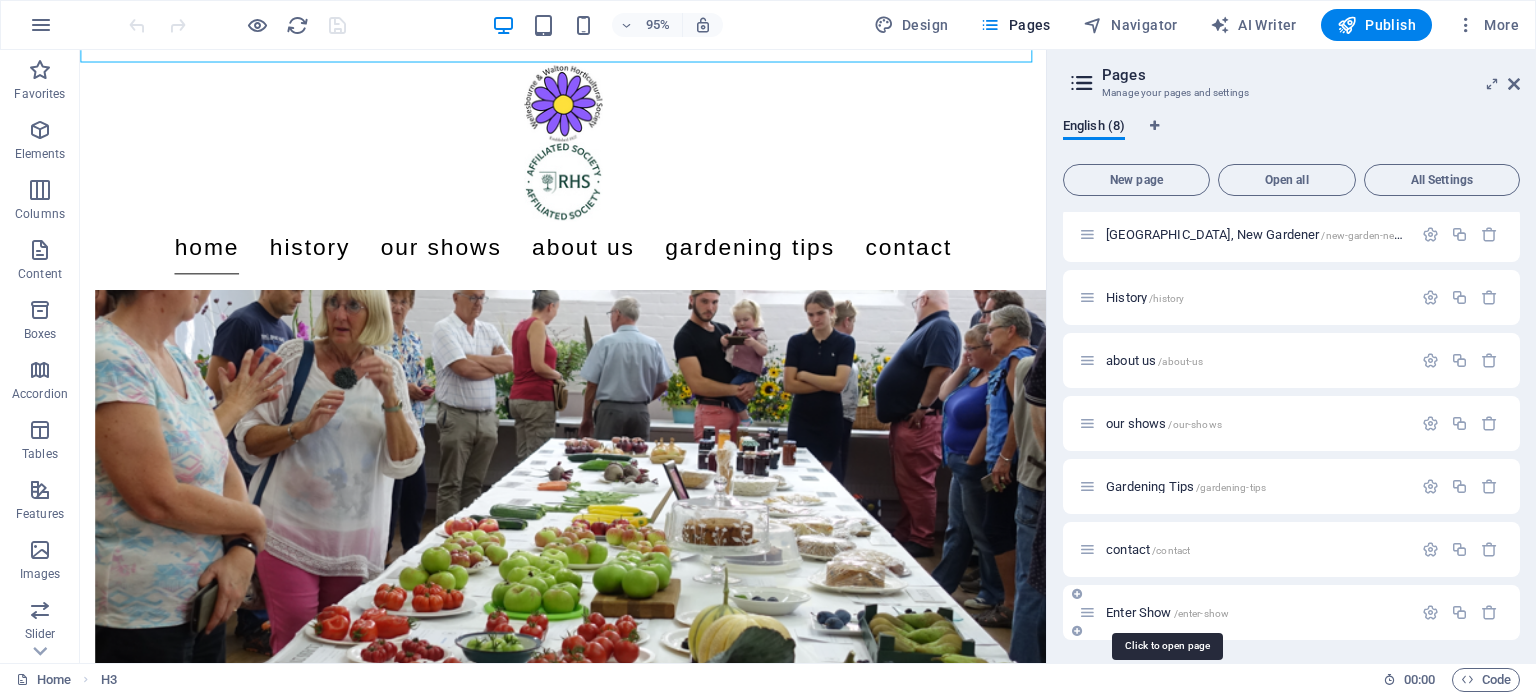 scroll, scrollTop: 0, scrollLeft: 0, axis: both 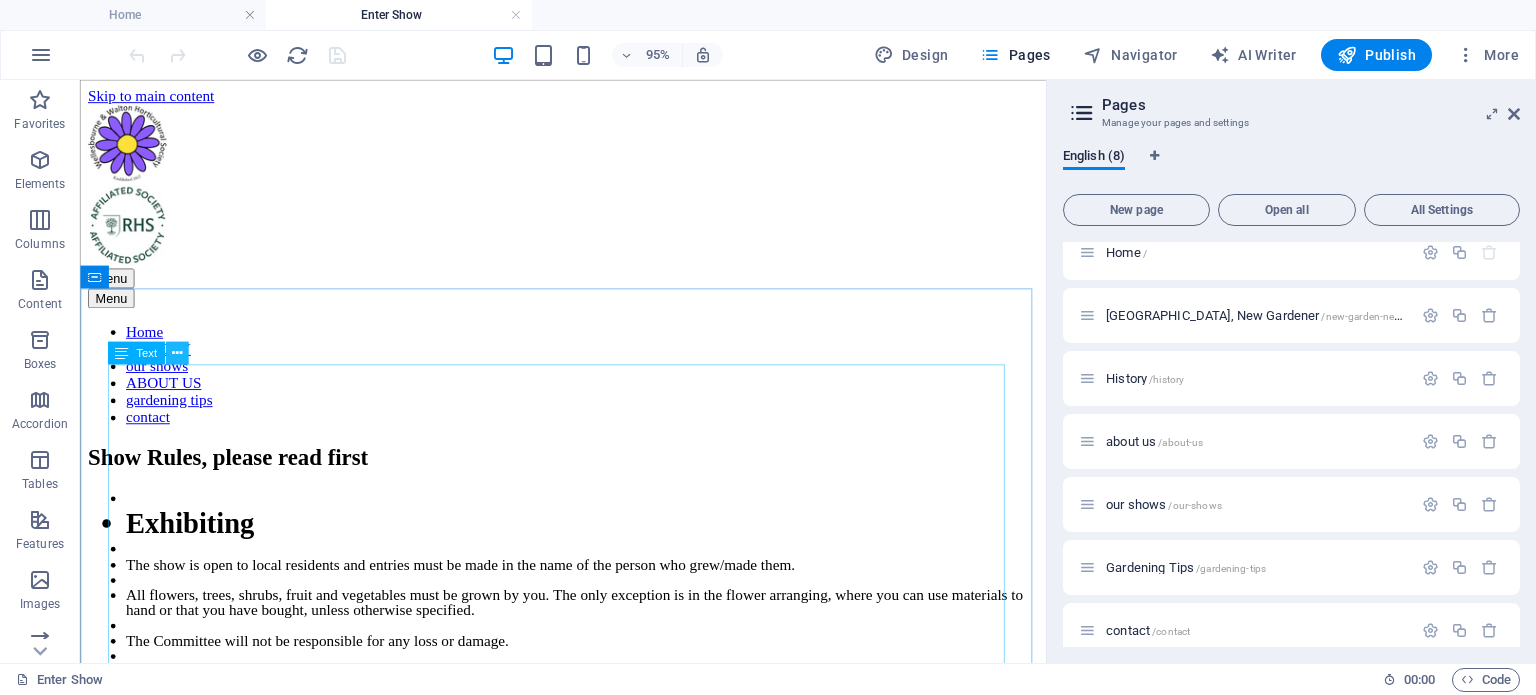 click at bounding box center (177, 353) 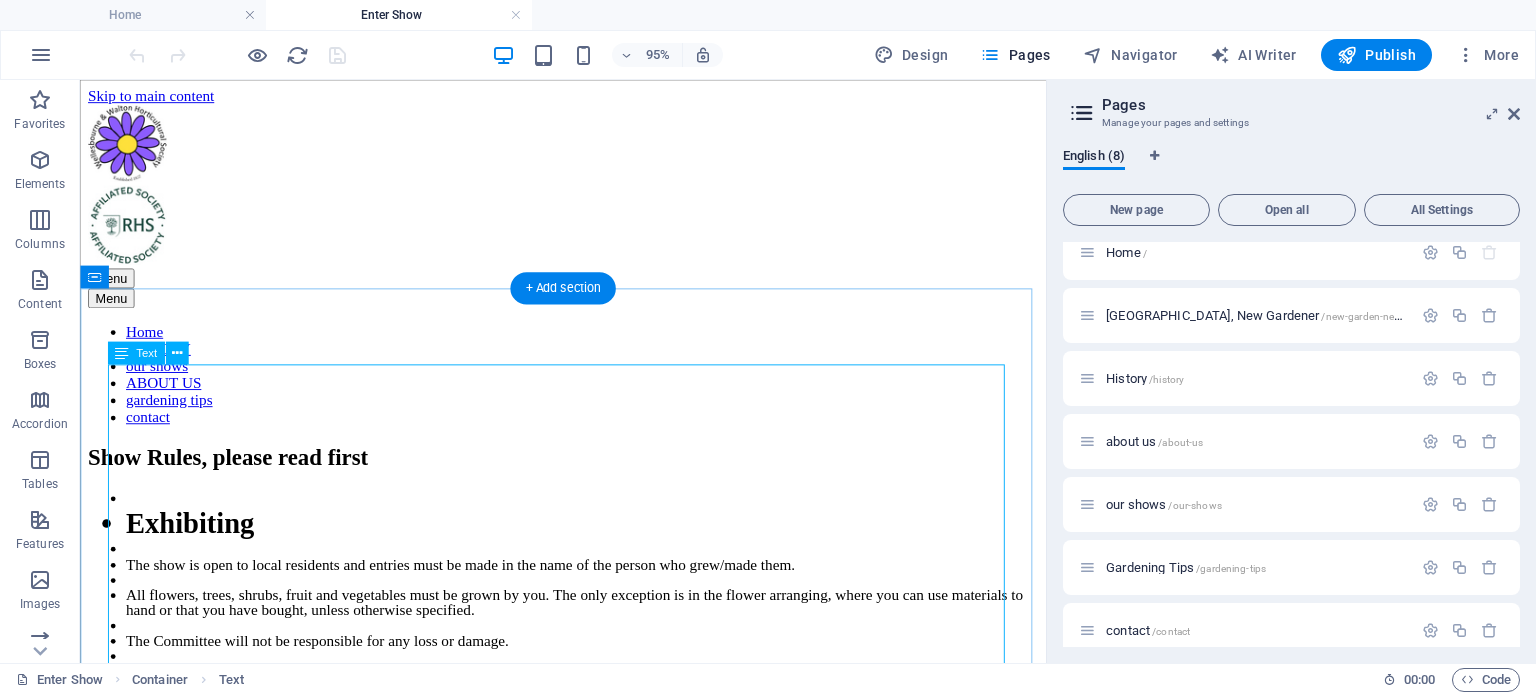 click on "Exhibiting The show is open to local residents and entries must be made in the name of the person who grew/made them. All flowers, trees, shrubs, fruit and vegetables must be grown by you. The only exception is in the flower arranging, where you can use materials to hand or that you have bought, unless otherwise specified. The Committee will not be responsible for any loss or damage. Judging The judges’ decisions are final in all cases. If there are insufficient entries in any one class, one or more prizes may be withheld. The  judges are not obliged to award prizes where they think they are not merited.      Prizes and Cups Prize money in each class is as follows:   1 st   - £1.00,   2 nd   - 75p,   3 rd   - 50p. You  can enter up to three exhibits in any one class, but  you  may only win one money prize in any class.      Entering and Cut-off Times "All classes are now free to enter*     The deadline for both on-line and paper-based entries is  7.30pm [DATE]      th" at bounding box center (588, 1082) 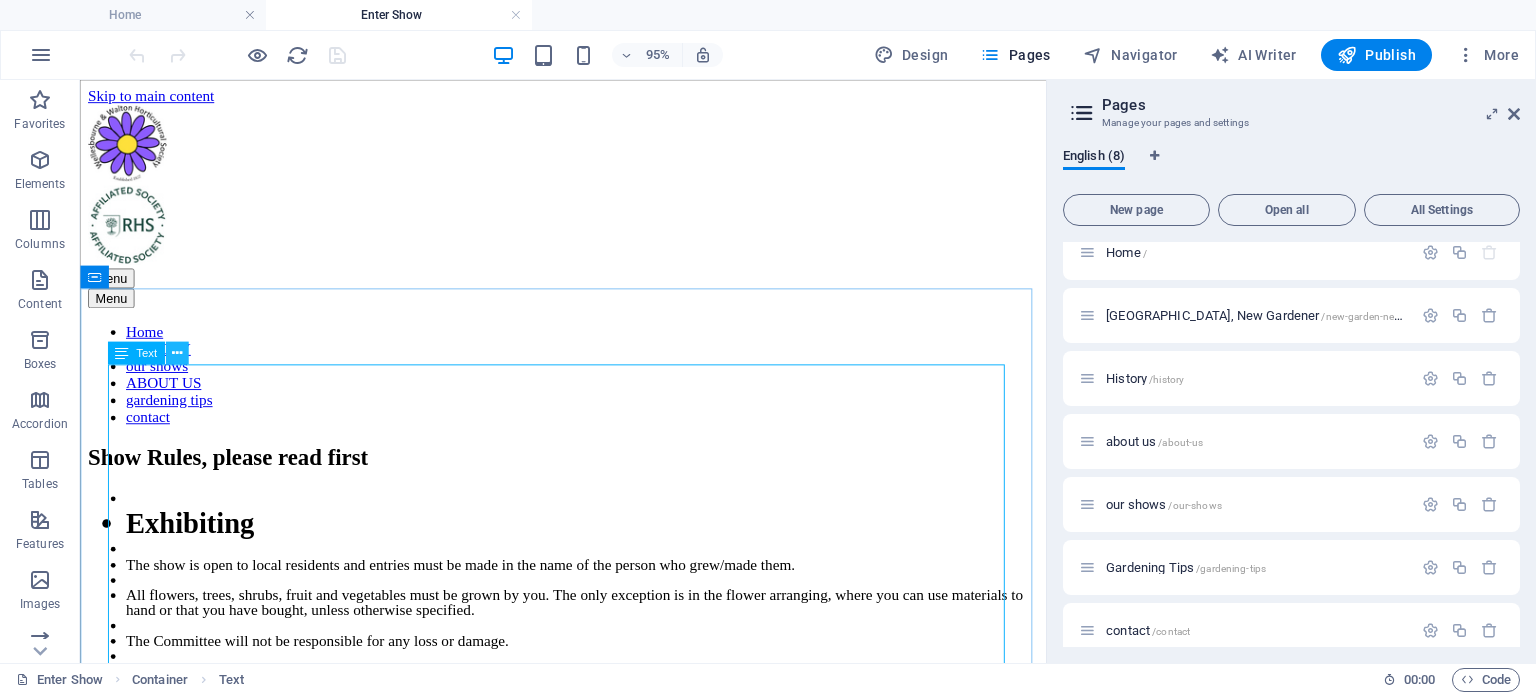 click at bounding box center [177, 353] 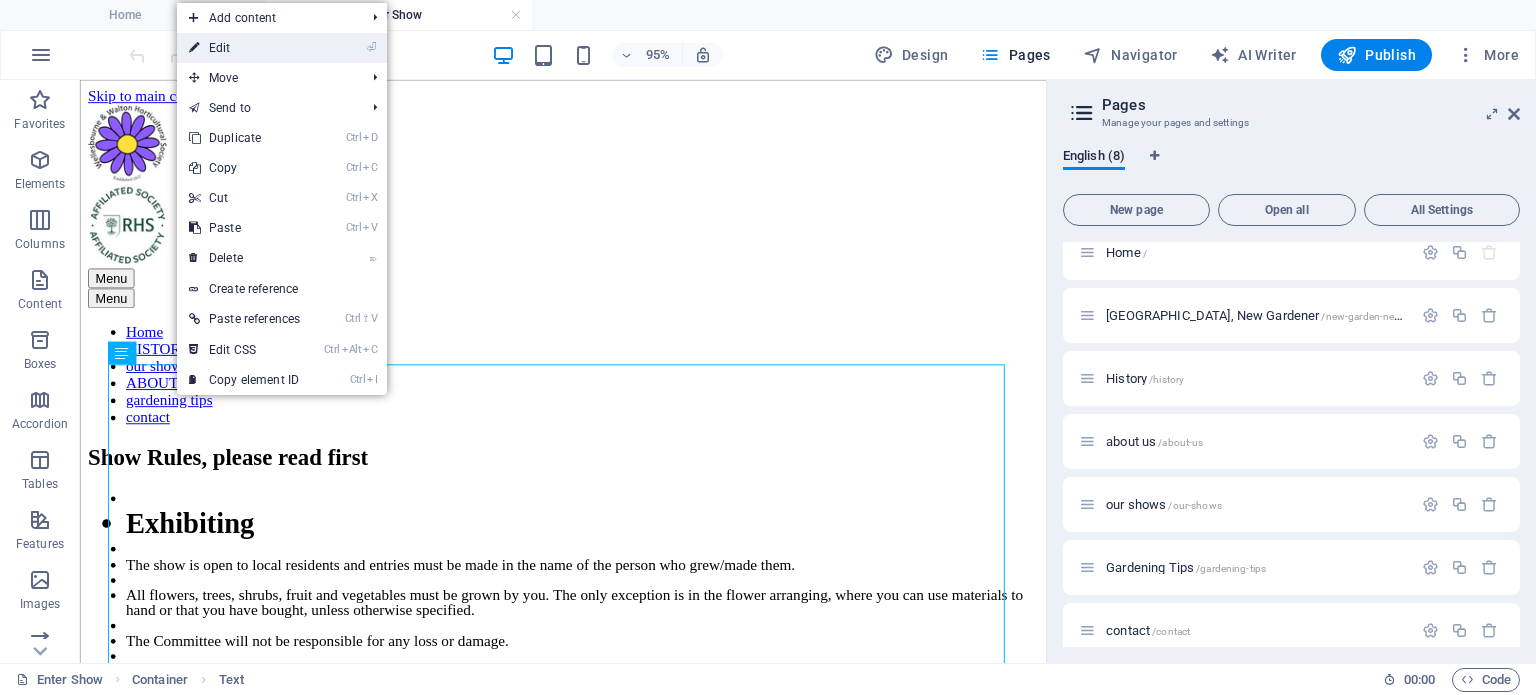 click on "⏎  Edit" at bounding box center (244, 48) 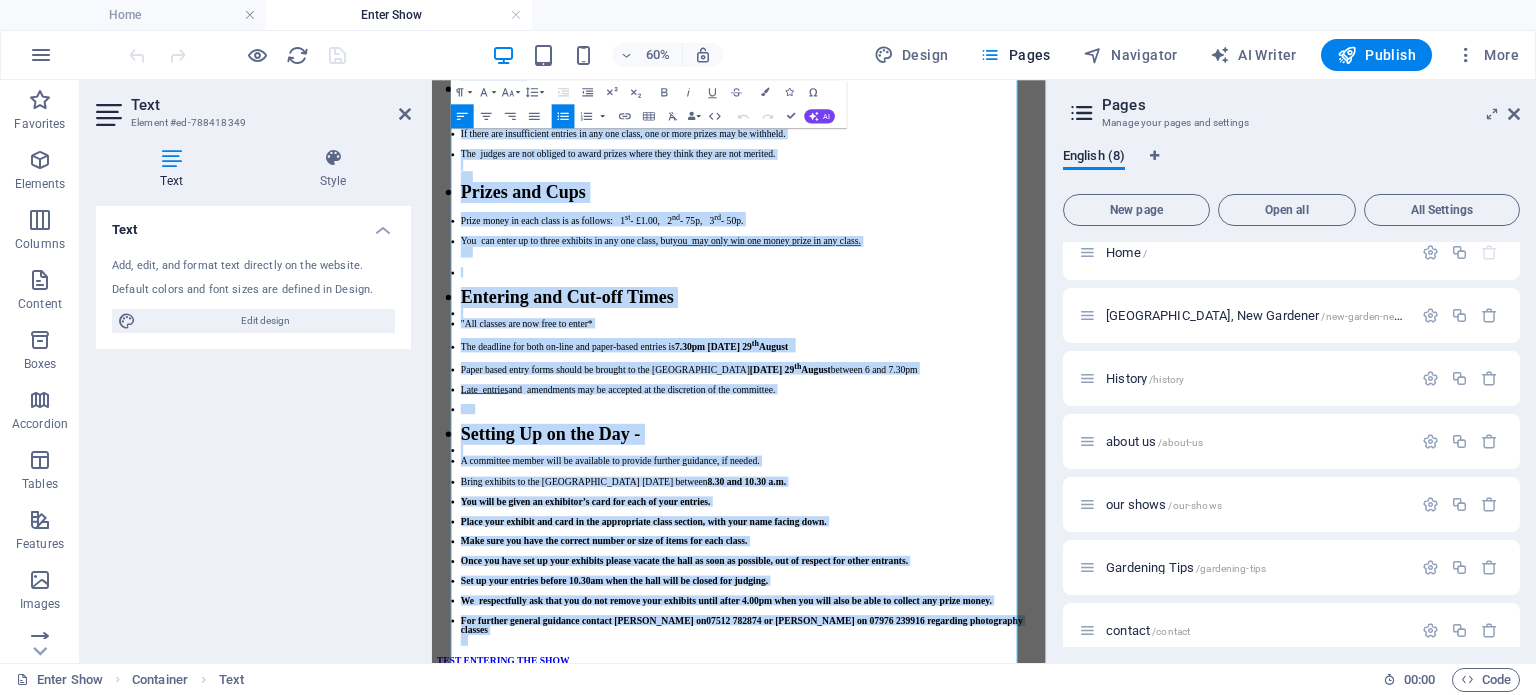 scroll, scrollTop: 713, scrollLeft: 0, axis: vertical 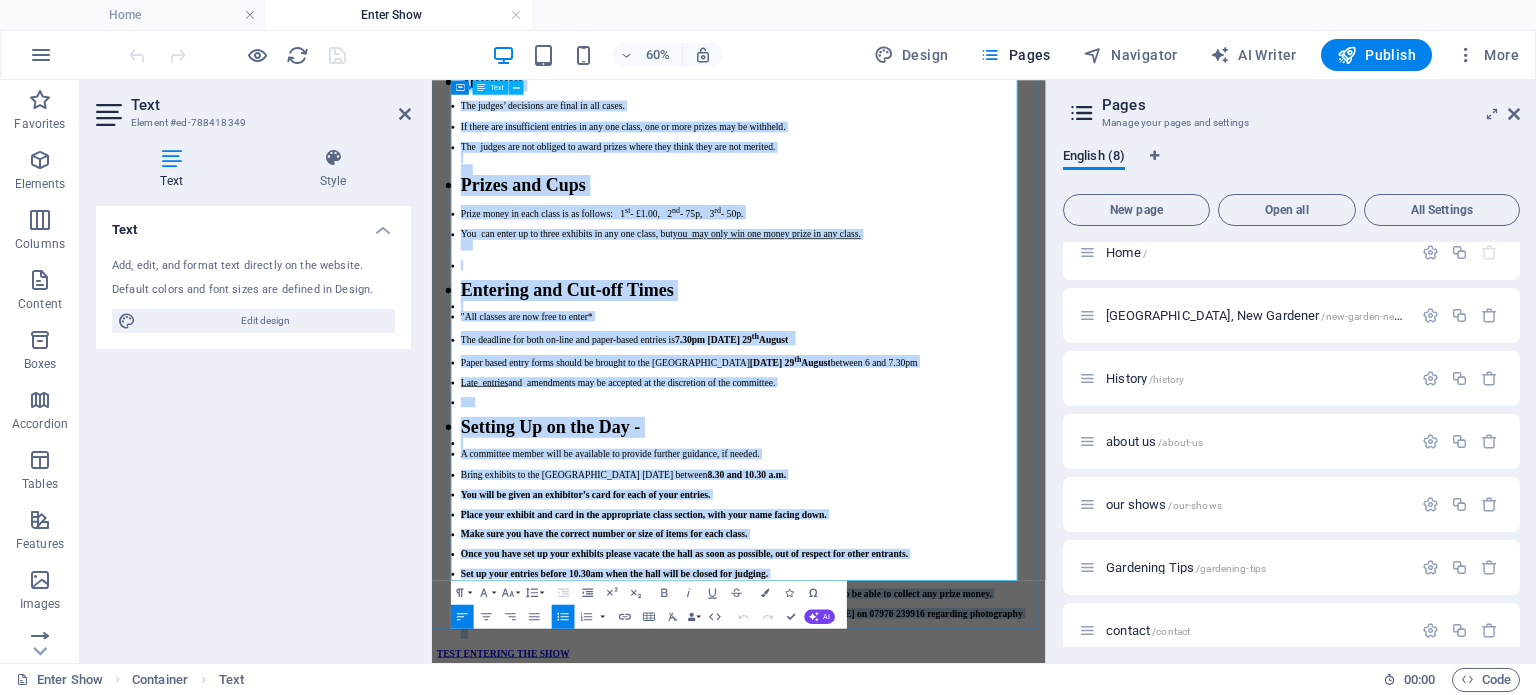 drag, startPoint x: 483, startPoint y: 383, endPoint x: 1341, endPoint y: 901, distance: 1002.2415 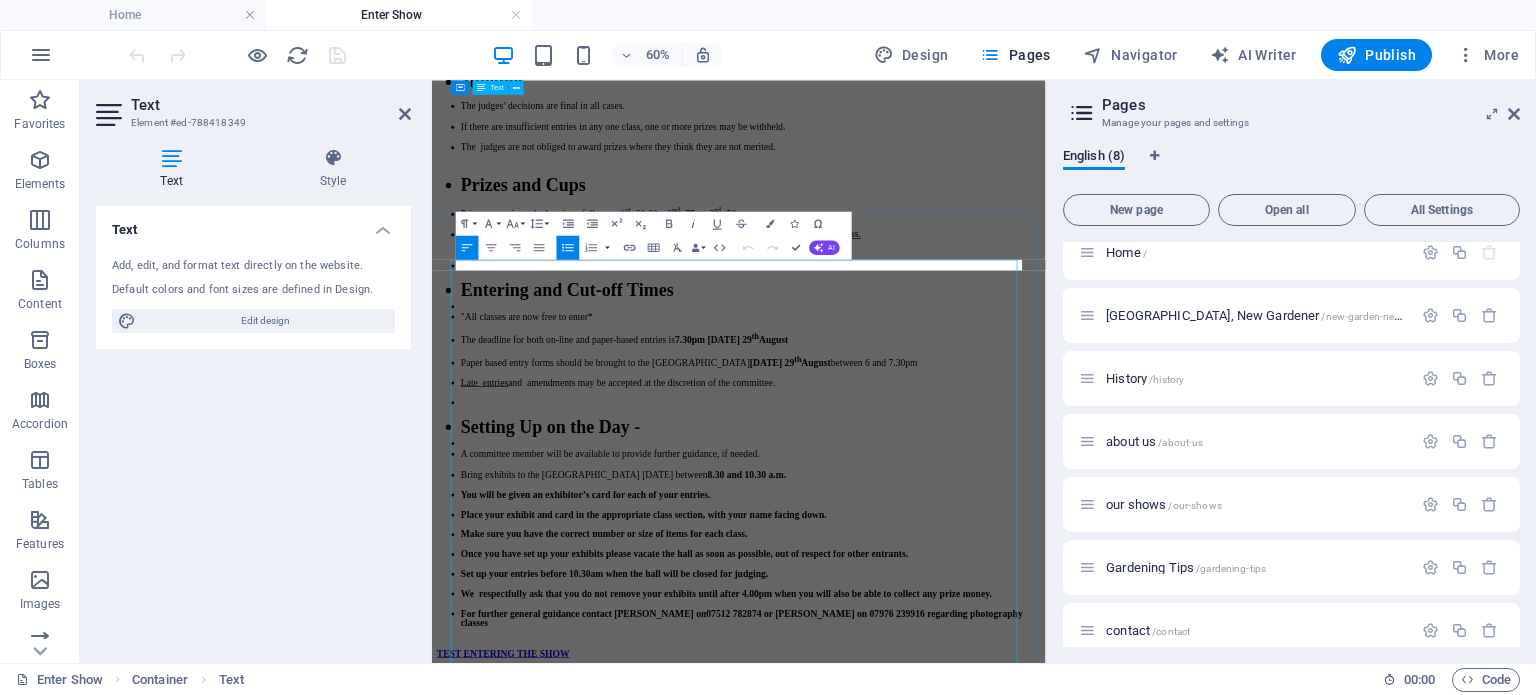 scroll, scrollTop: 0, scrollLeft: 0, axis: both 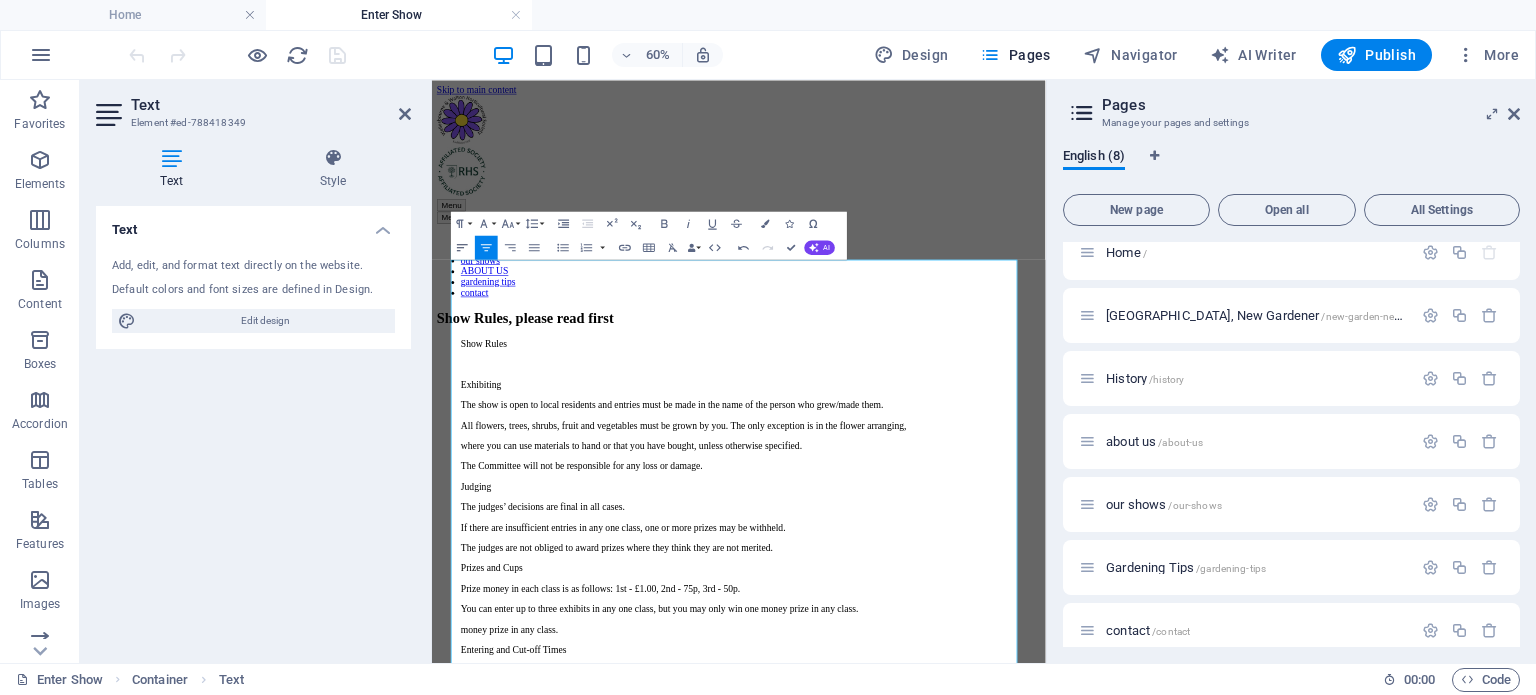 click 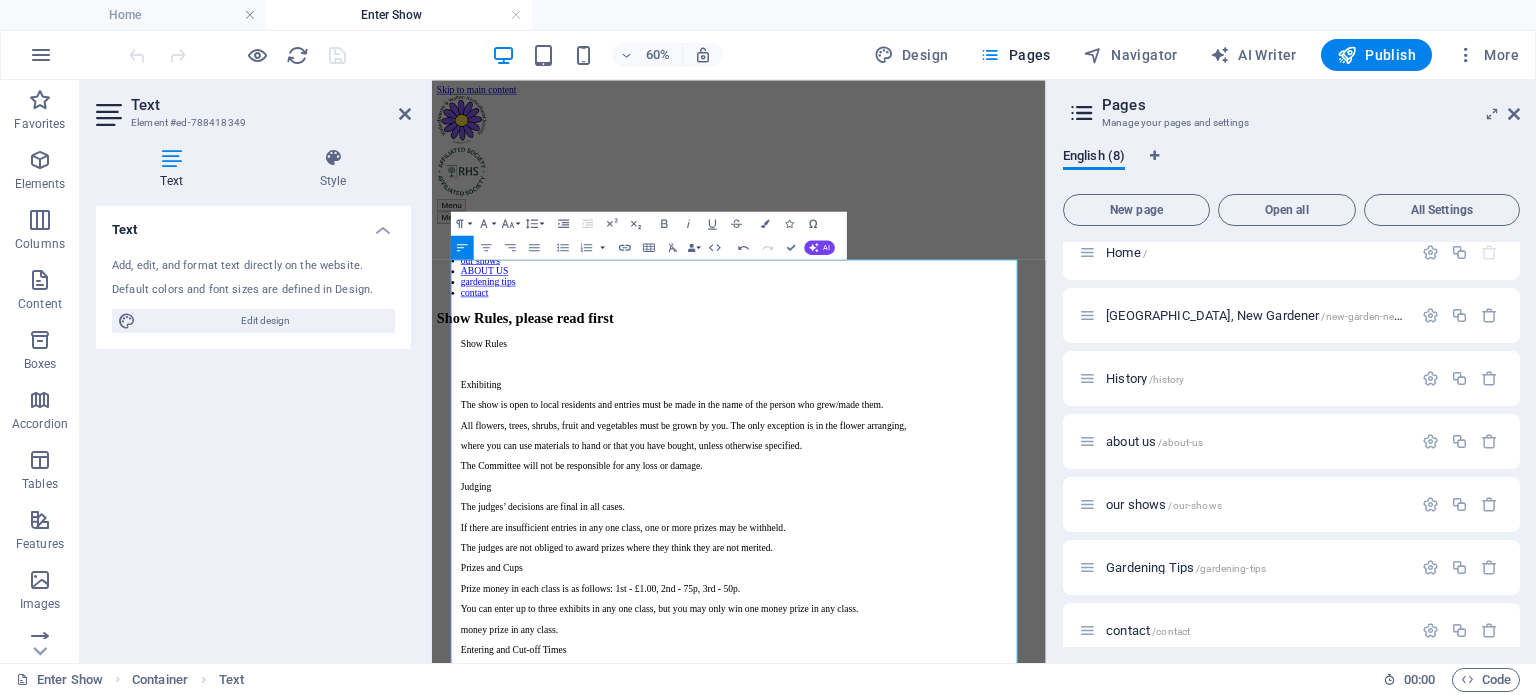 click 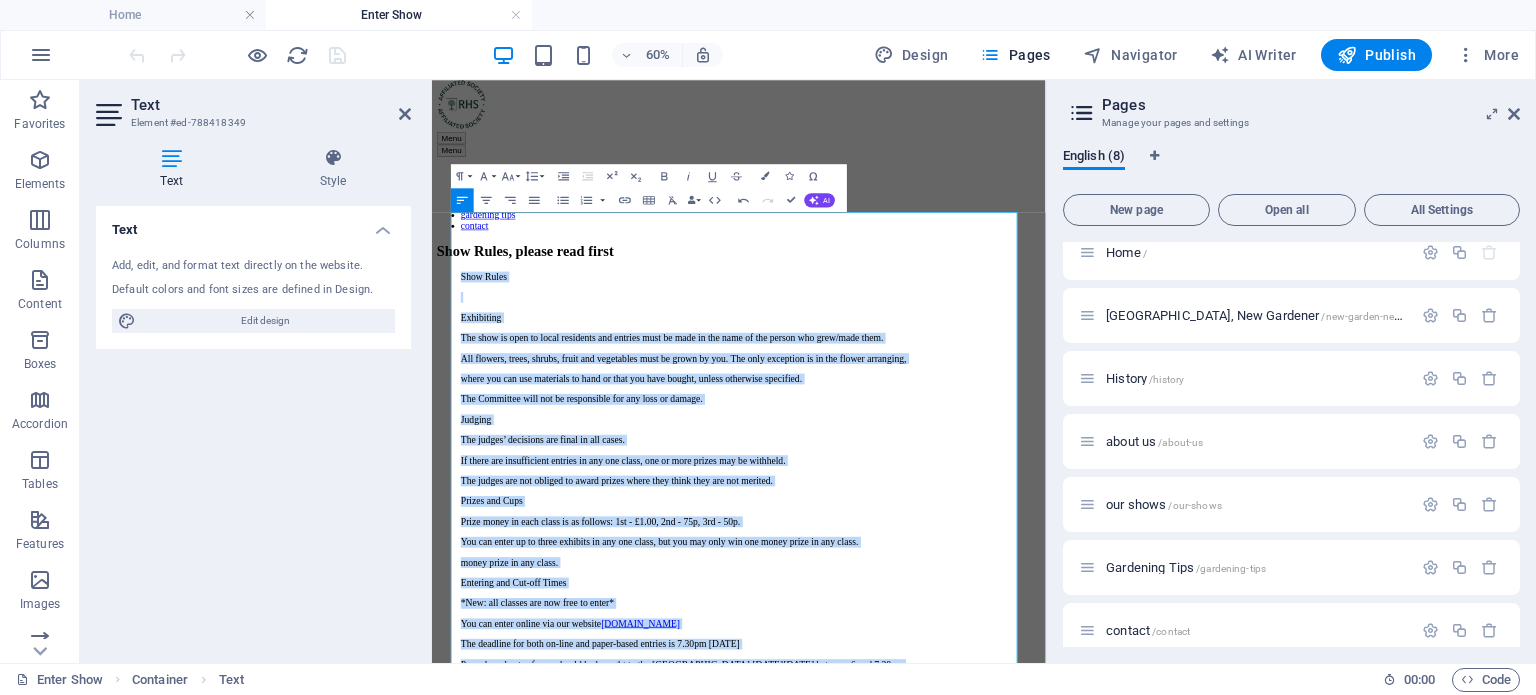 scroll, scrollTop: 275, scrollLeft: 0, axis: vertical 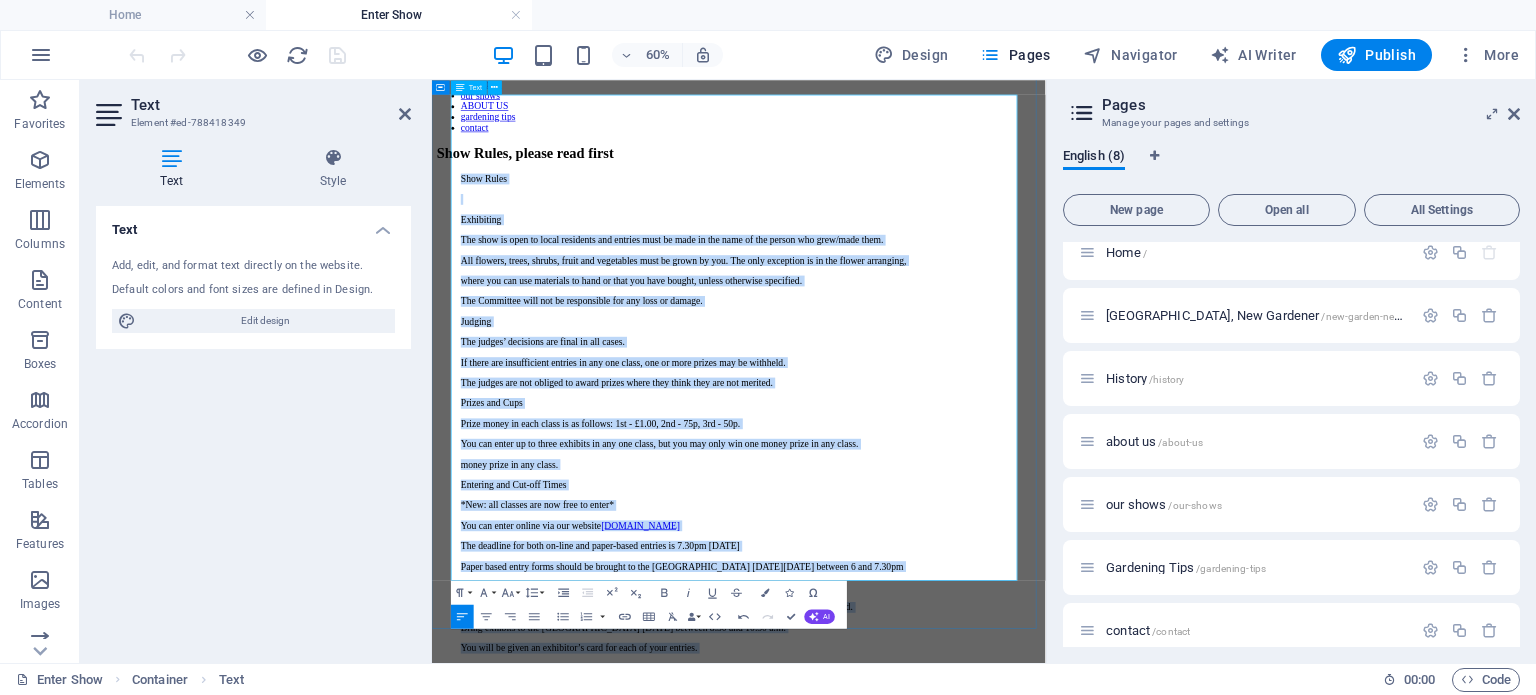 drag, startPoint x: 893, startPoint y: 395, endPoint x: 1261, endPoint y: 743, distance: 506.48593 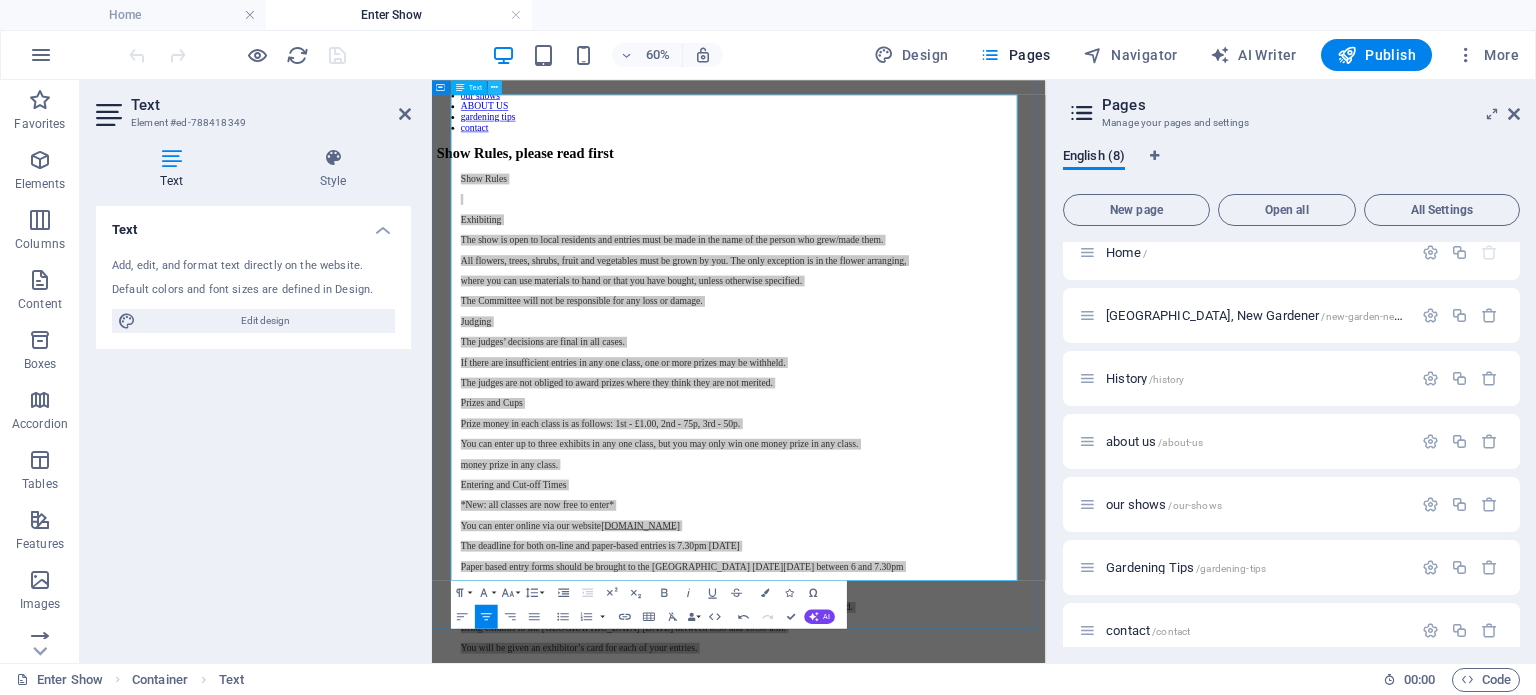 click at bounding box center (495, 87) 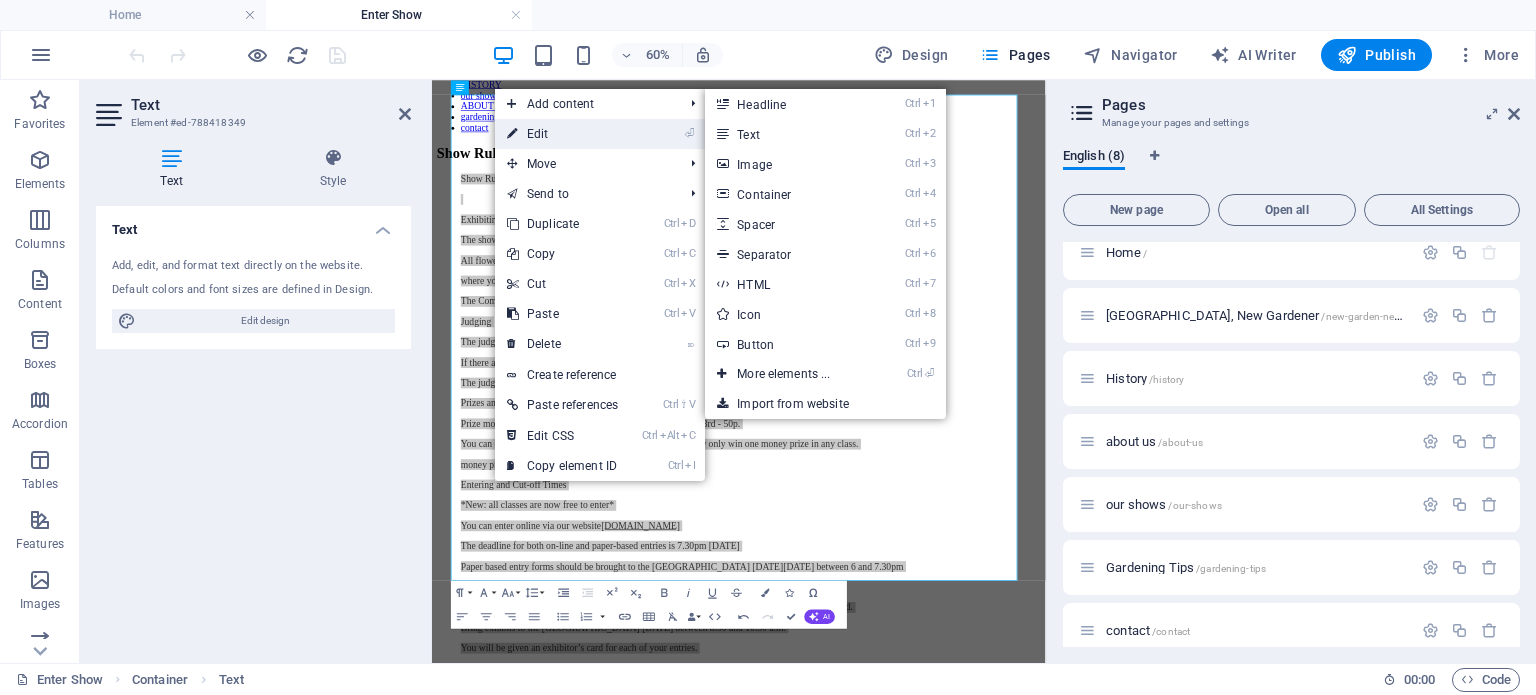 click on "⏎  Edit" at bounding box center [562, 134] 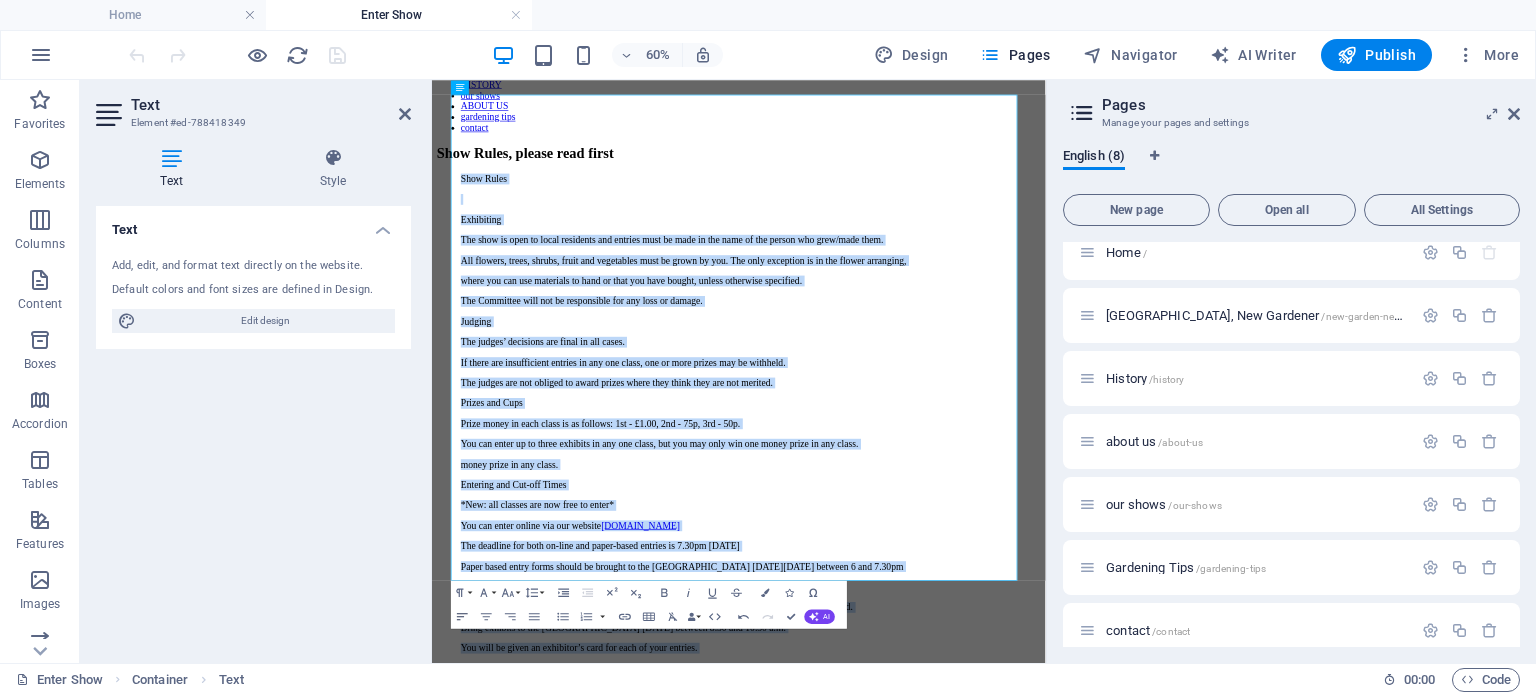 click 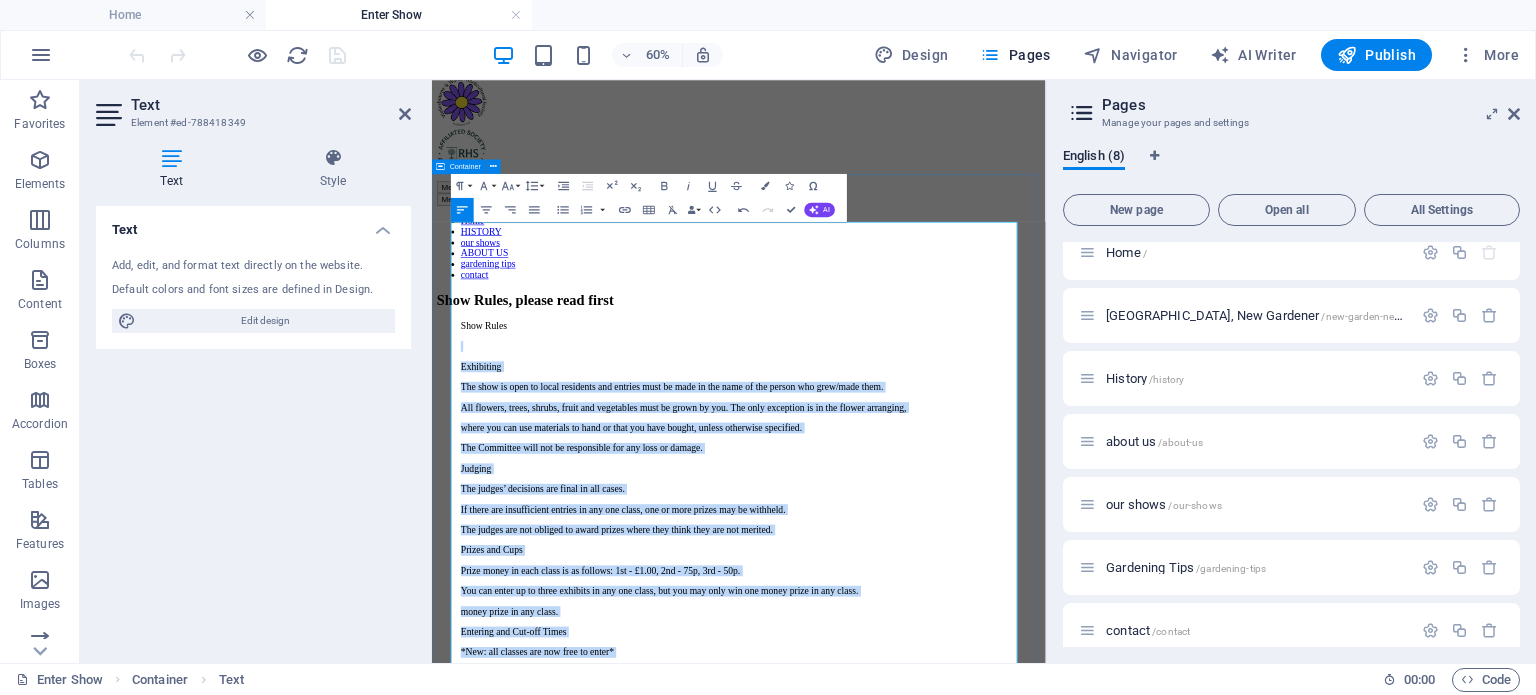 scroll, scrollTop: 0, scrollLeft: 0, axis: both 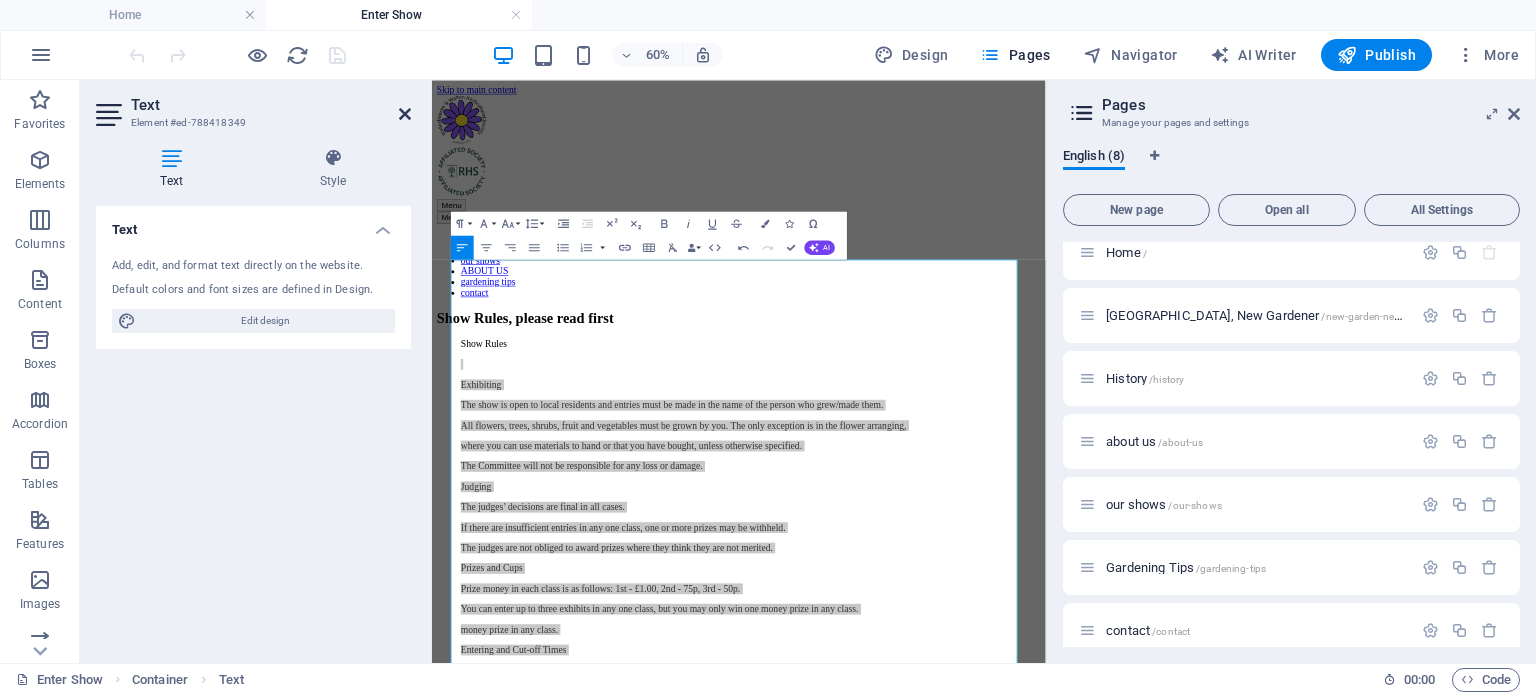 click at bounding box center [405, 114] 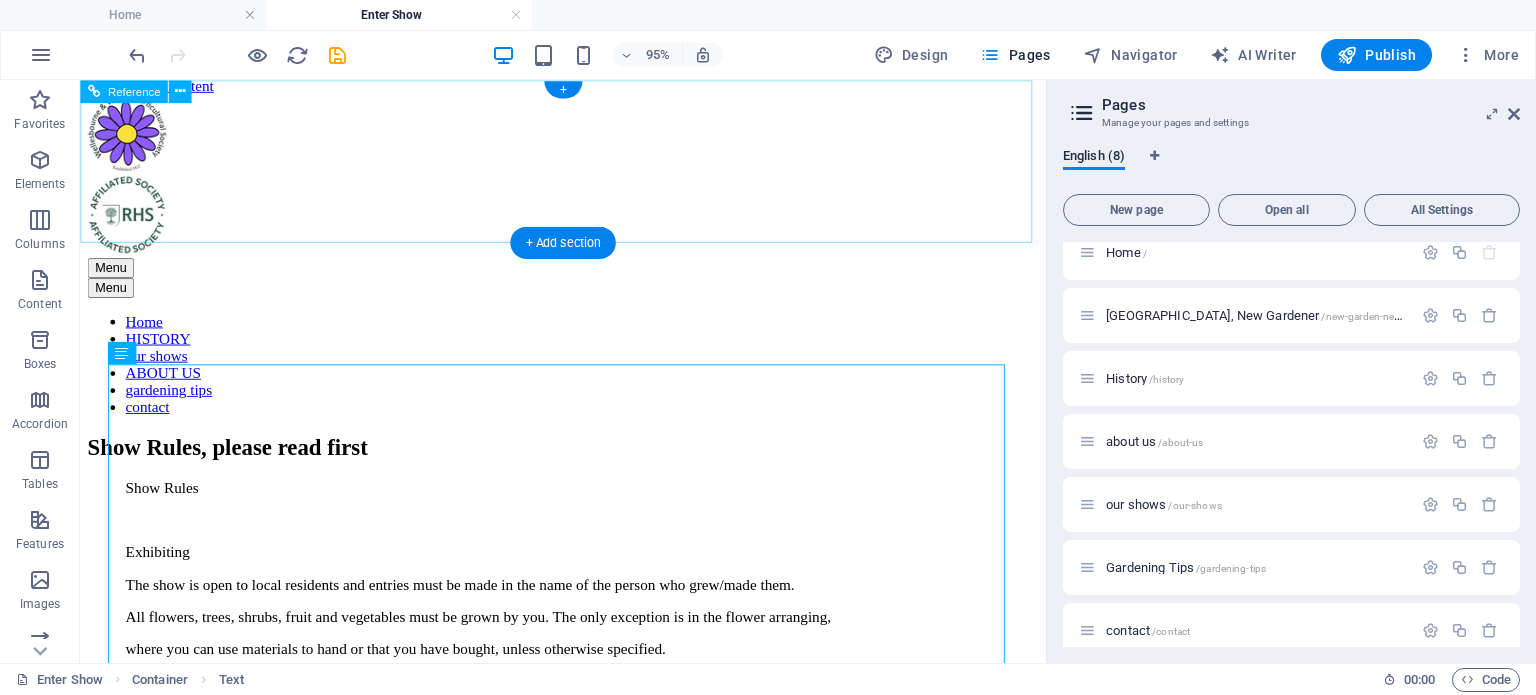 scroll, scrollTop: 0, scrollLeft: 0, axis: both 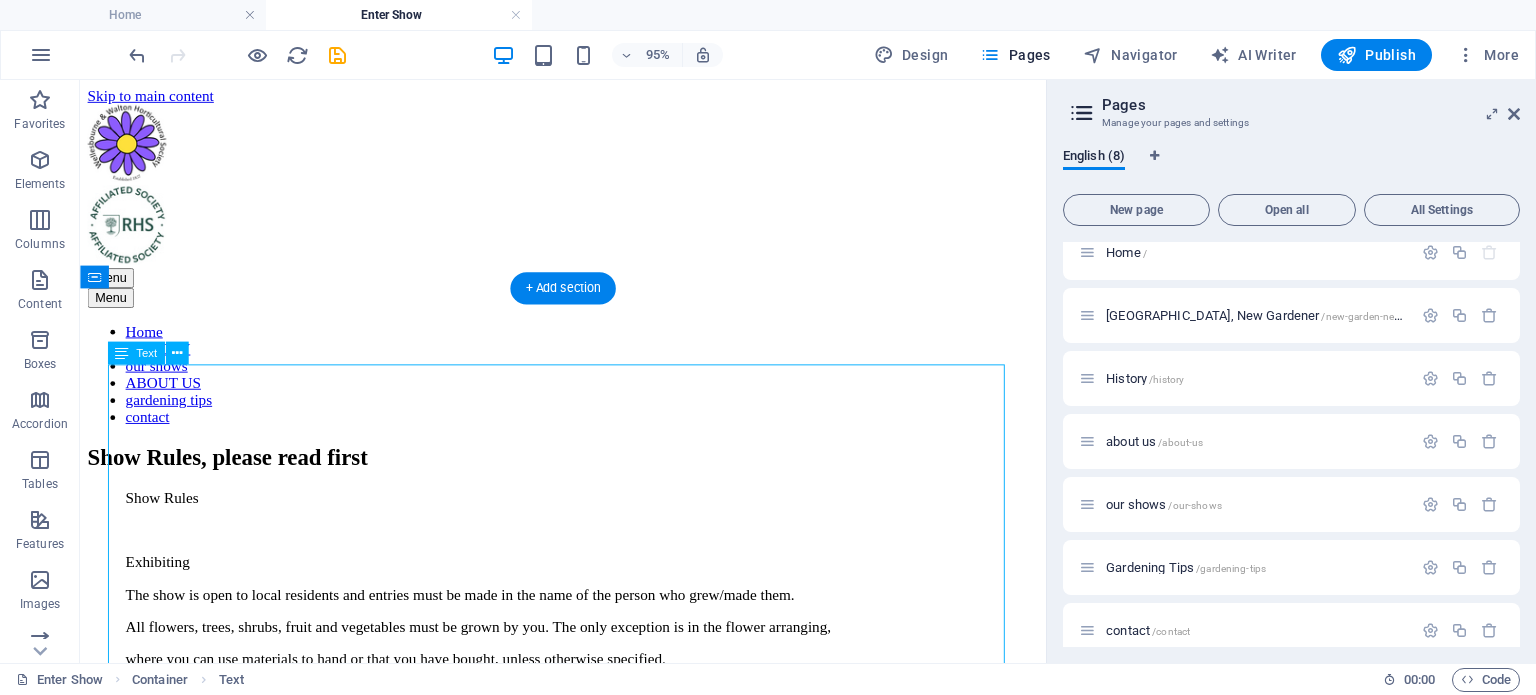 drag, startPoint x: 203, startPoint y: 435, endPoint x: 138, endPoint y: 440, distance: 65.192024 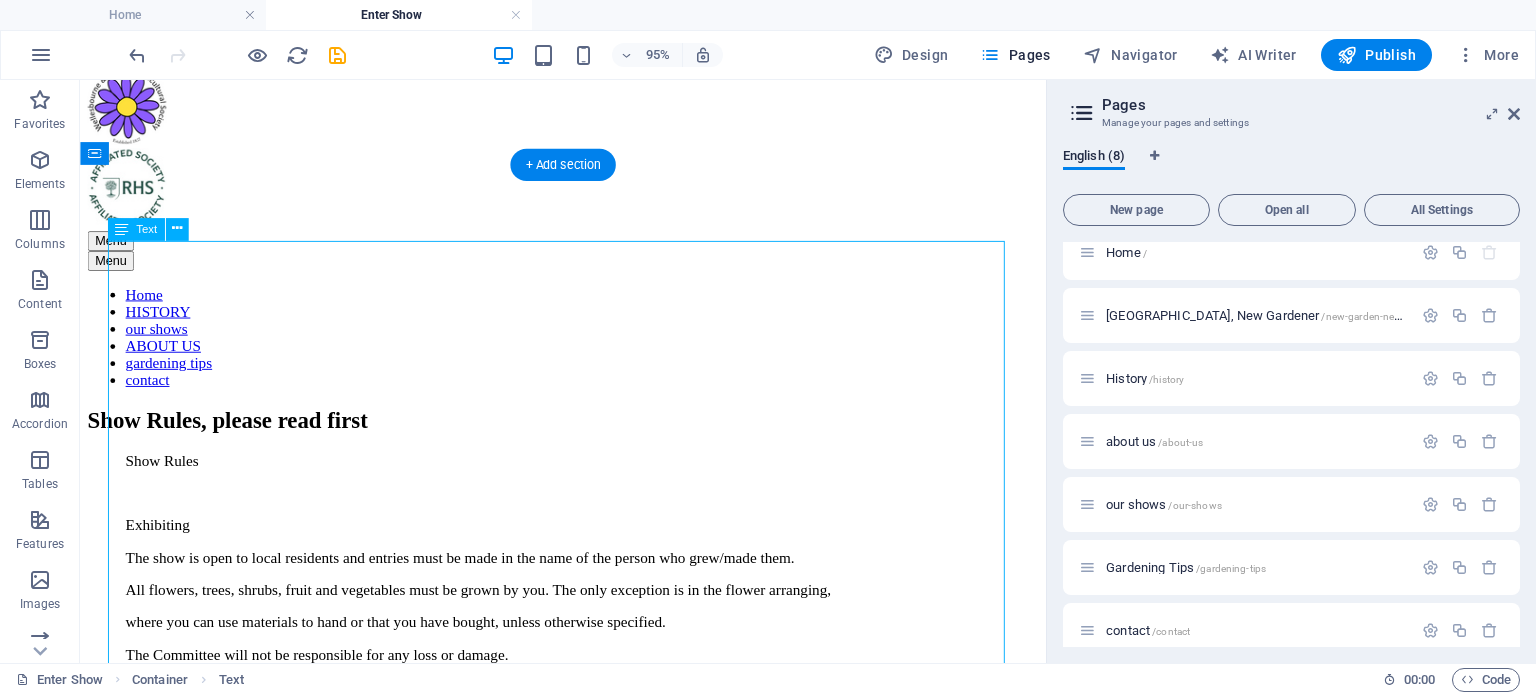 scroll, scrollTop: 200, scrollLeft: 0, axis: vertical 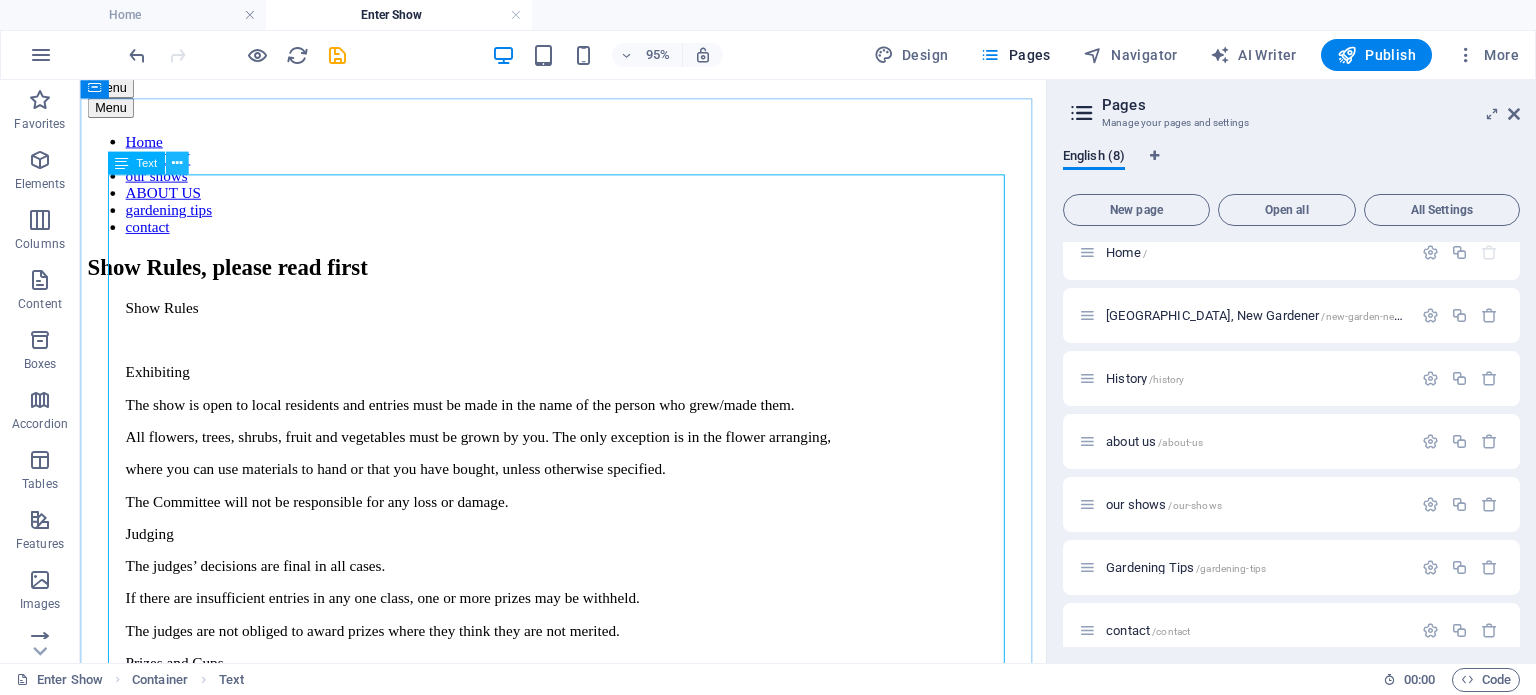 click at bounding box center (177, 163) 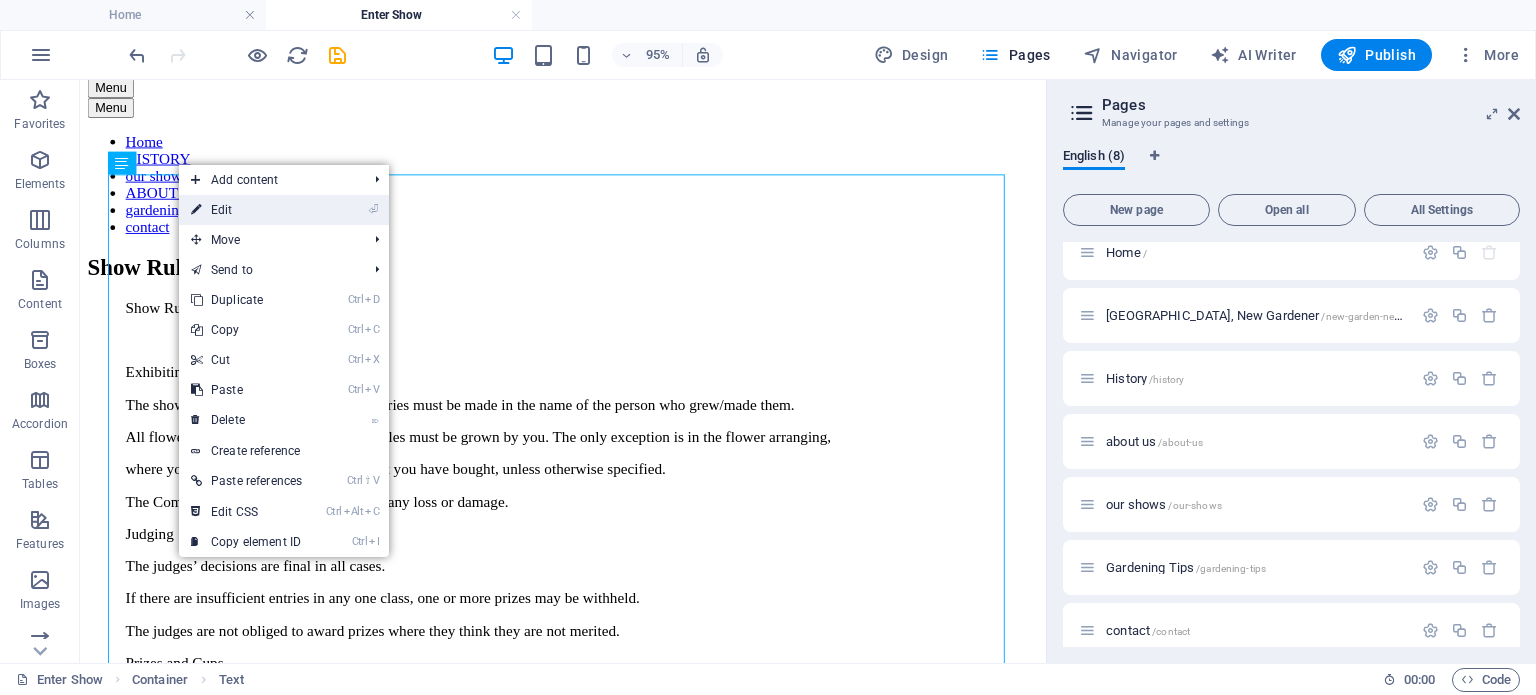 click on "⏎  Edit" at bounding box center [246, 210] 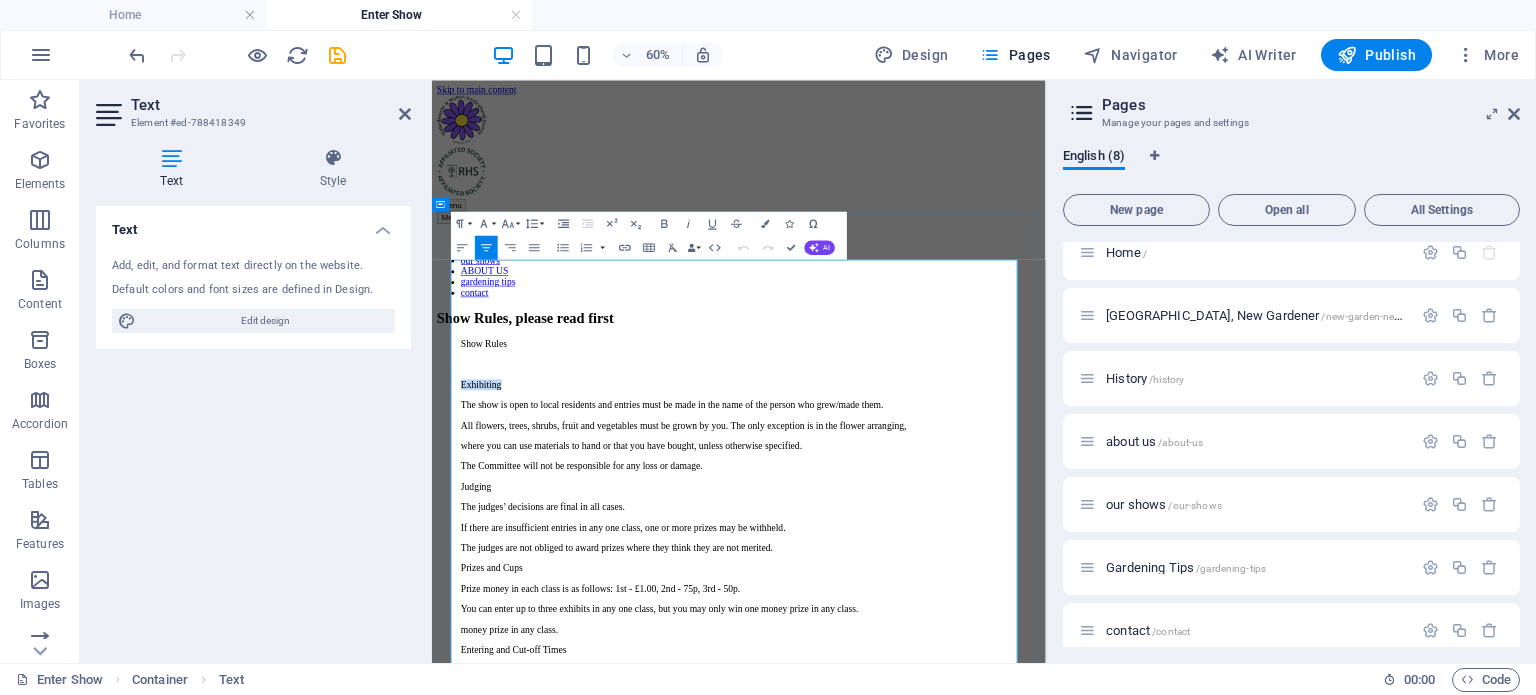 drag, startPoint x: 569, startPoint y: 435, endPoint x: 570, endPoint y: 403, distance: 32.01562 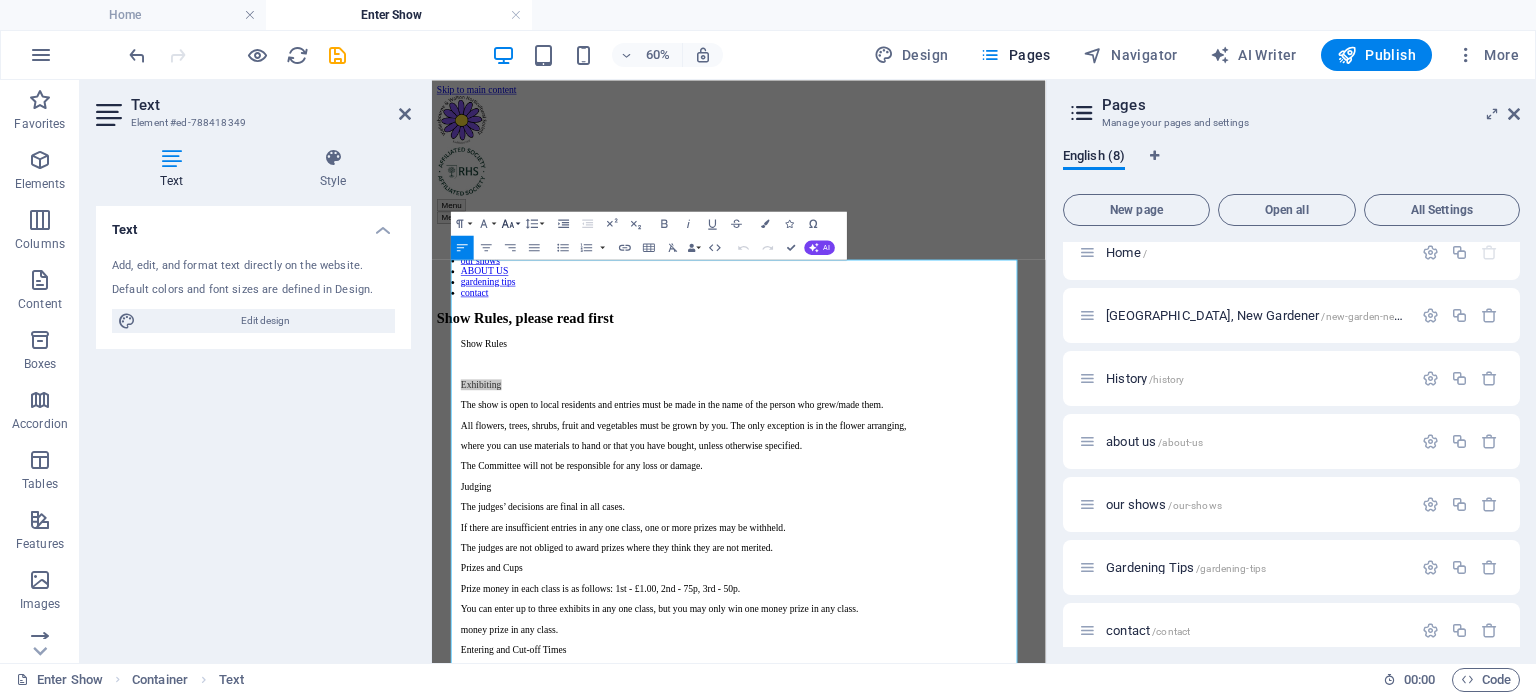click on "Font Size" at bounding box center [510, 223] 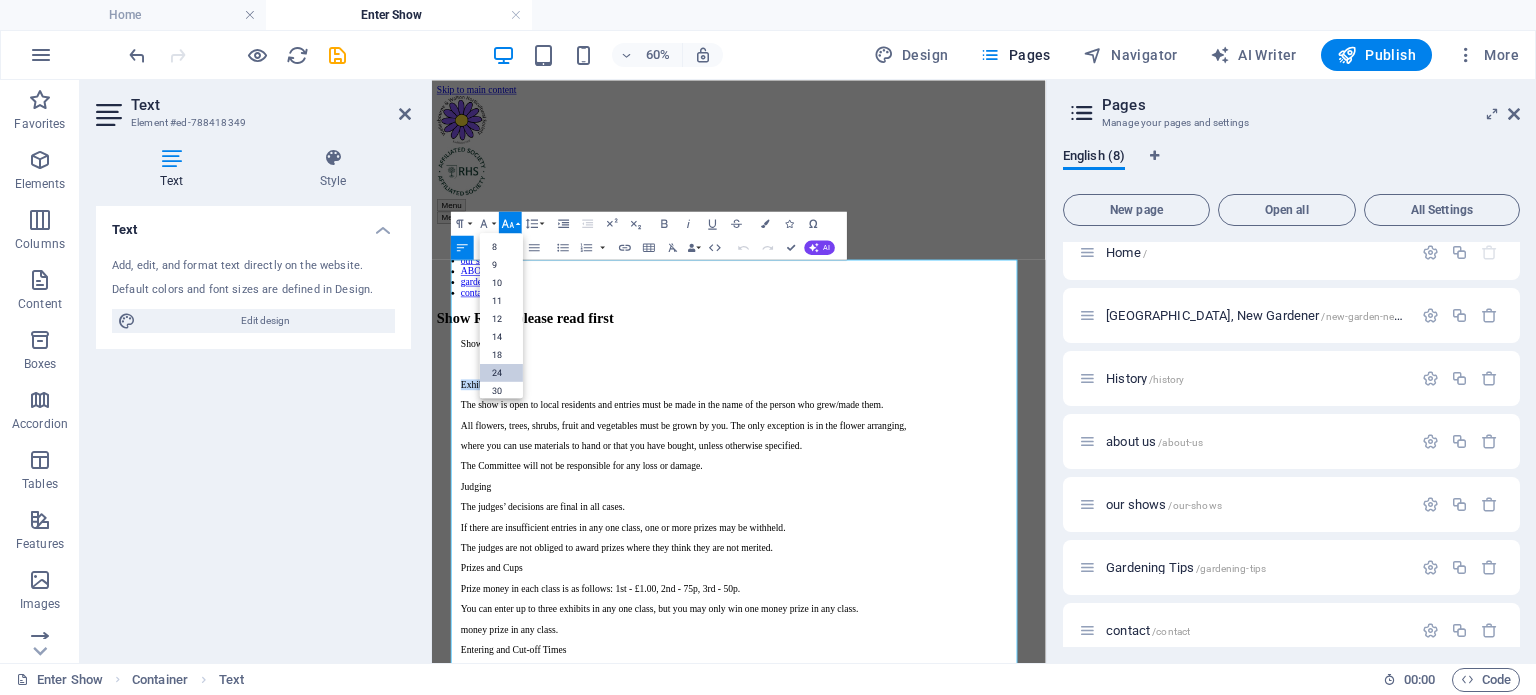 click on "24" at bounding box center (501, 373) 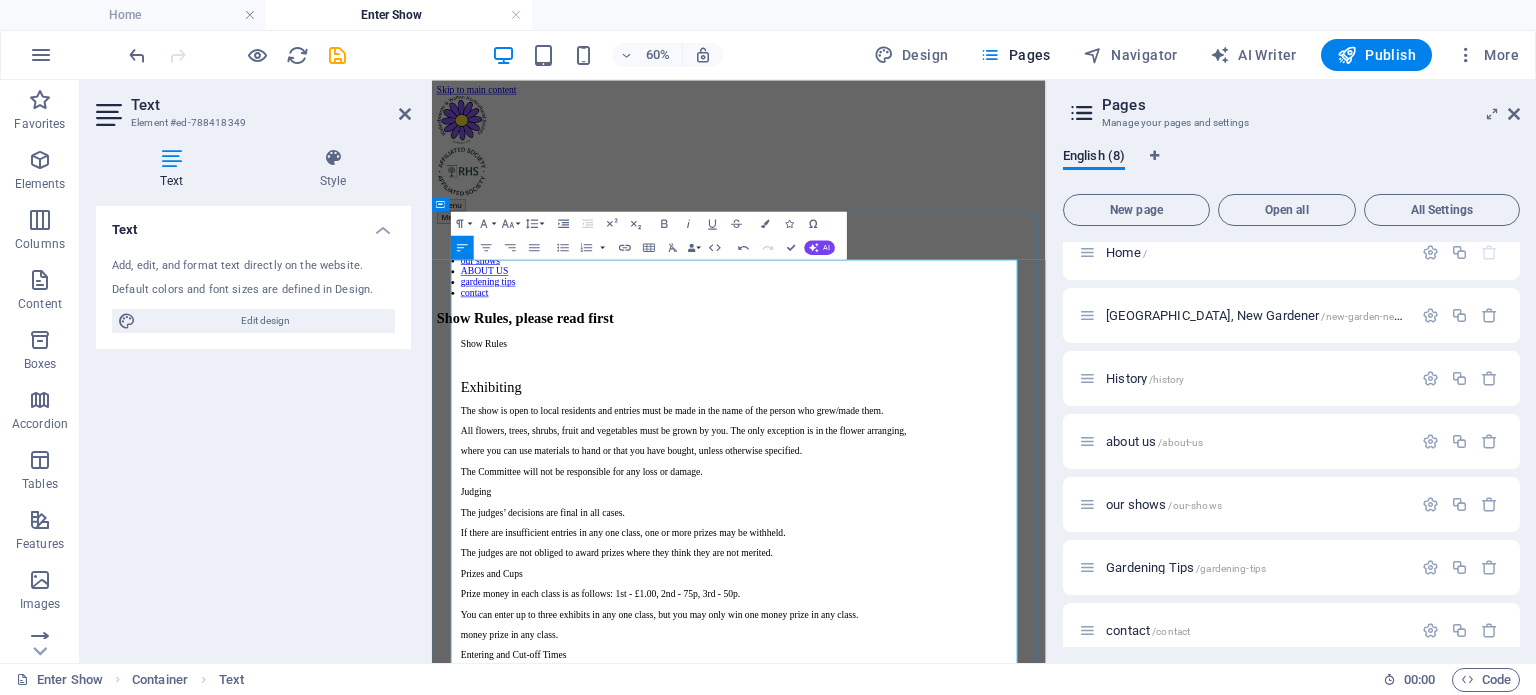 click on "Exhibiting" at bounding box center (963, 592) 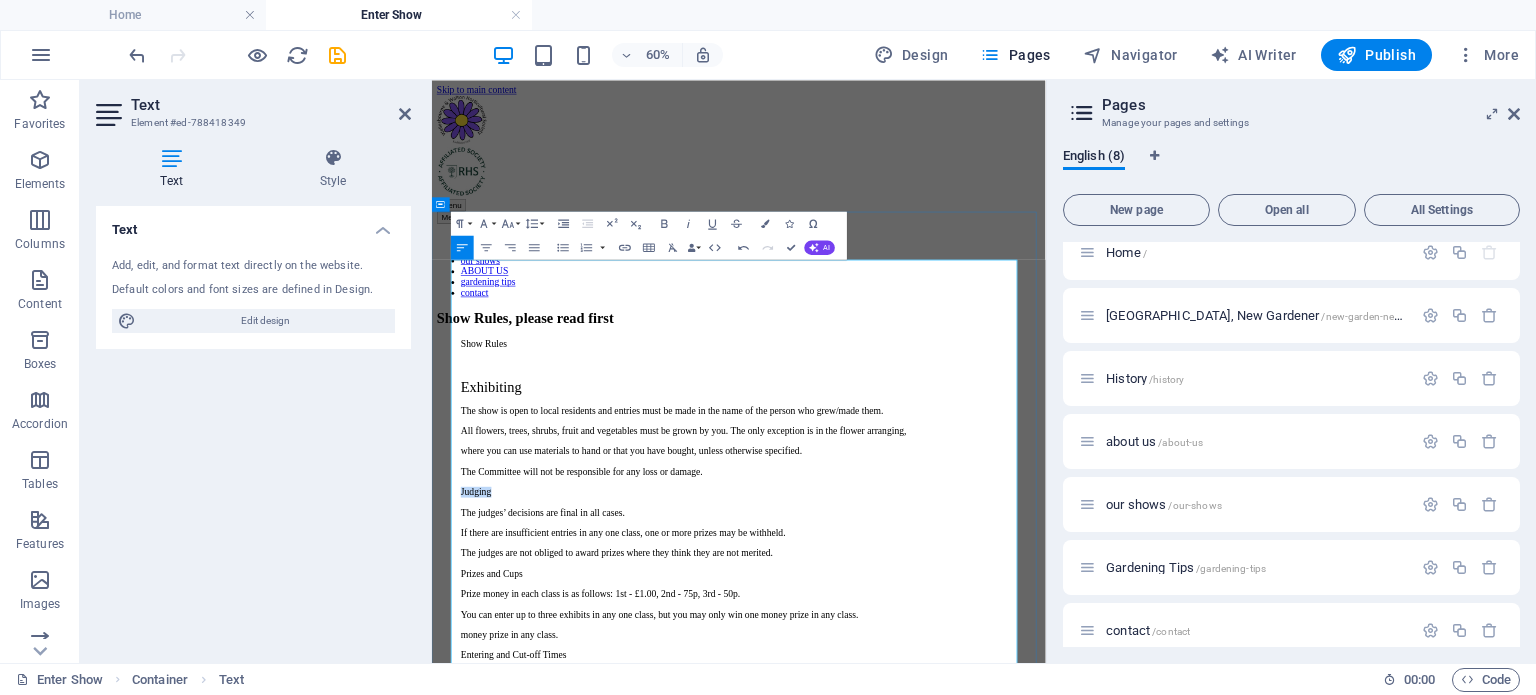 drag, startPoint x: 543, startPoint y: 566, endPoint x: 493, endPoint y: 543, distance: 55.03635 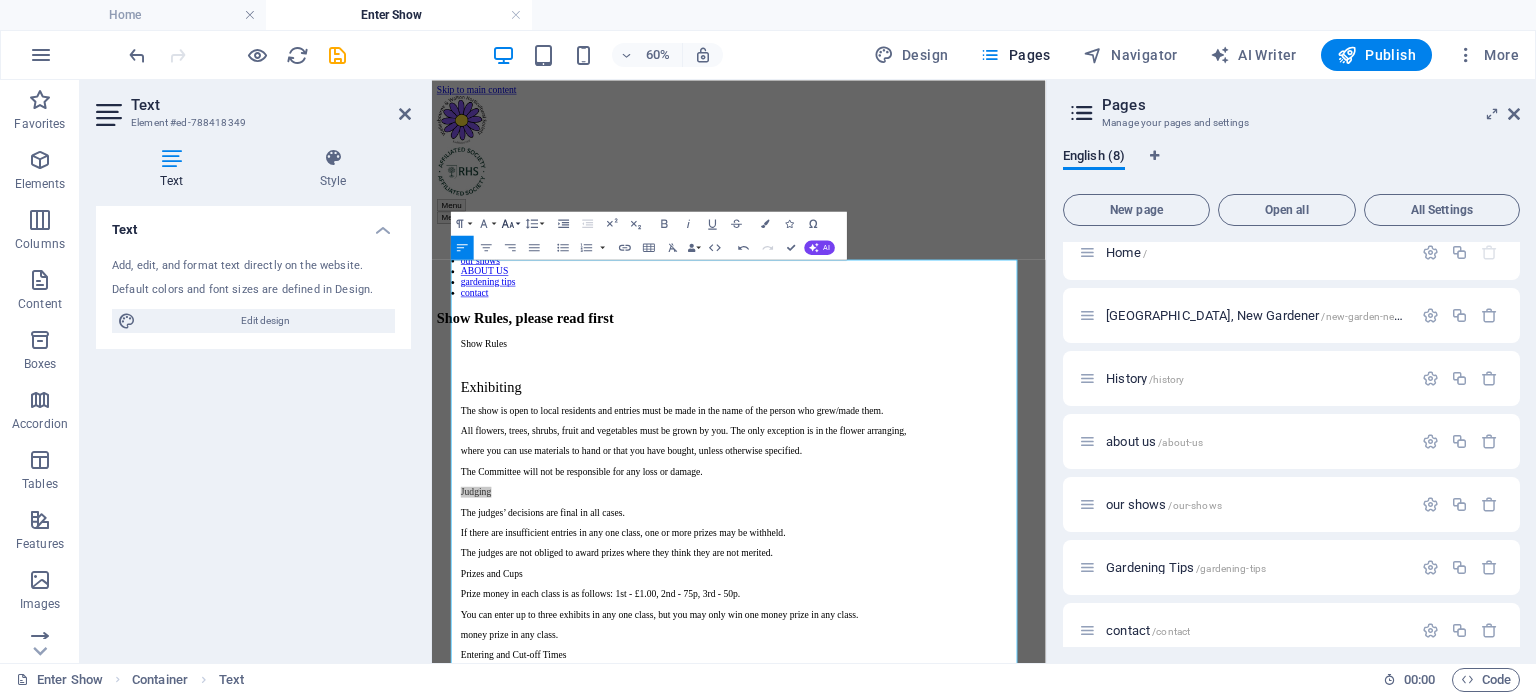 click on "Font Size" at bounding box center [510, 223] 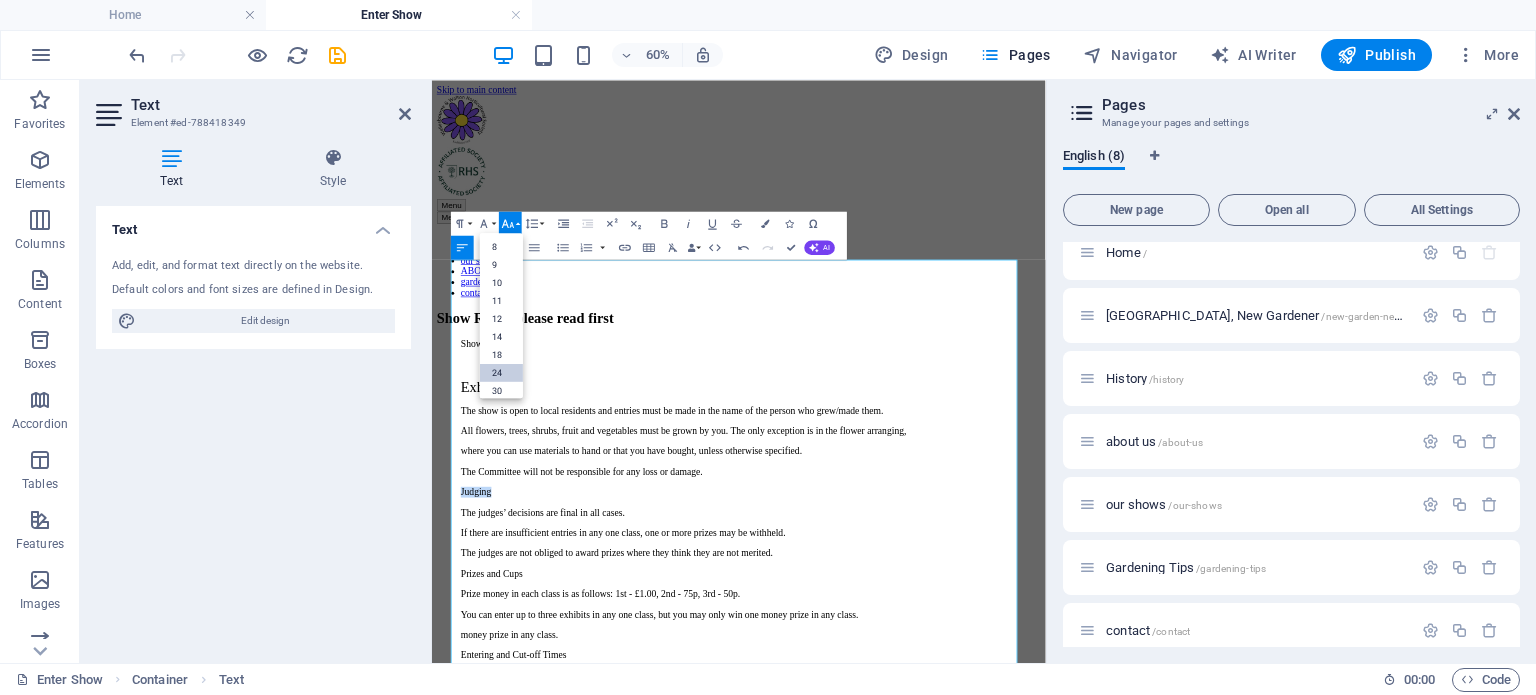 click on "24" at bounding box center (501, 373) 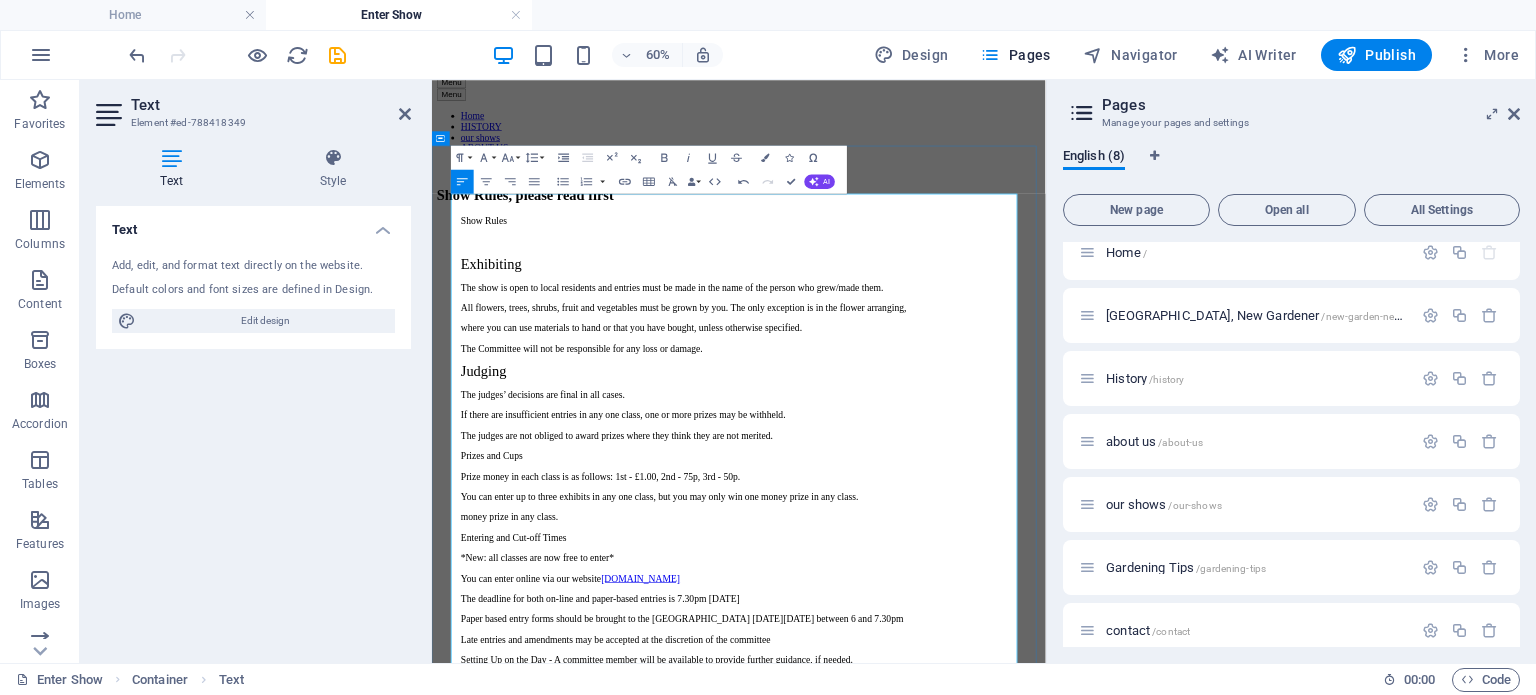 scroll, scrollTop: 299, scrollLeft: 0, axis: vertical 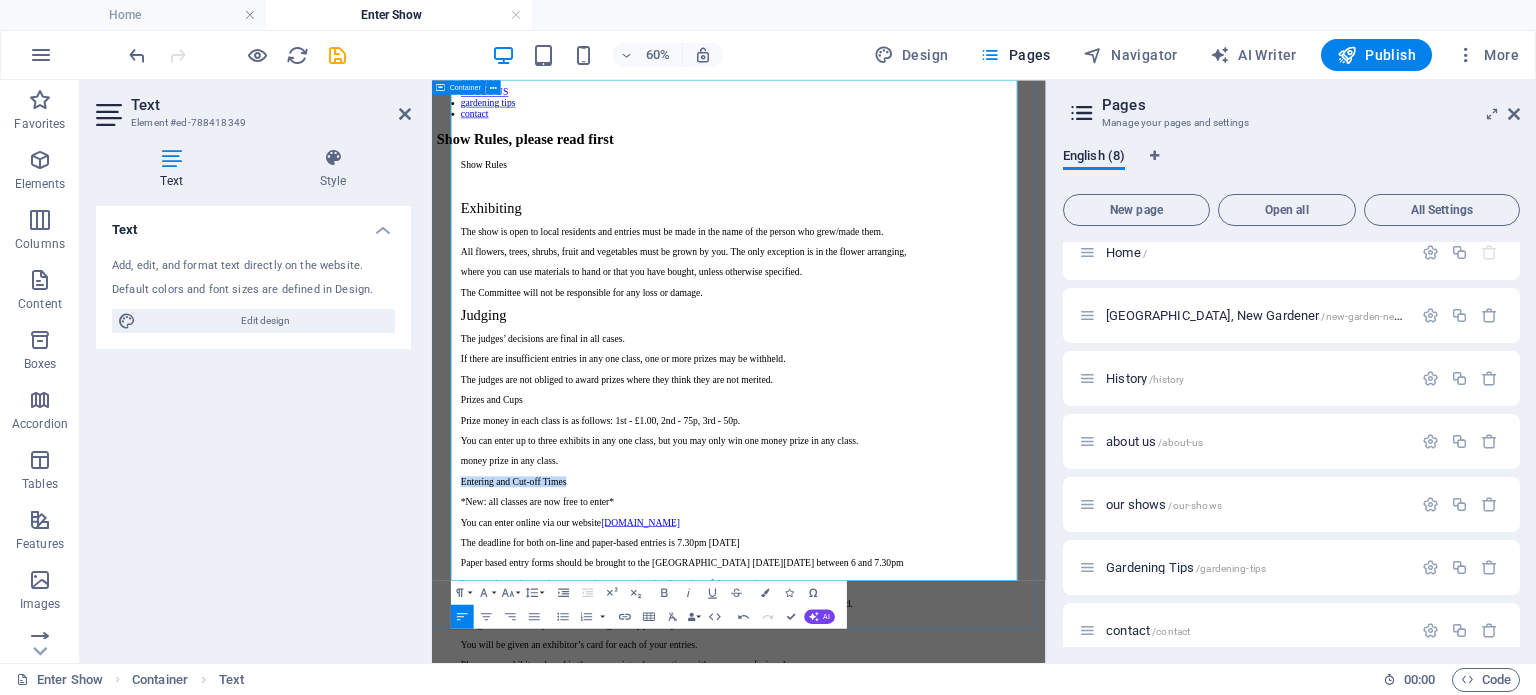 drag, startPoint x: 671, startPoint y: 473, endPoint x: 461, endPoint y: 479, distance: 210.0857 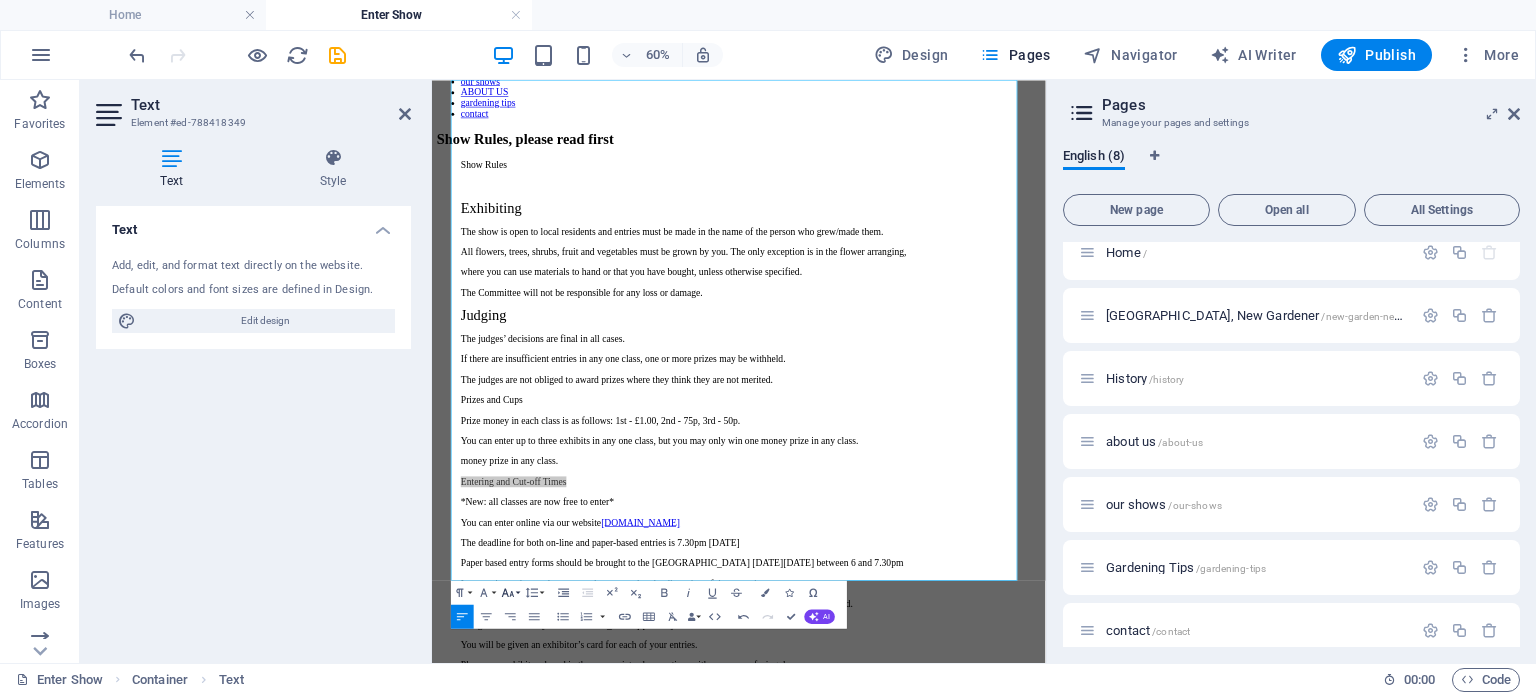 click on "Font Size" at bounding box center [510, 592] 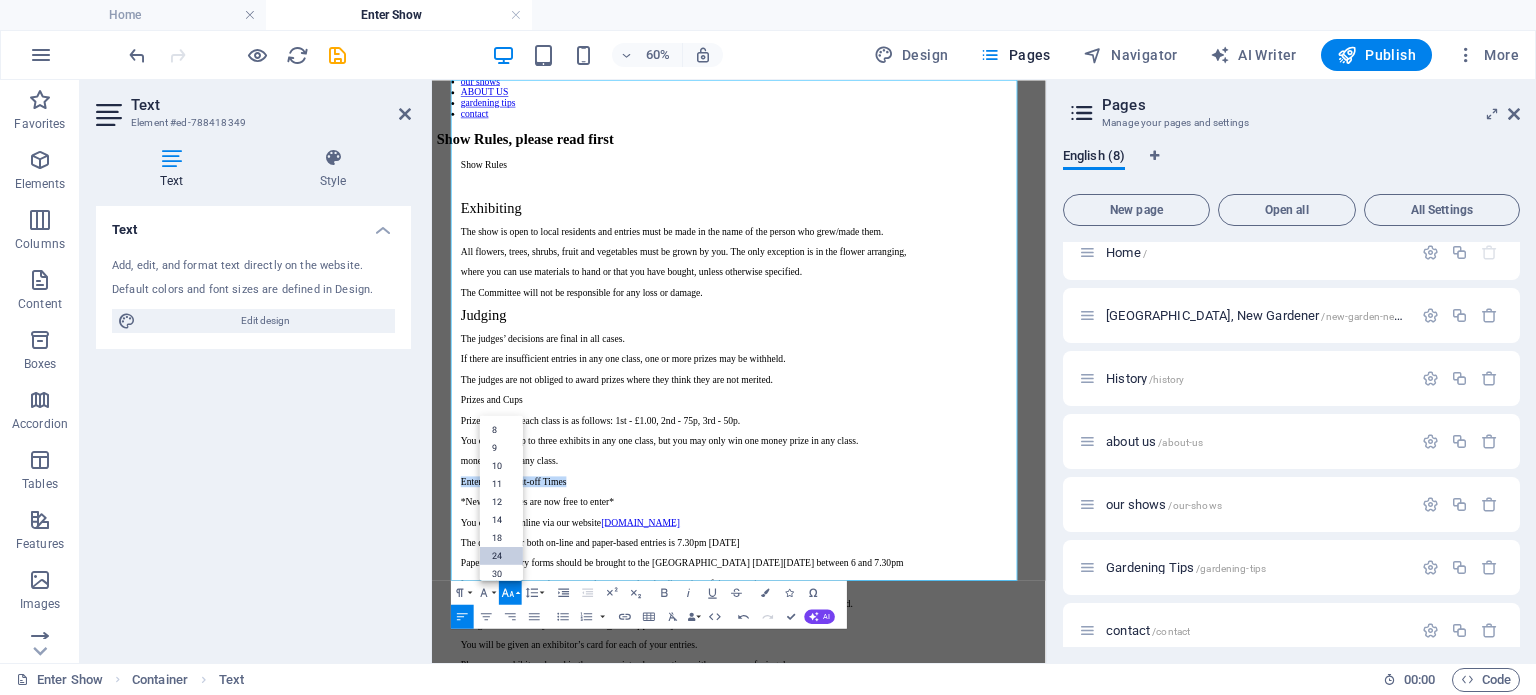 click on "24" at bounding box center [501, 555] 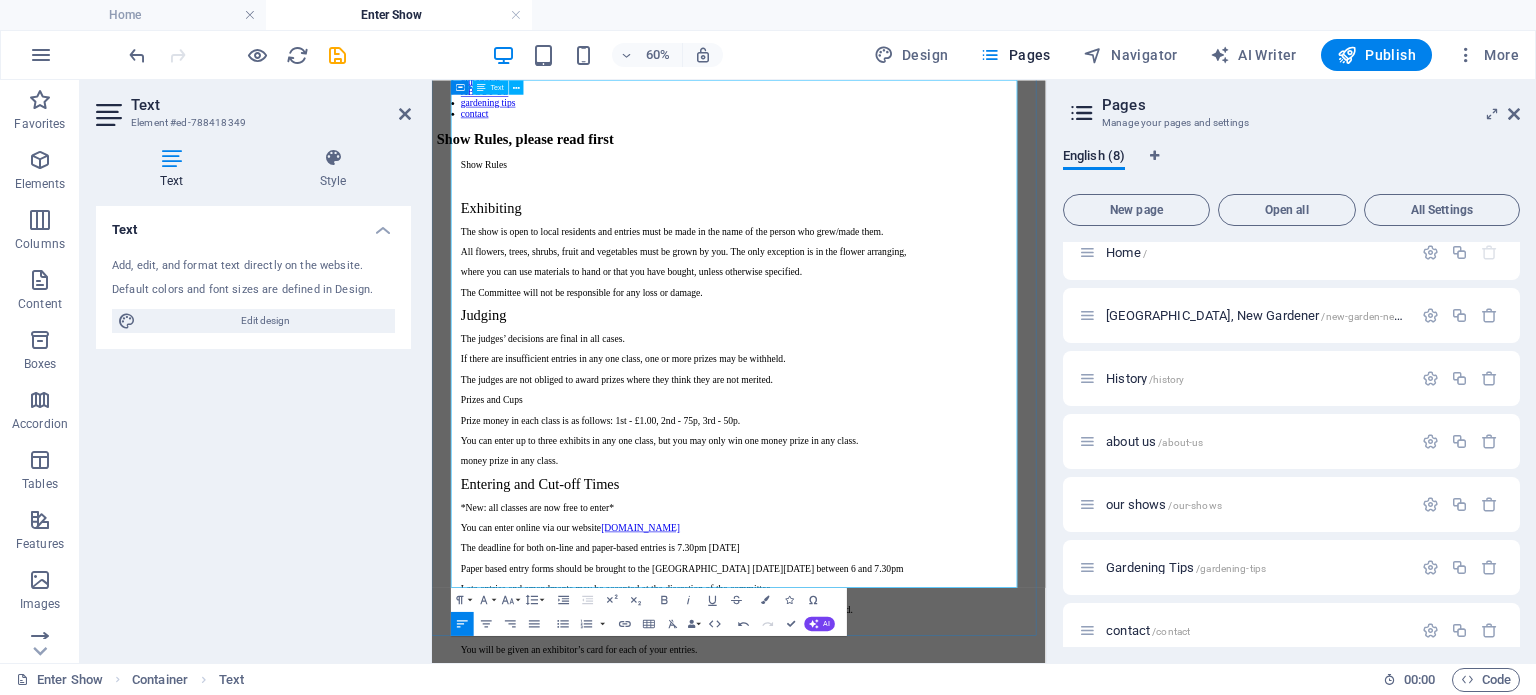 click on "money prize in any class." at bounding box center (963, 715) 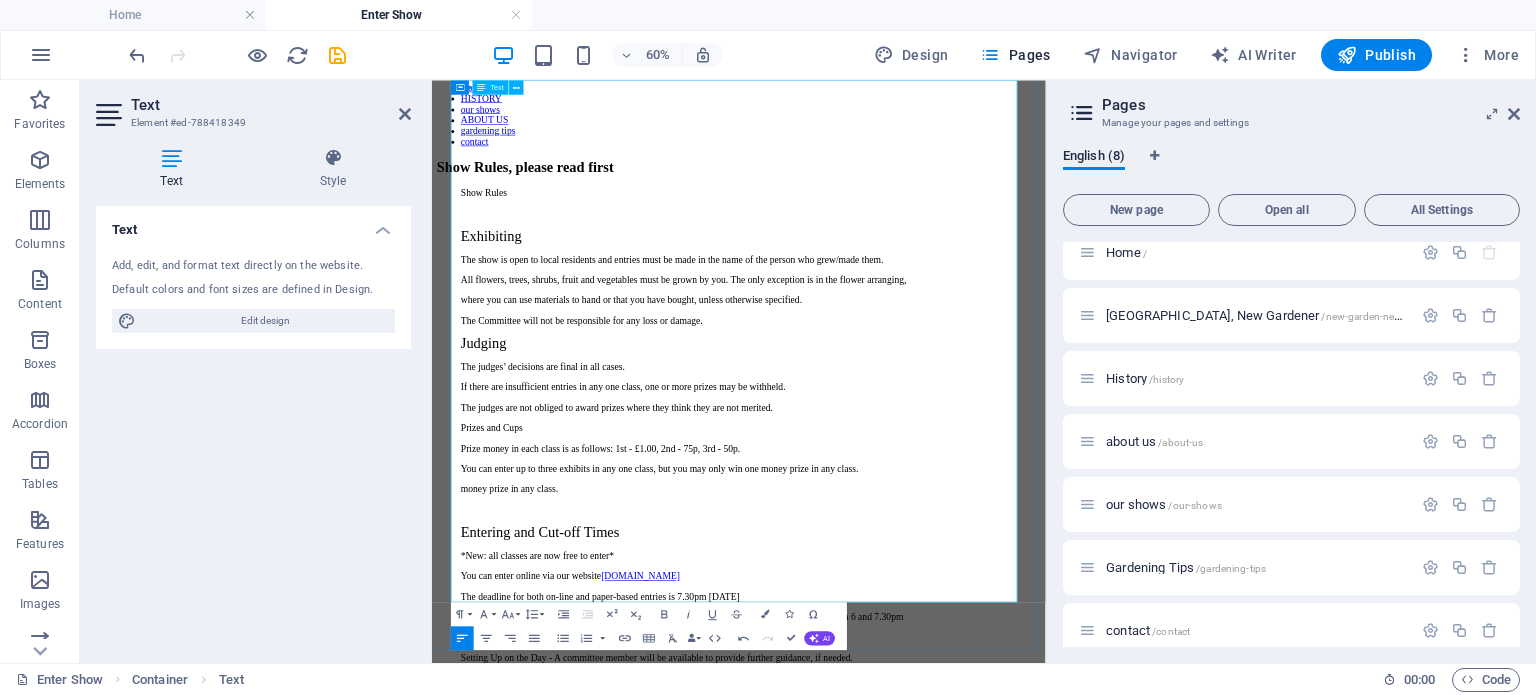 scroll, scrollTop: 199, scrollLeft: 0, axis: vertical 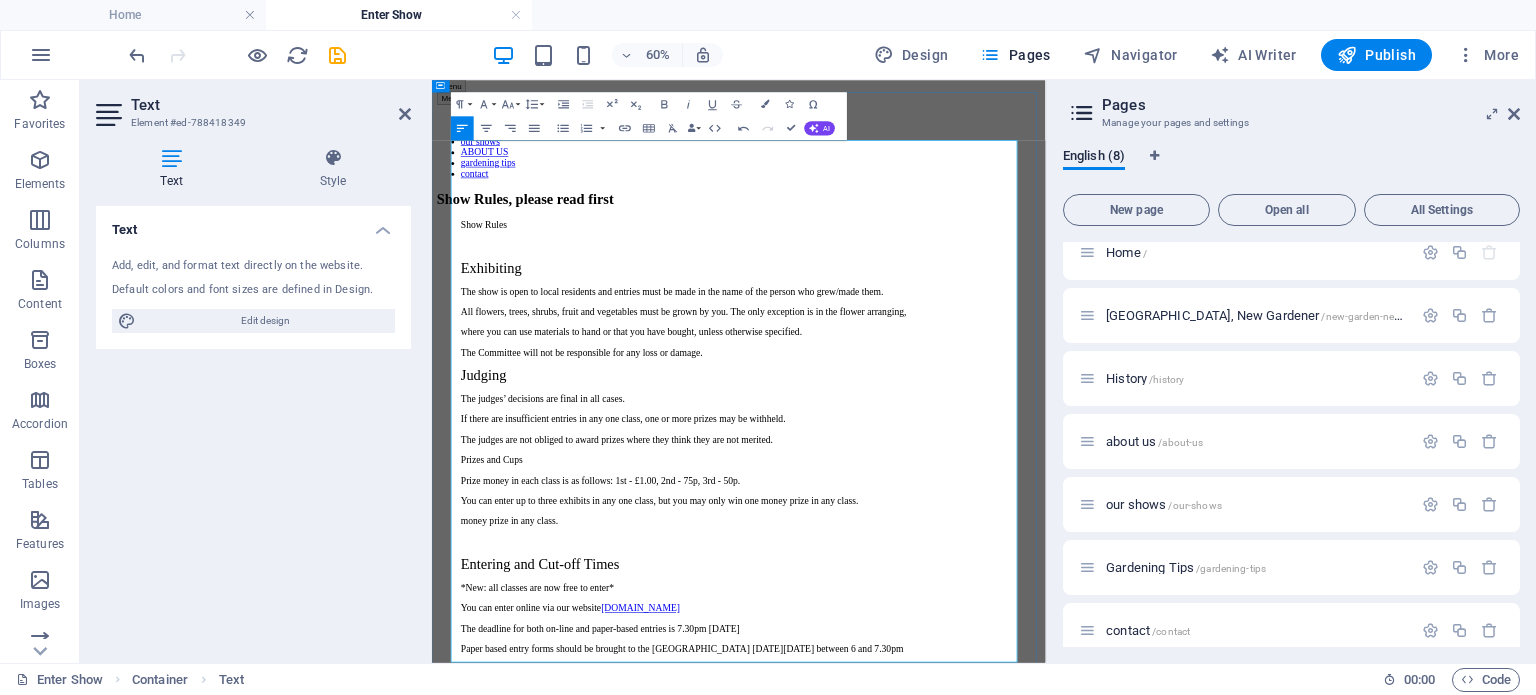 click on "The Committee will not be responsible for any loss or damage." at bounding box center (963, 534) 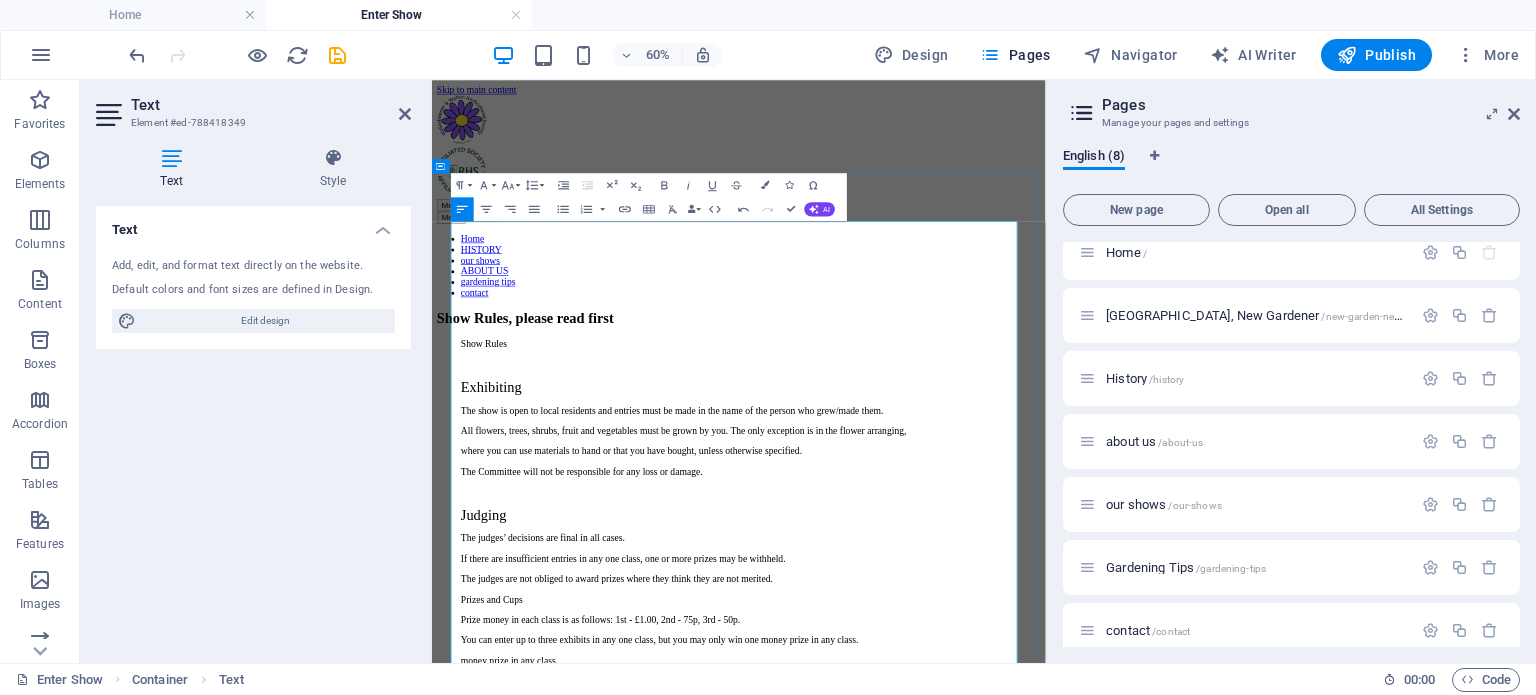 scroll, scrollTop: 0, scrollLeft: 0, axis: both 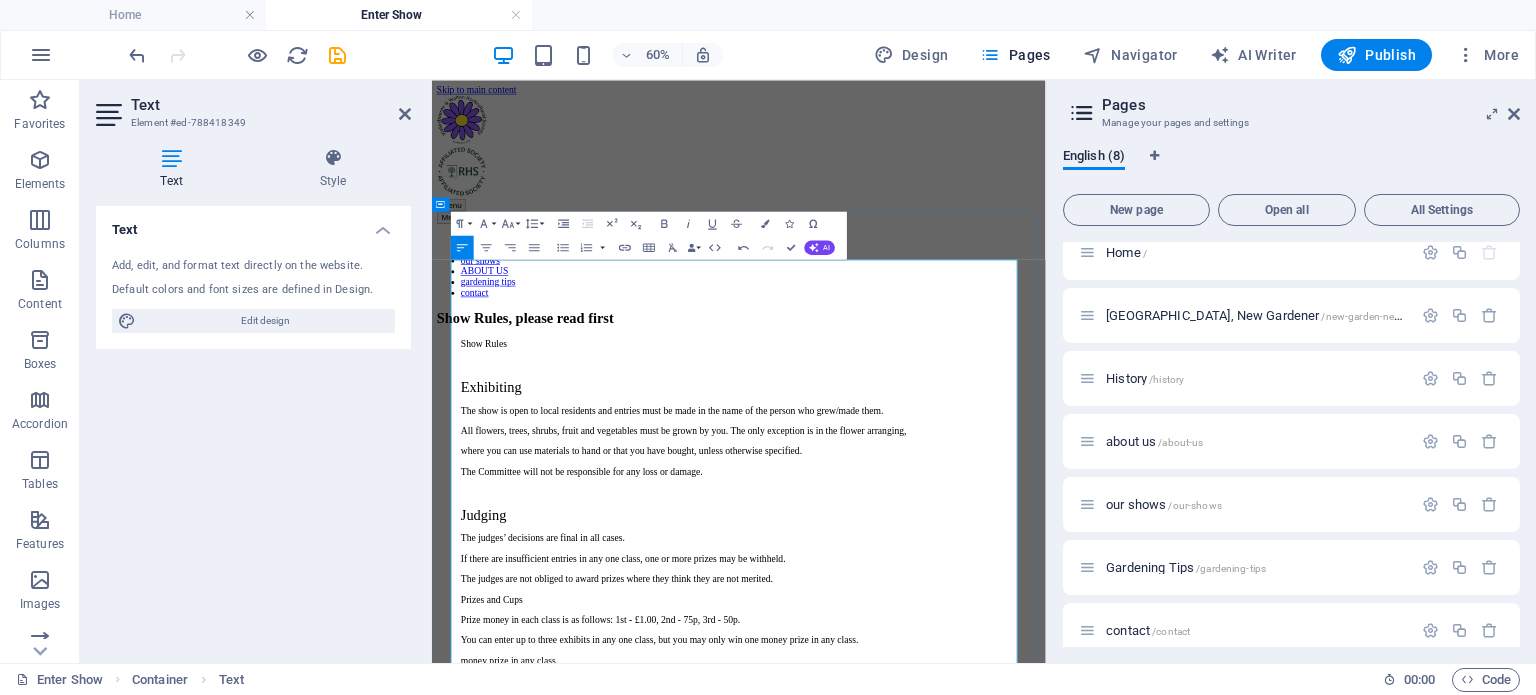 click on "Exhibiting" at bounding box center [963, 592] 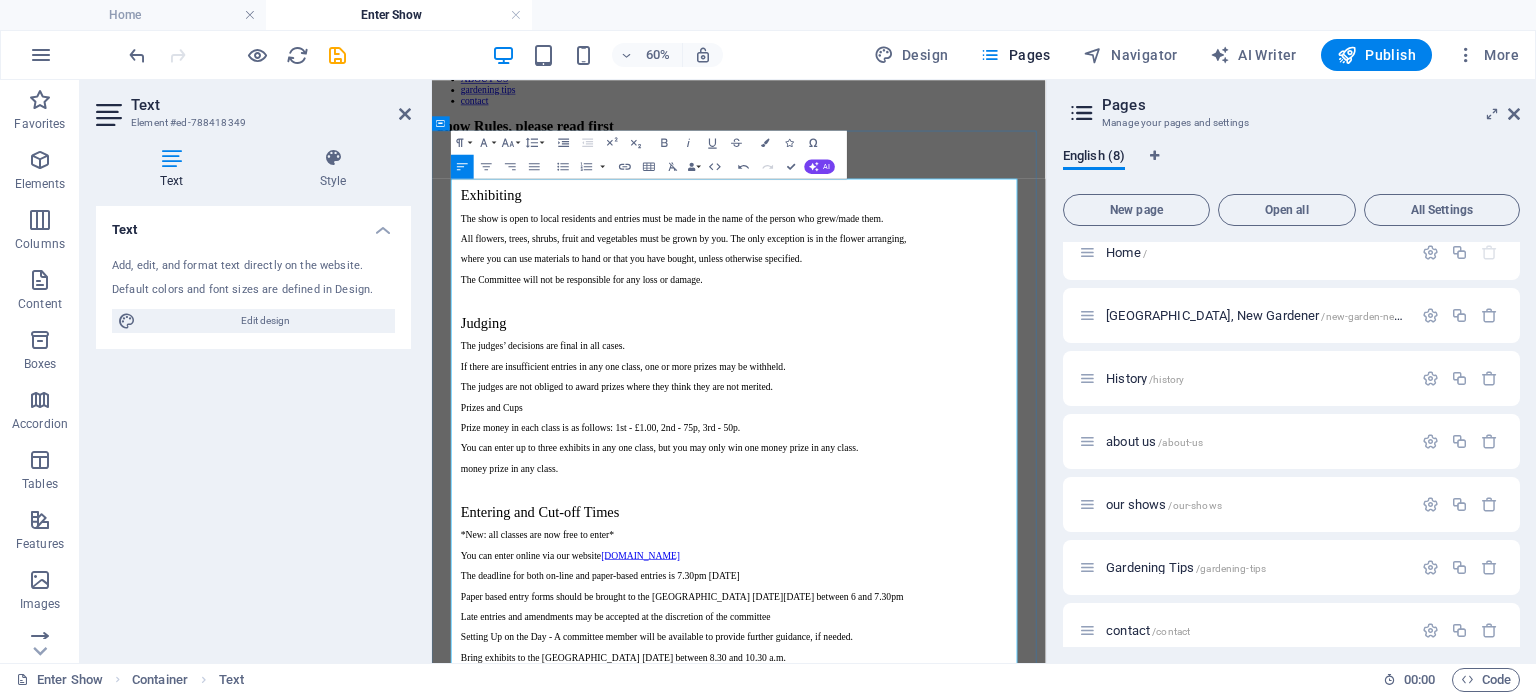 scroll, scrollTop: 359, scrollLeft: 0, axis: vertical 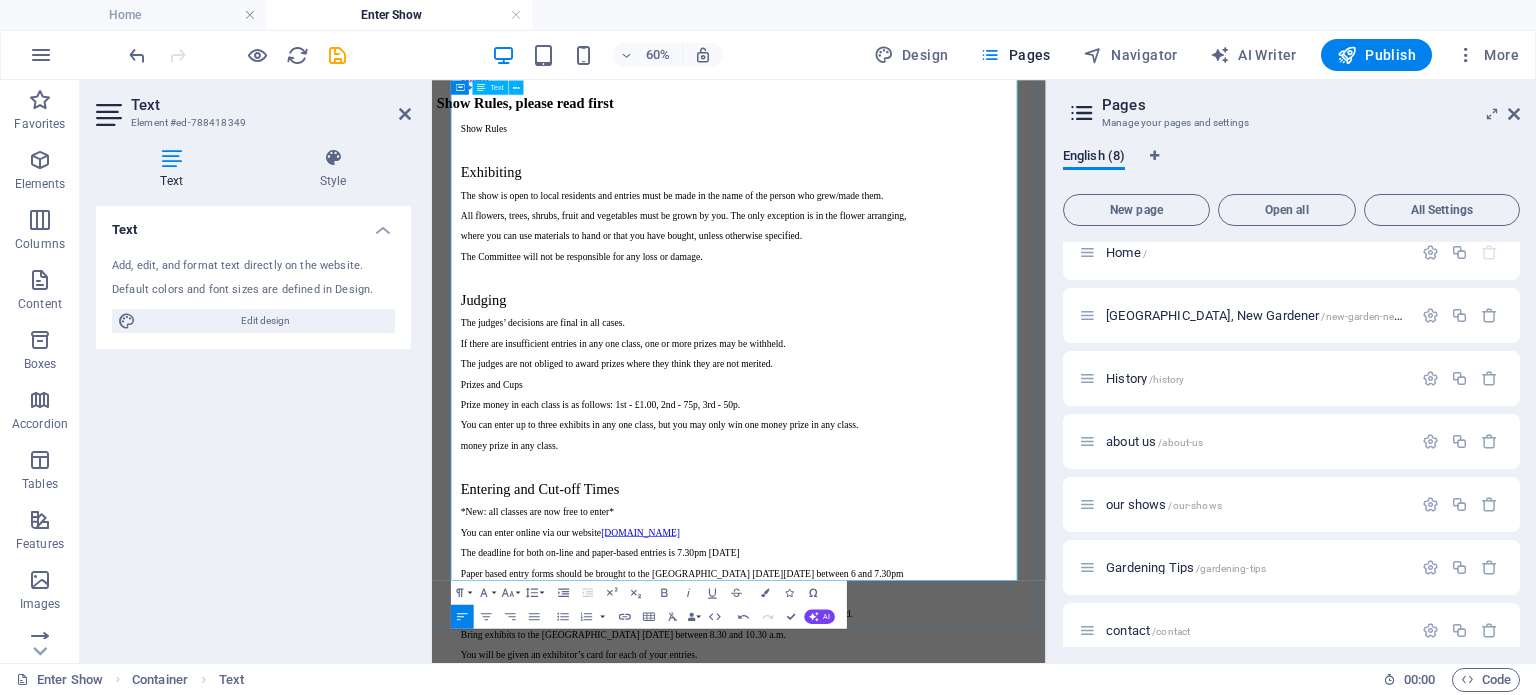 drag, startPoint x: 649, startPoint y: 621, endPoint x: 477, endPoint y: 617, distance: 172.04651 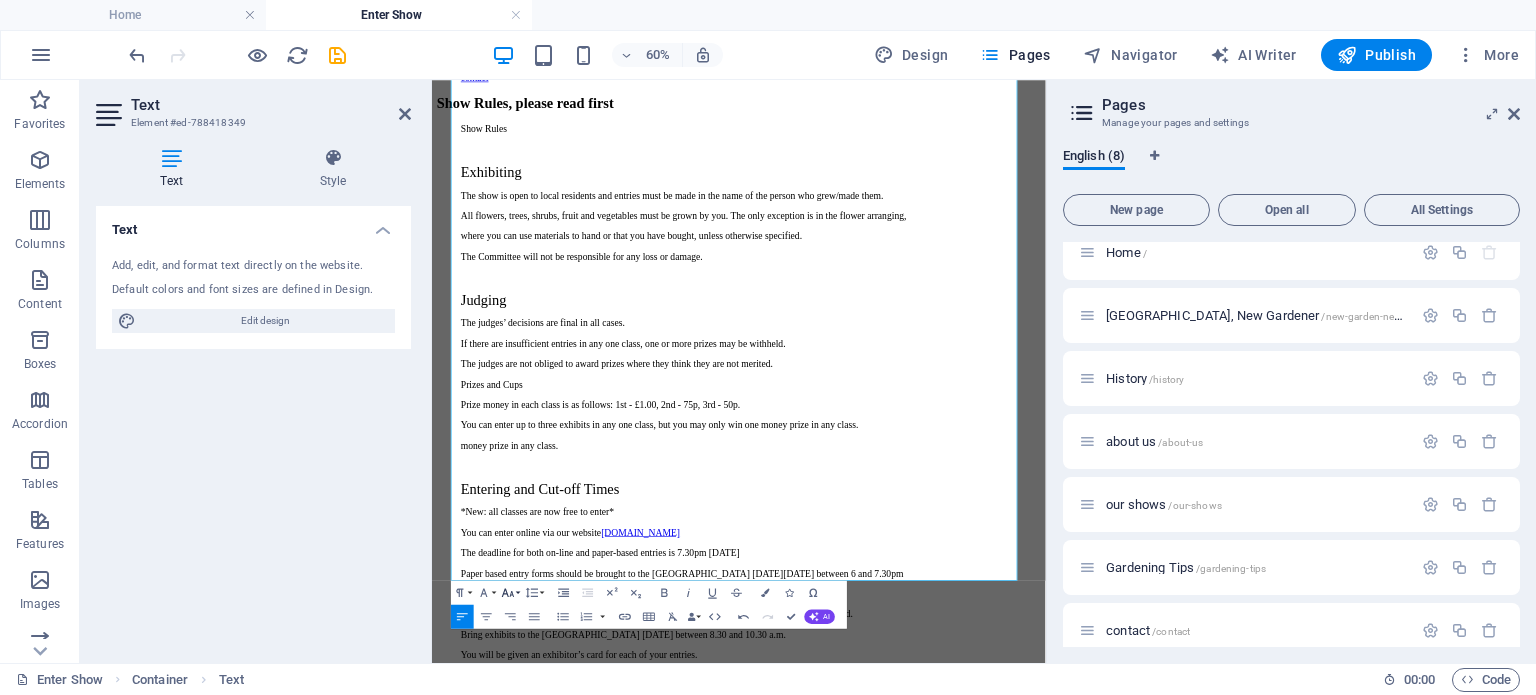 click on "Font Size" at bounding box center [510, 592] 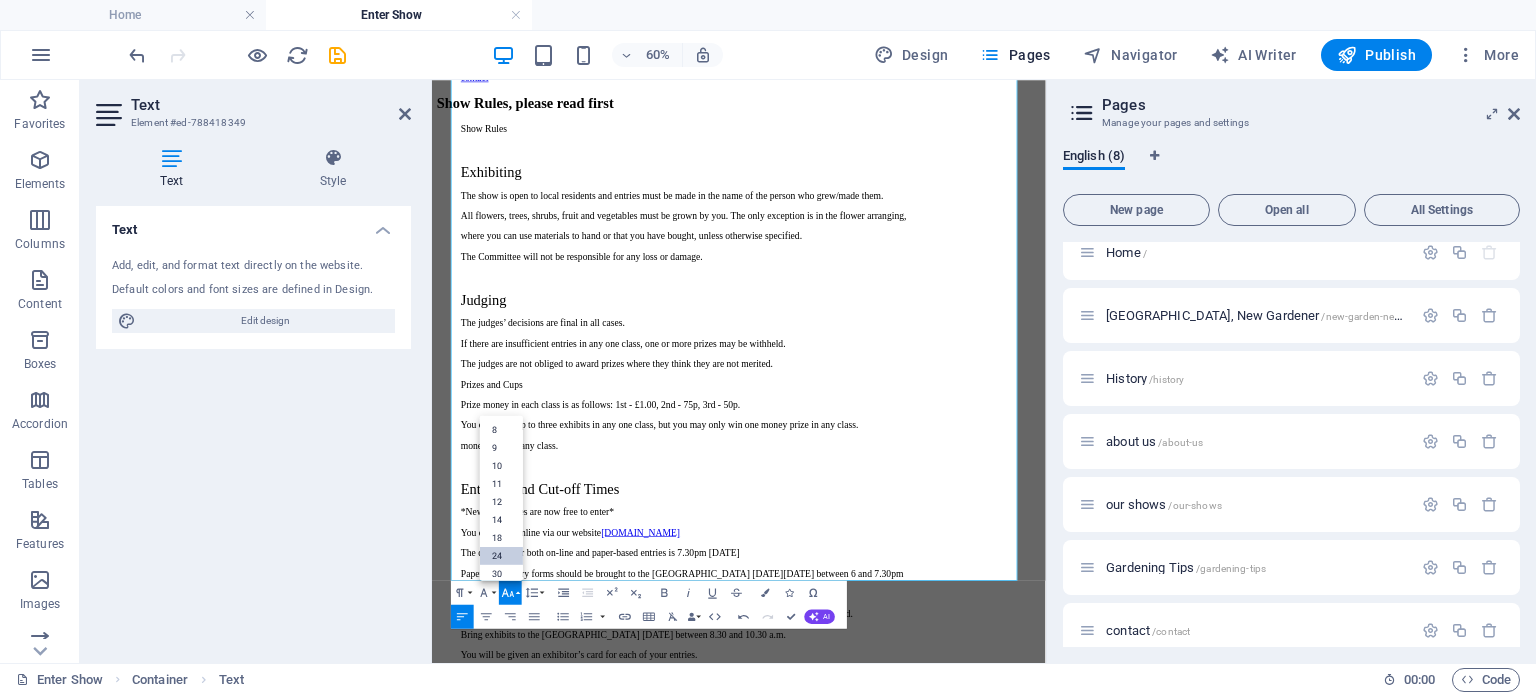 click on "24" at bounding box center [501, 555] 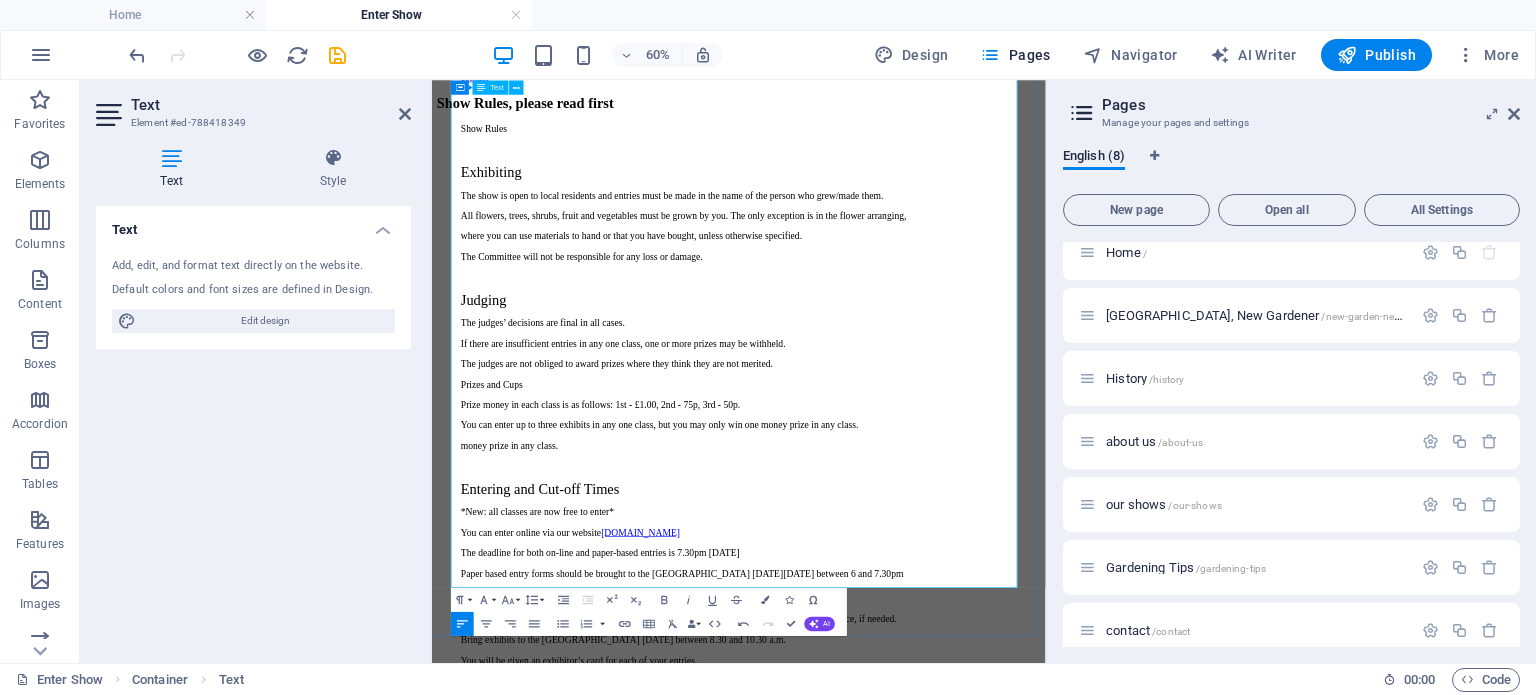 click on "Late entries and amendments may be accepted at the discretion of the committee" at bounding box center [963, 936] 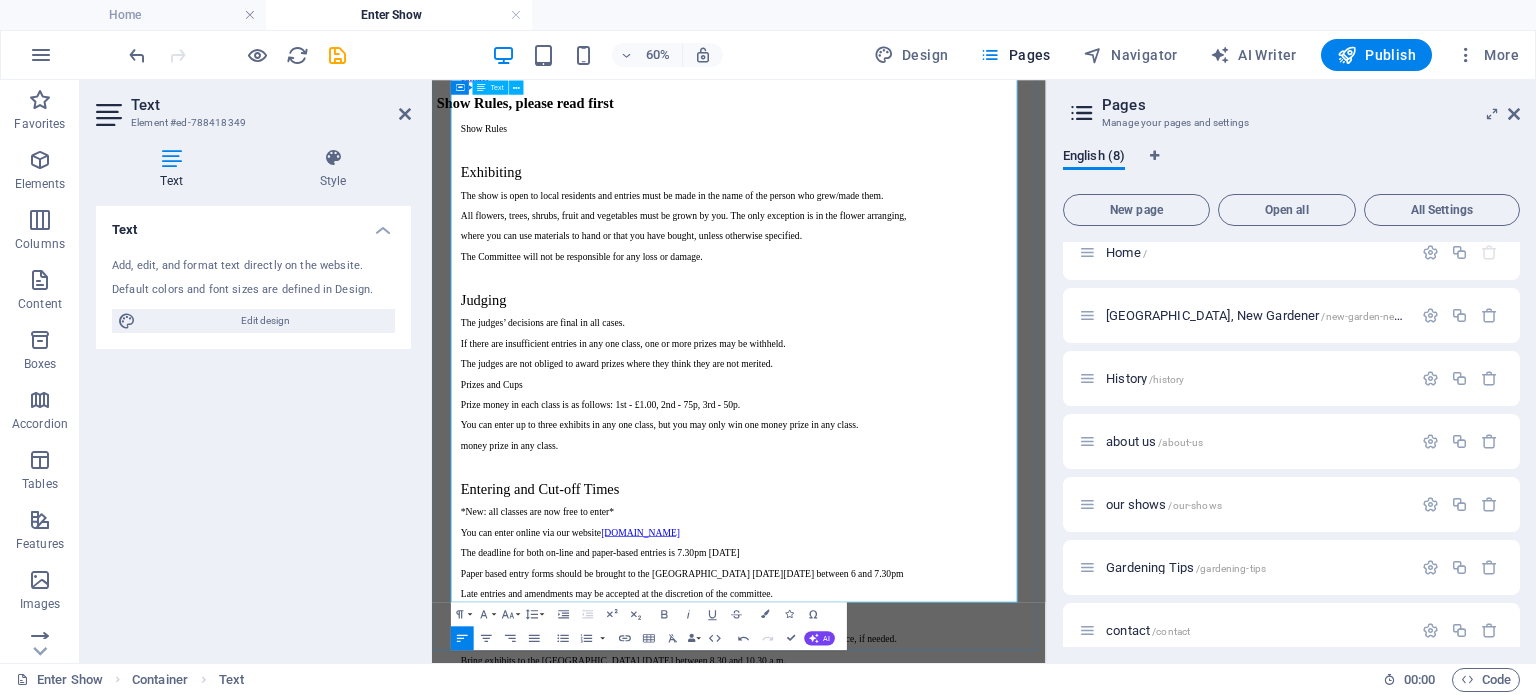 click on "Setting Up on the Day -" at bounding box center [594, 1008] 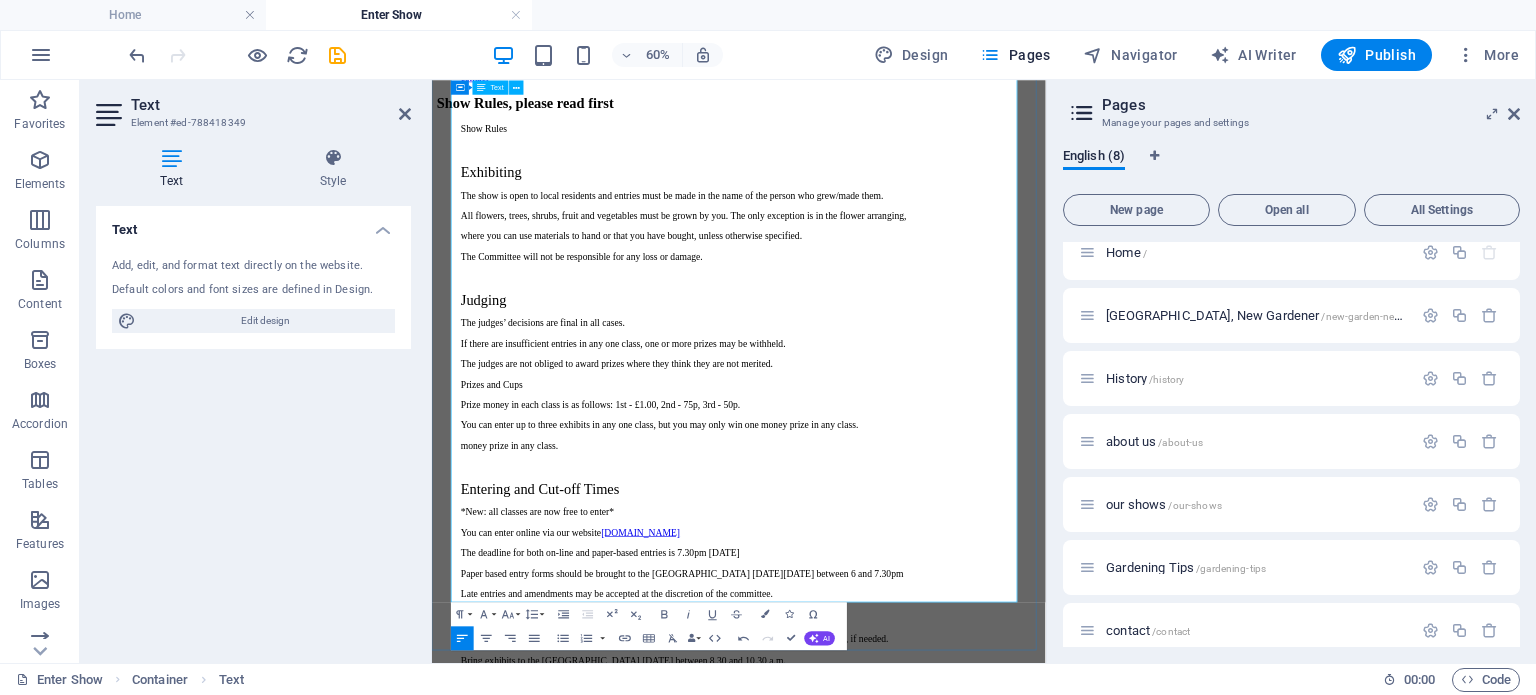 click on "Setting Up on the Day   A committee member will be available to provide further guidance, if needed." at bounding box center [963, 1008] 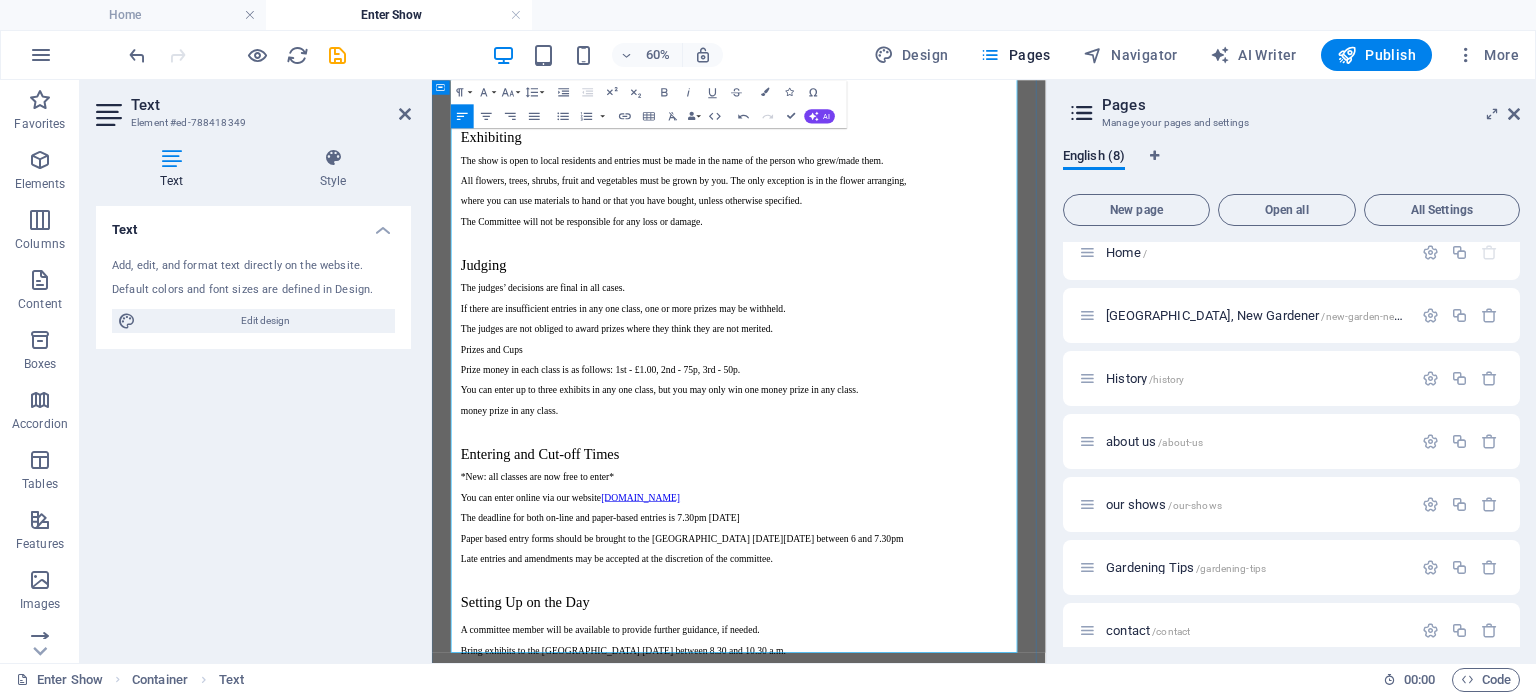 scroll, scrollTop: 431, scrollLeft: 0, axis: vertical 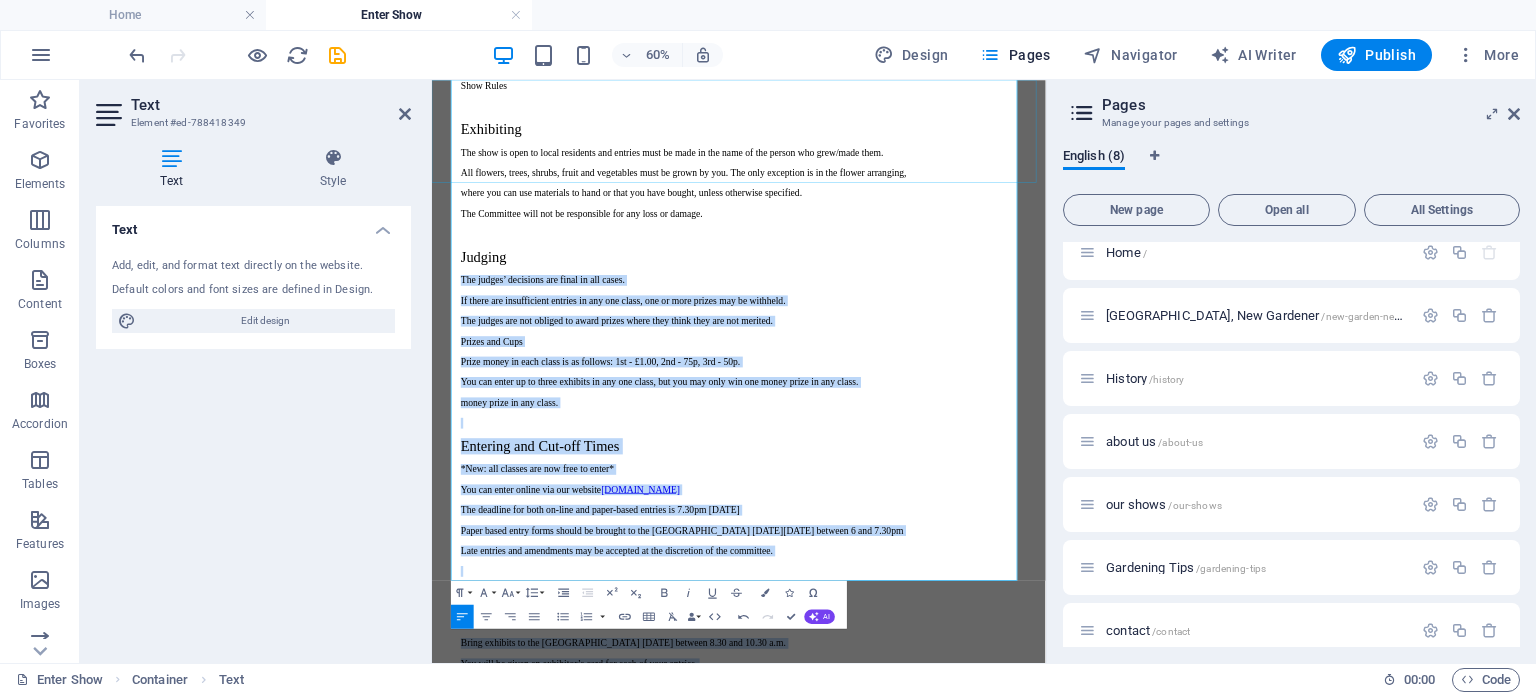 drag, startPoint x: 550, startPoint y: 890, endPoint x: 477, endPoint y: 211, distance: 682.9129 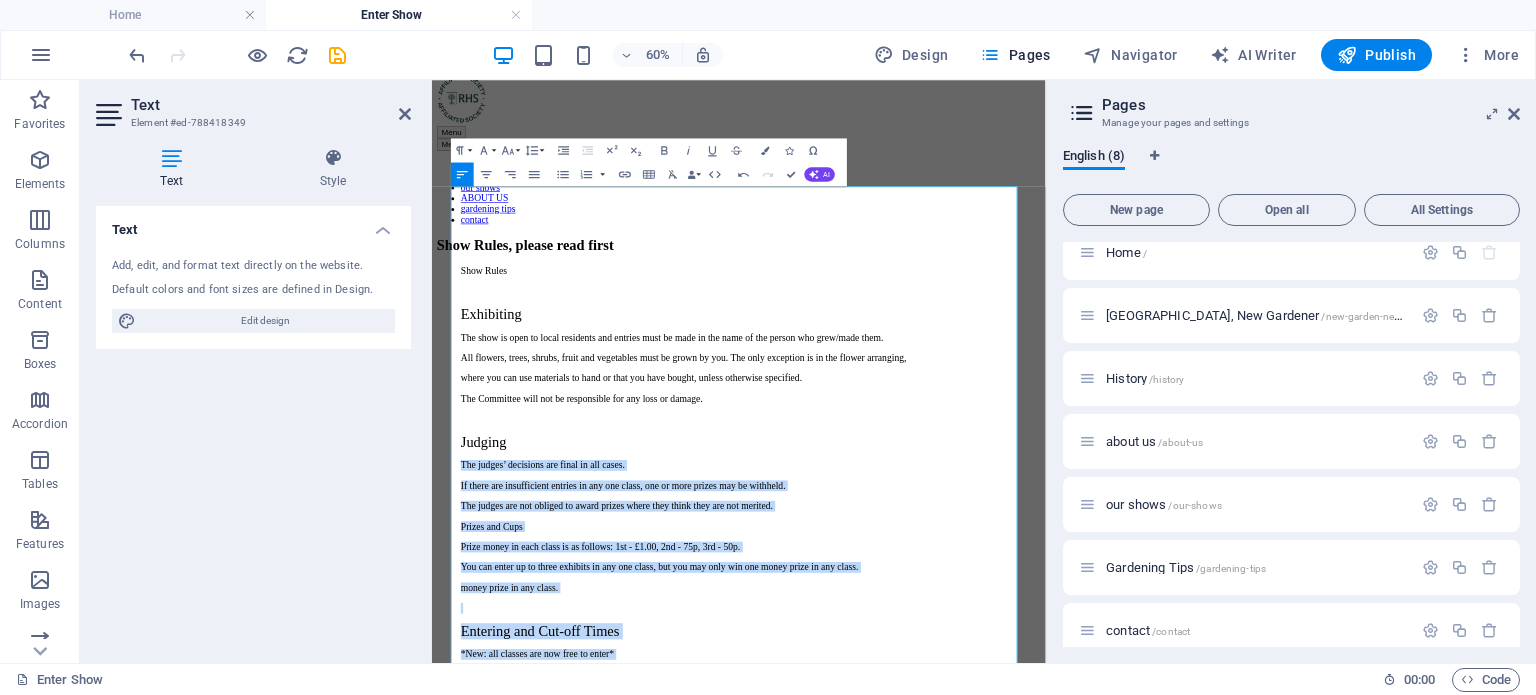 scroll, scrollTop: 120, scrollLeft: 0, axis: vertical 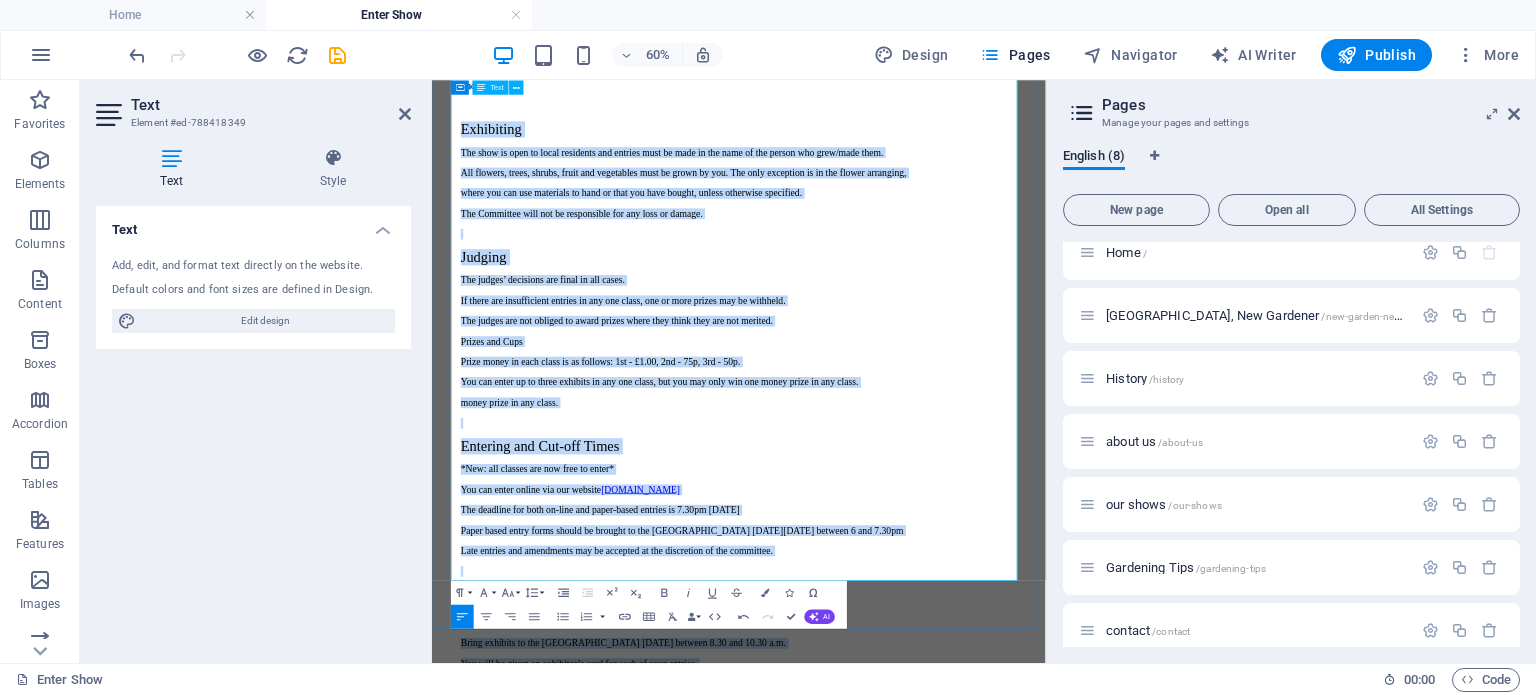 drag, startPoint x: 481, startPoint y: 313, endPoint x: 1302, endPoint y: 865, distance: 989.3154 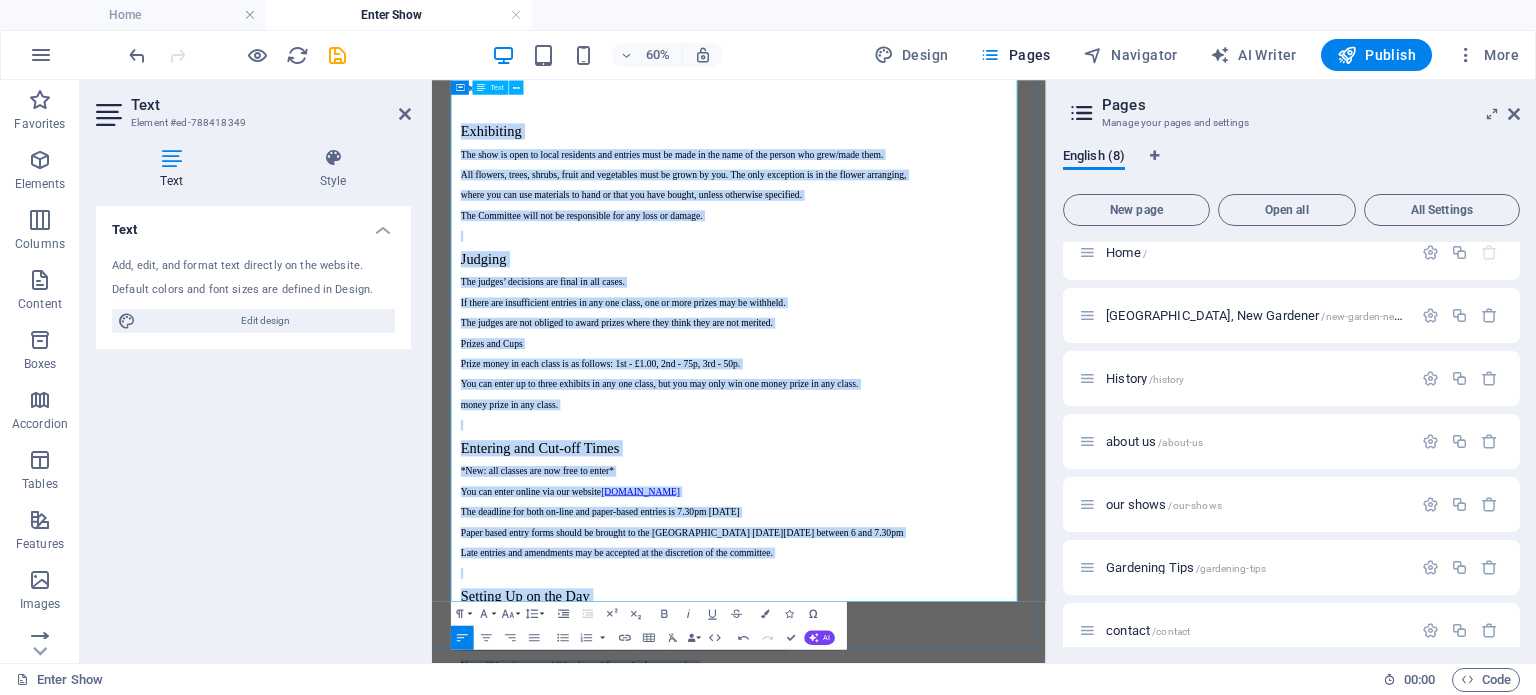 scroll, scrollTop: 431, scrollLeft: 0, axis: vertical 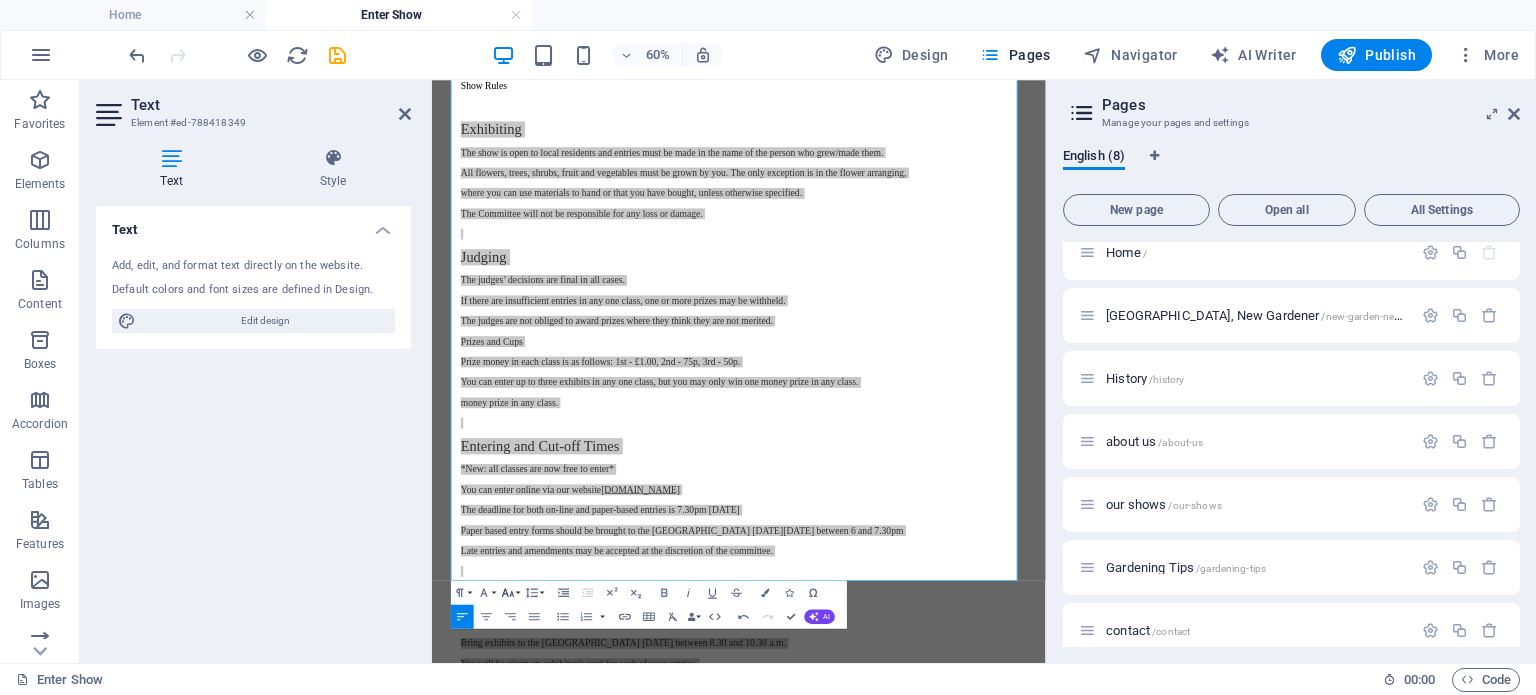 click on "Font Size" at bounding box center [510, 592] 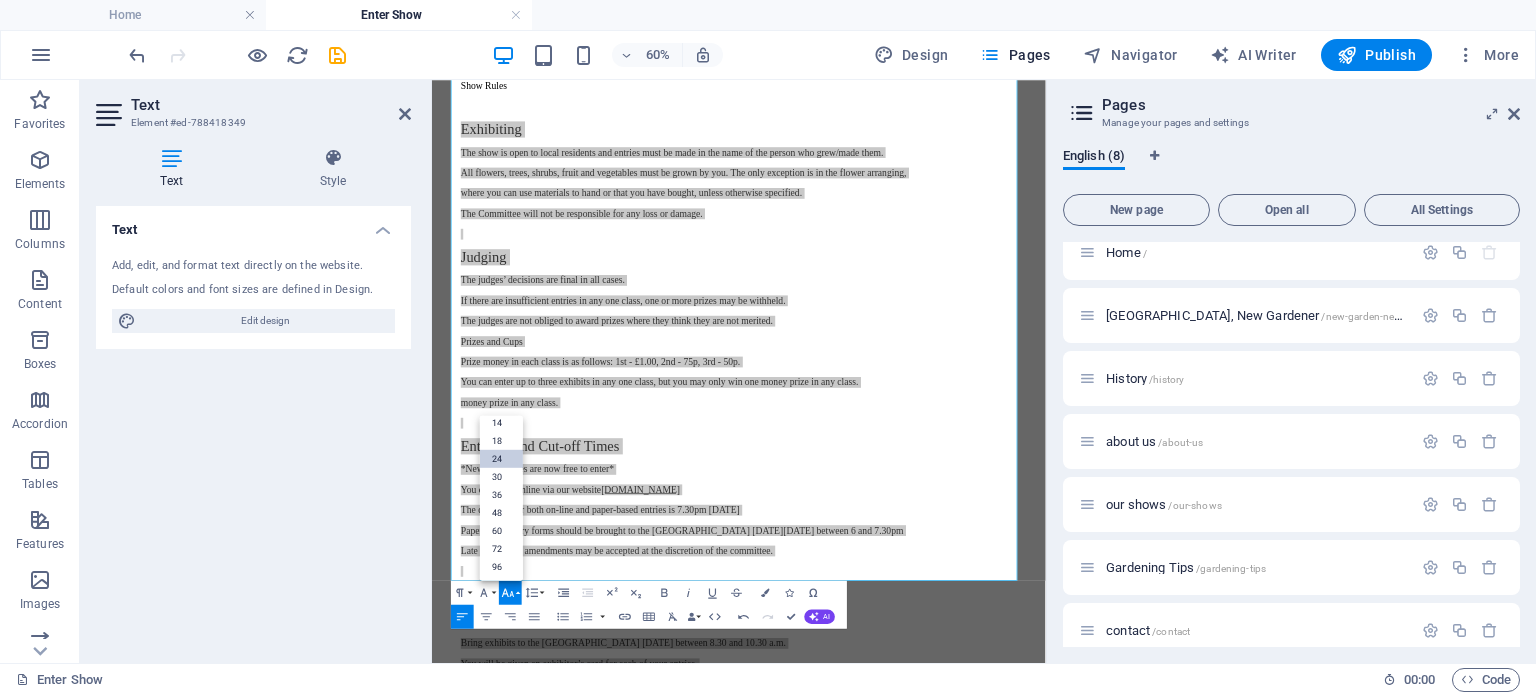 scroll, scrollTop: 160, scrollLeft: 0, axis: vertical 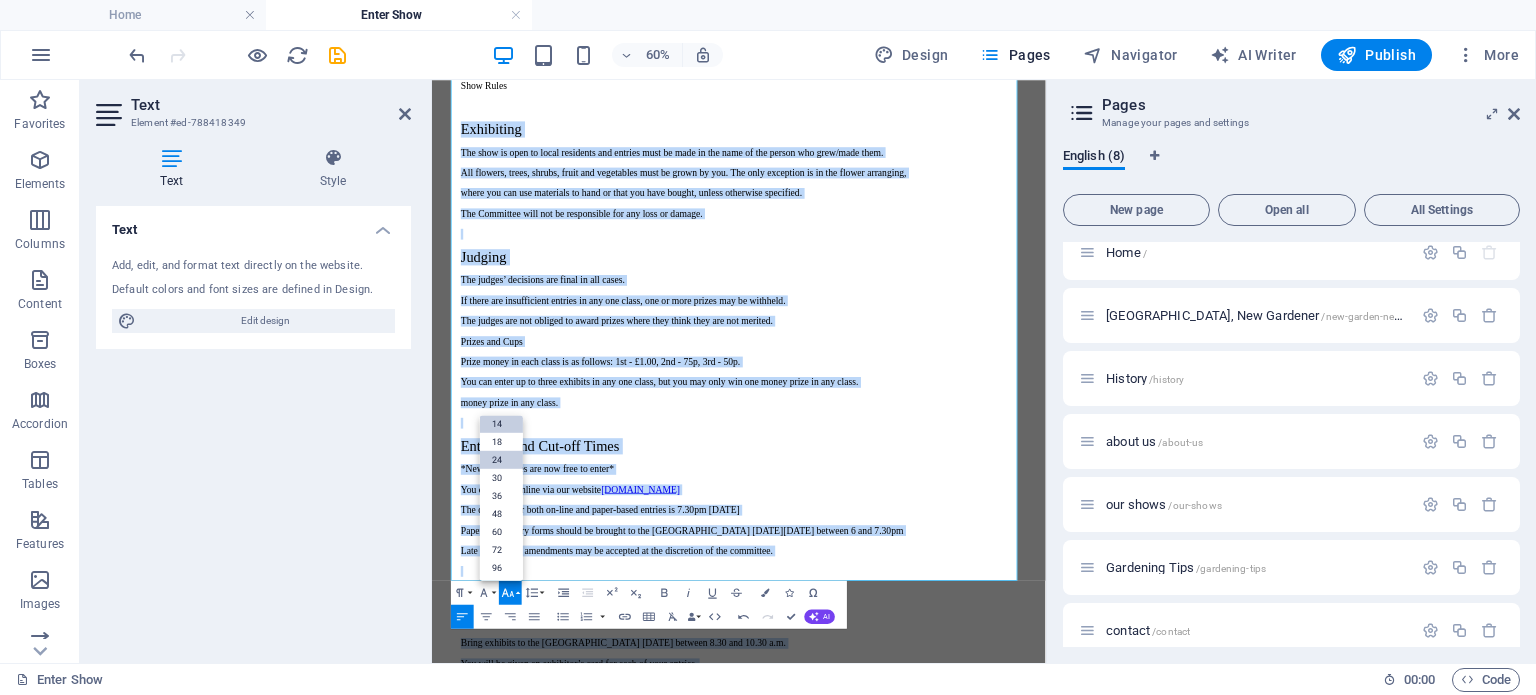 click on "14" at bounding box center [501, 423] 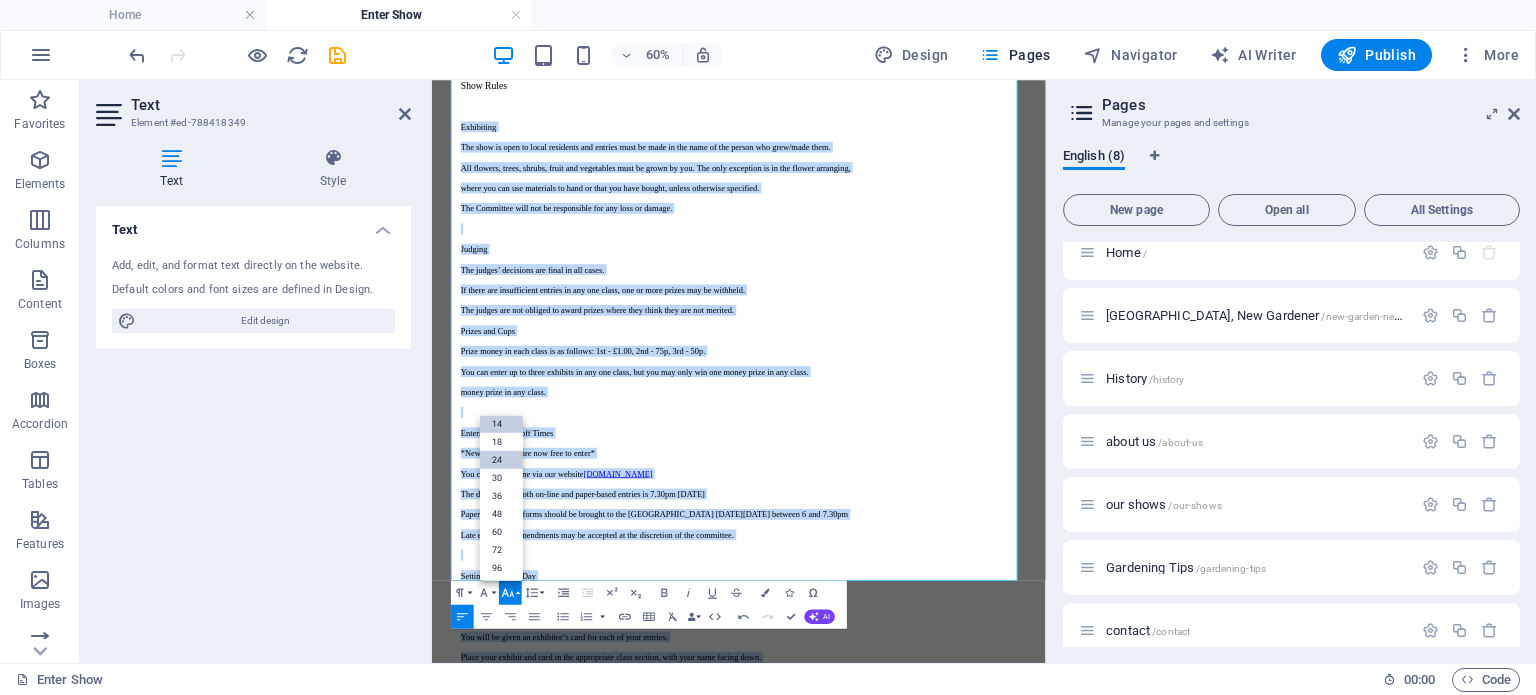 scroll, scrollTop: 371, scrollLeft: 0, axis: vertical 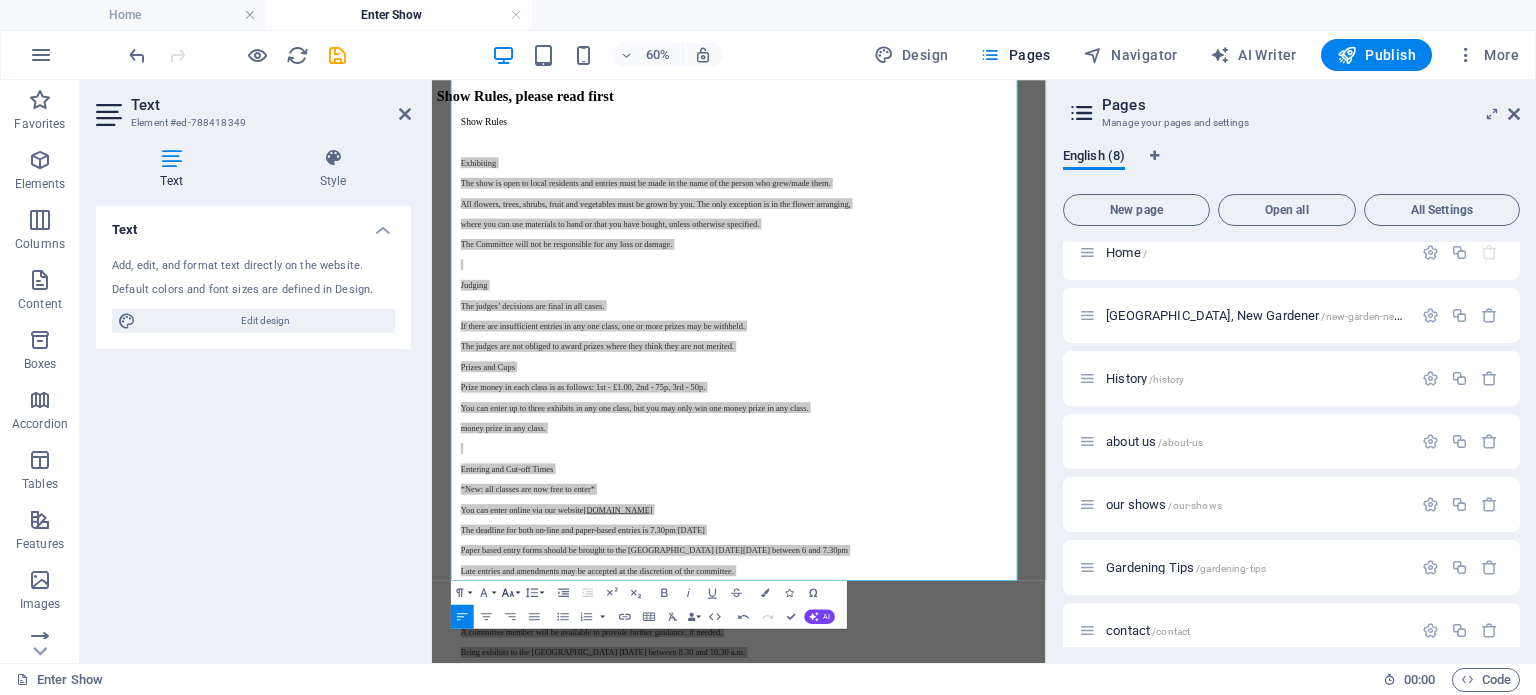 click on "Font Size" at bounding box center (510, 592) 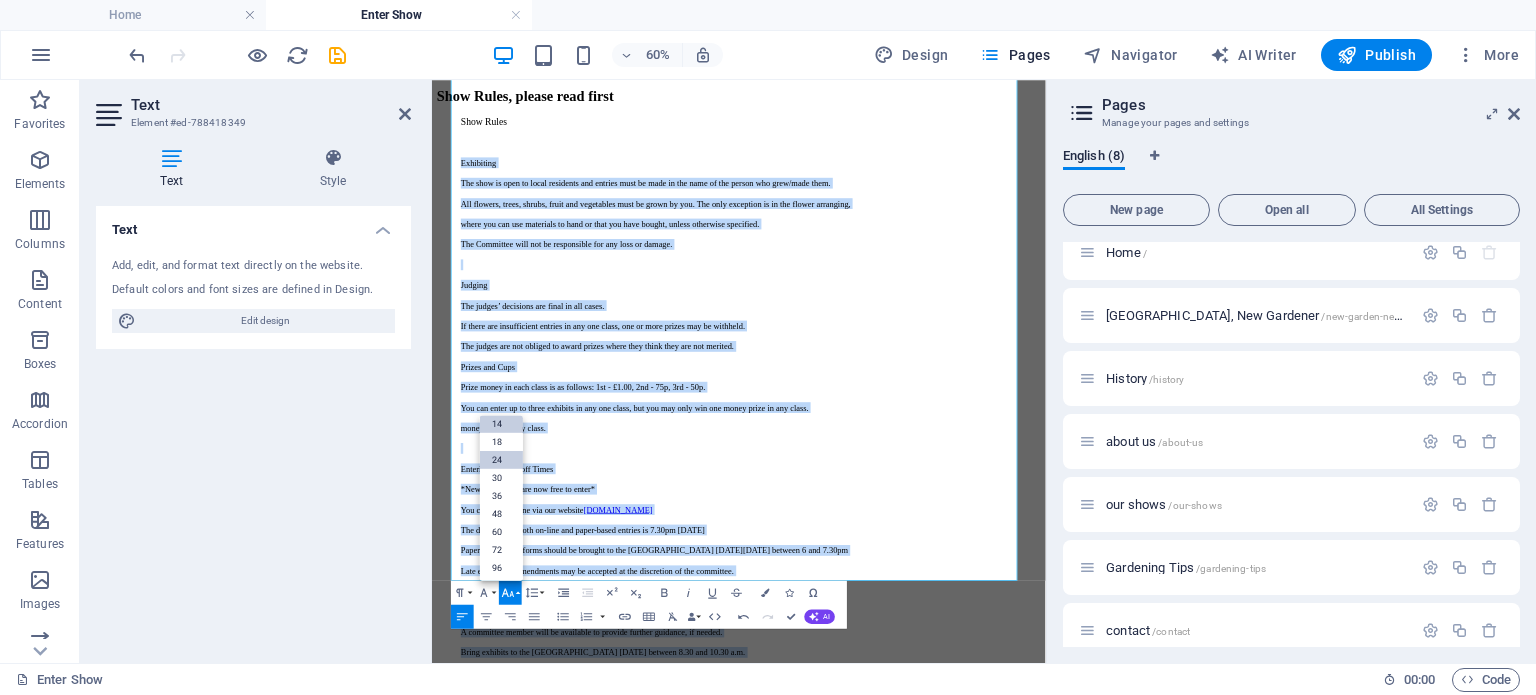 click on "24" at bounding box center (501, 459) 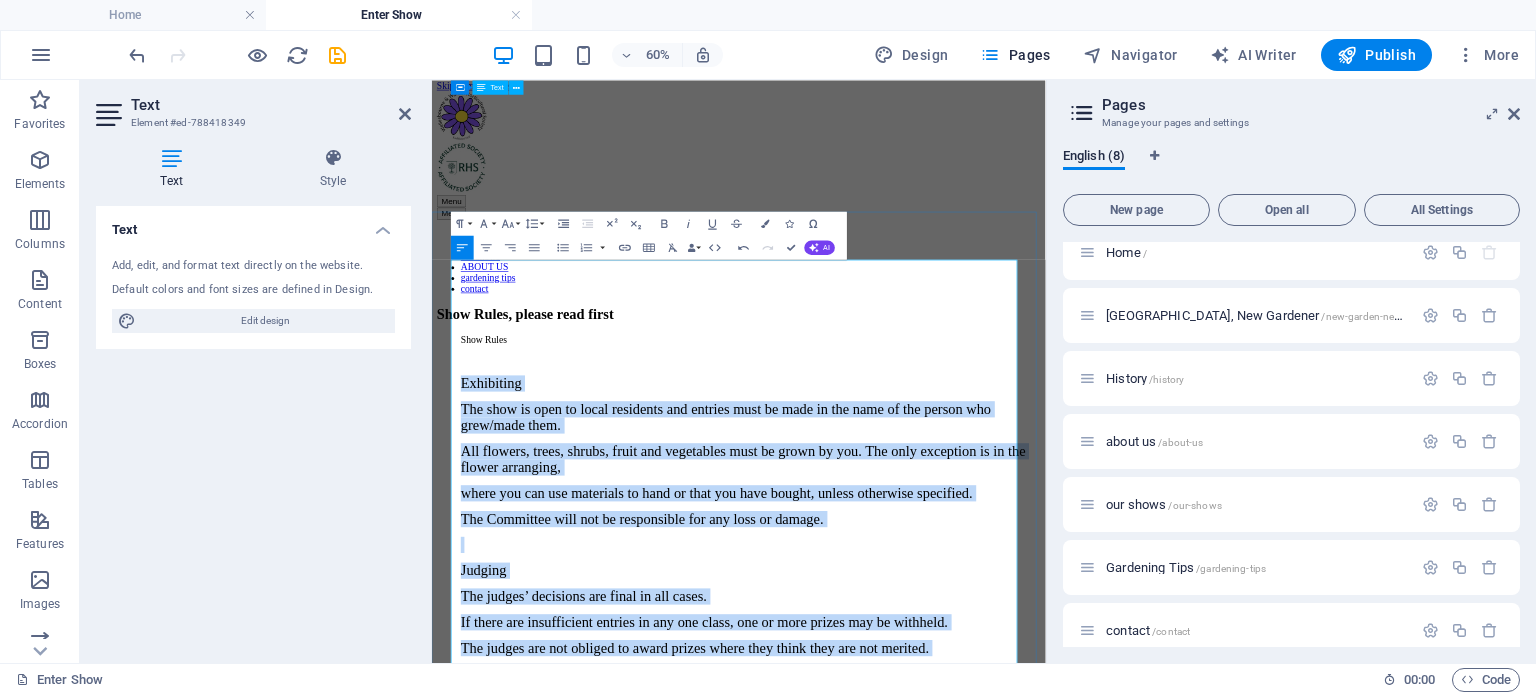 scroll, scrollTop: 0, scrollLeft: 0, axis: both 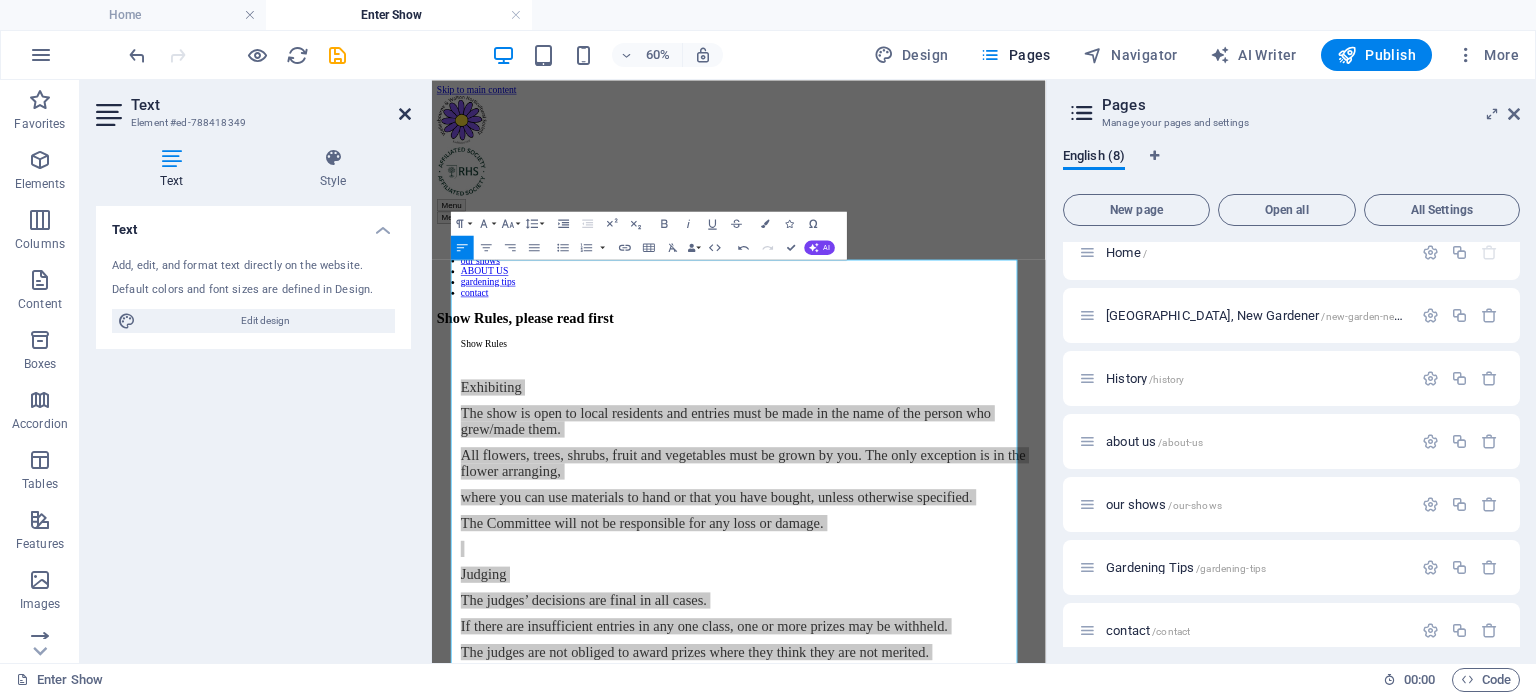 click at bounding box center (405, 114) 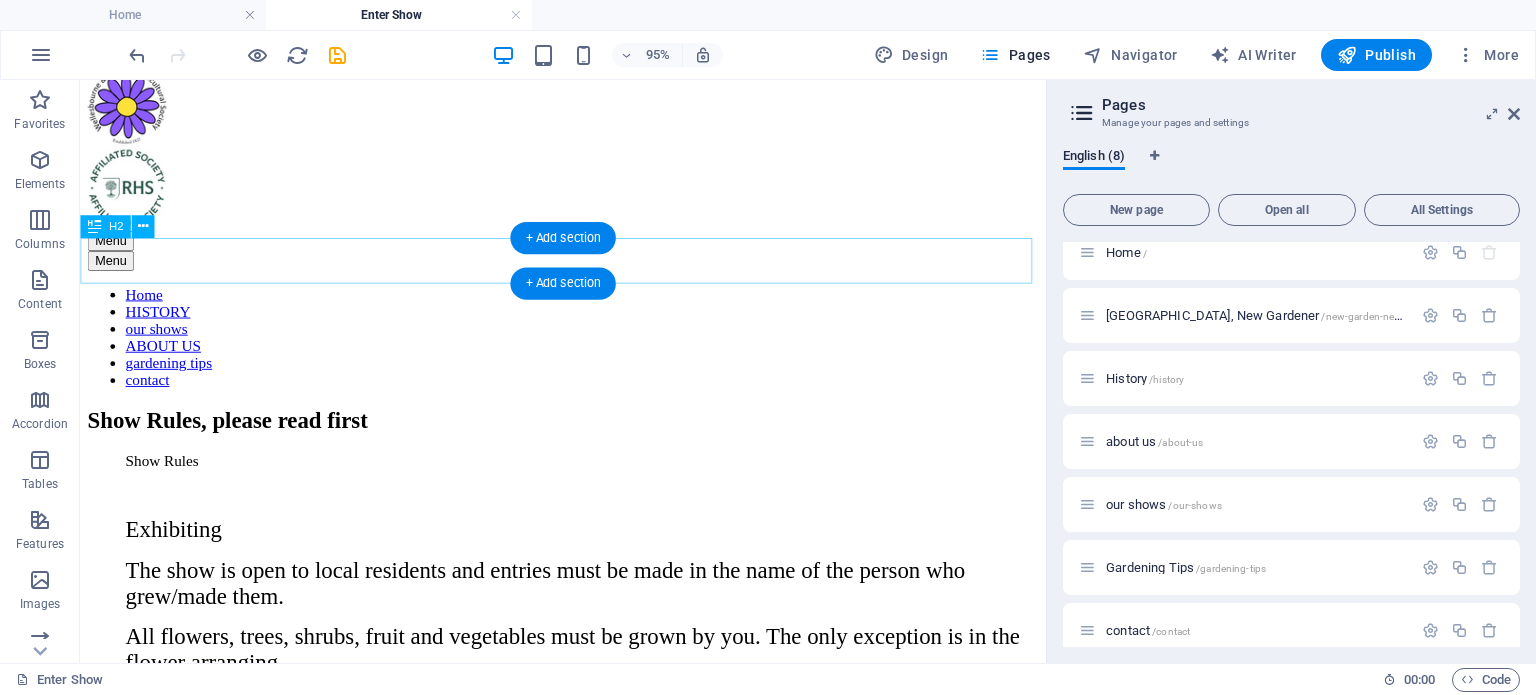 scroll, scrollTop: 100, scrollLeft: 0, axis: vertical 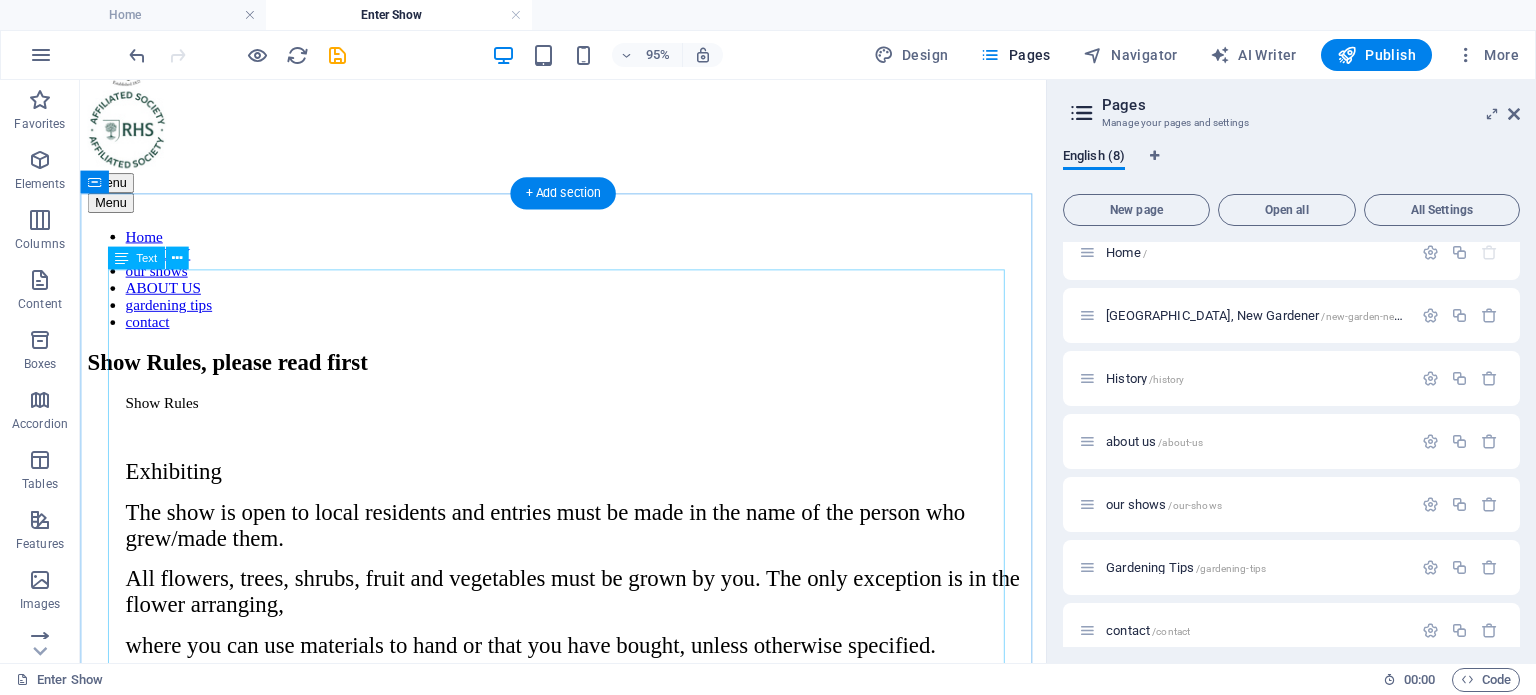 click on "Show Rules Exhibiting The show is open to local residents and entries must be made in the name of the person who grew/made them. All flowers, trees, shrubs, fruit and vegetables must be grown by you. The only exception is in the flower arranging, where you can use materials to hand or that you have bought, unless otherwise specified. The Committee will not be responsible for any loss or damage. Judging The judges’ decisions are final in all cases. If there are insufficient entries in any one class, one or more prizes may be withheld. The judges are not obliged to award prizes where they think they are not merited. Prizes and Cups Prize money in each class is as follows: 1st - £1.00, 2nd - 75p, 3rd - 50p. You can enter up to three exhibits in any one class, but you may only win one money prize in any class. money prize in any class. Entering and Cut-off Times *New: all classes are now free to enter* You can enter online via our website  [DOMAIN_NAME] Setting Up on the Day   prize money. classes" at bounding box center [588, 1296] 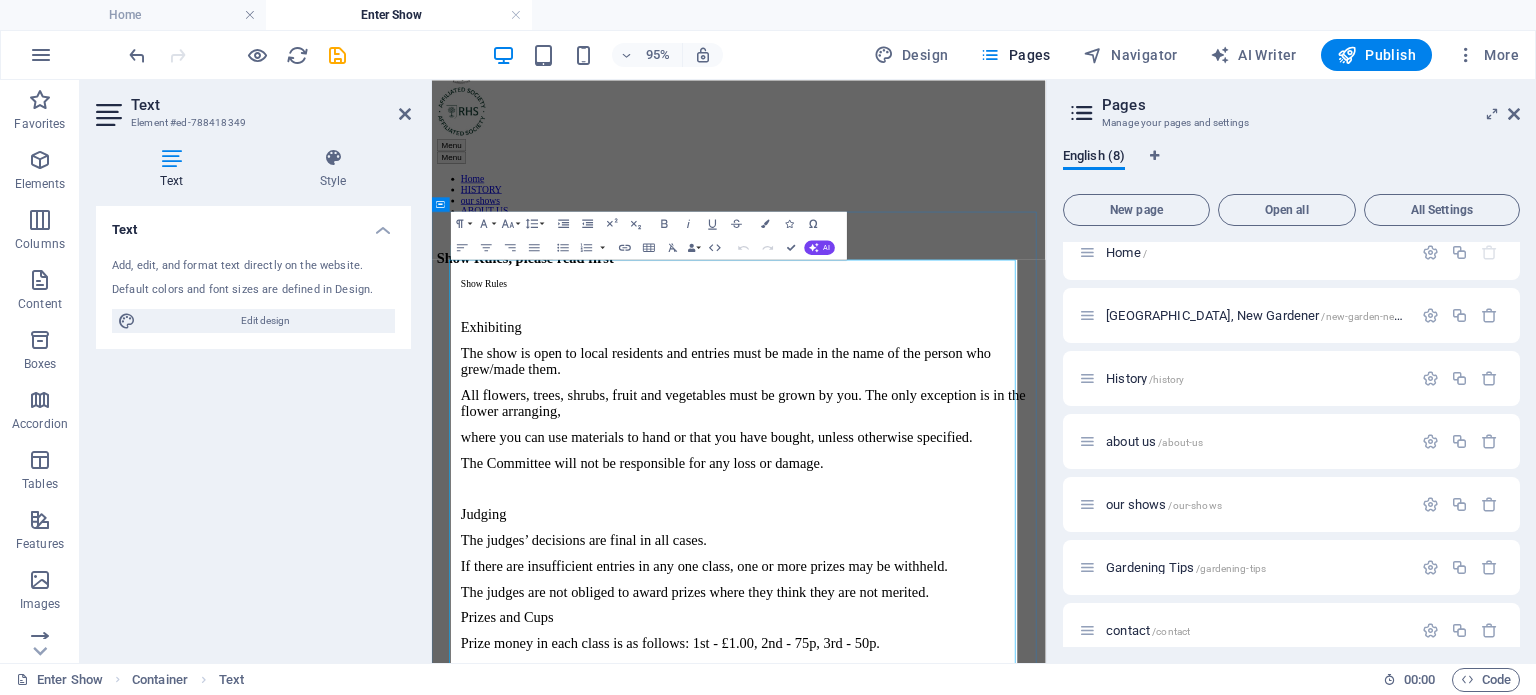 scroll, scrollTop: 0, scrollLeft: 0, axis: both 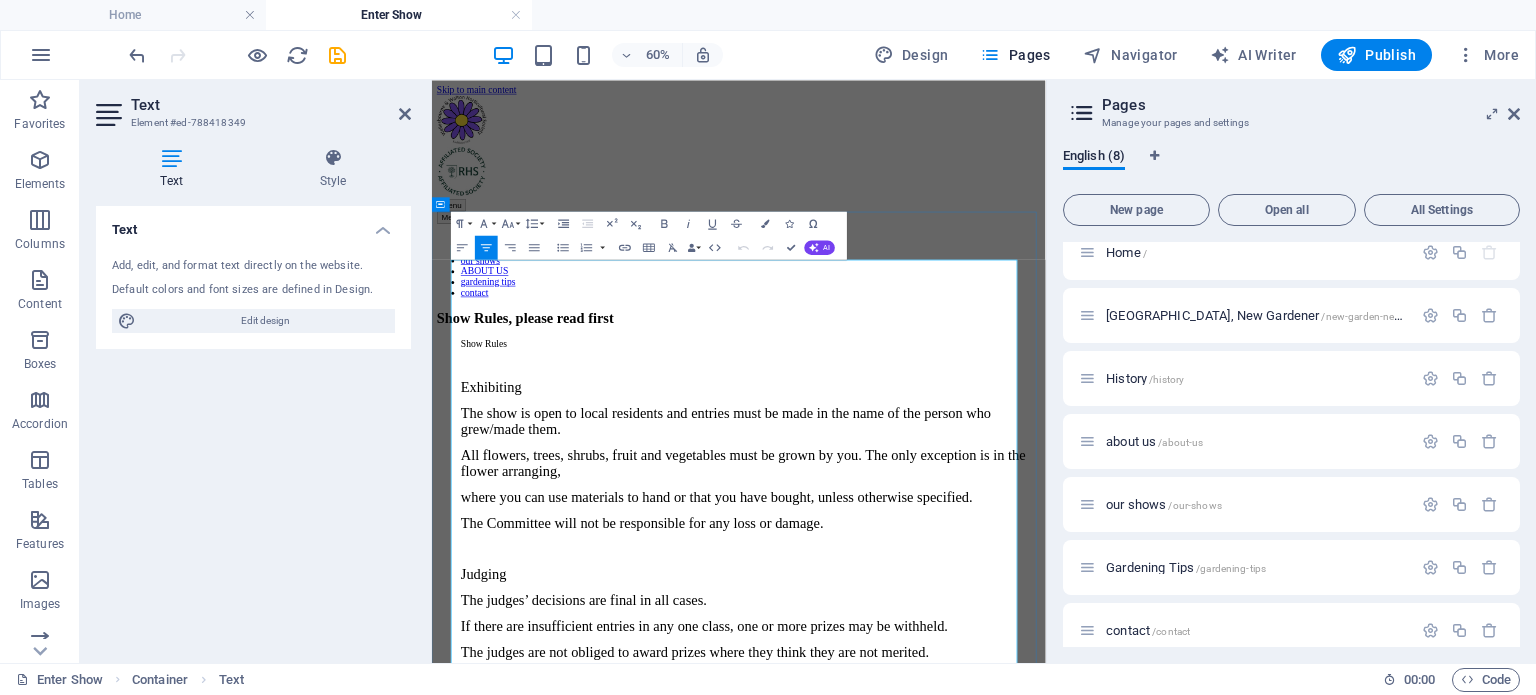 click on "All flowers, trees, shrubs, fruit and vegetables must be grown by you. The only exception is in the flower arranging," 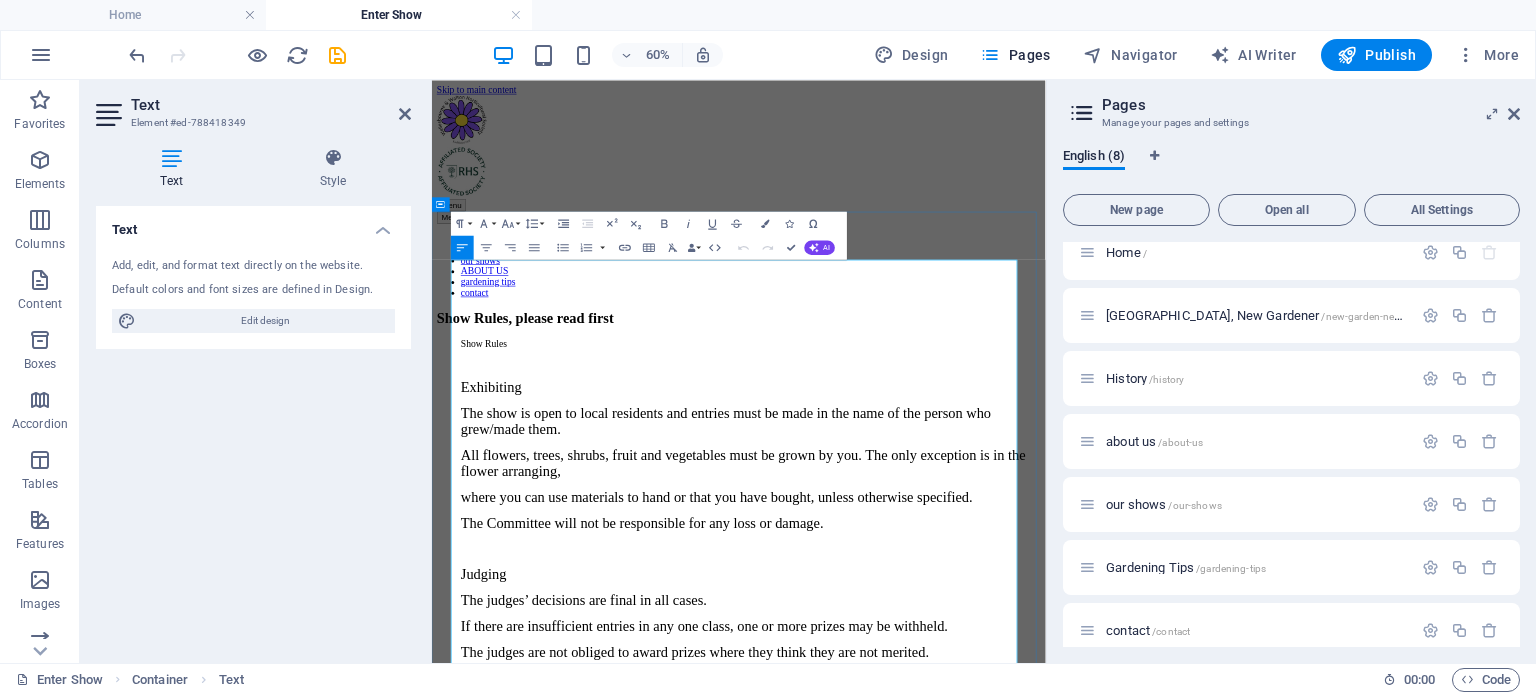 type 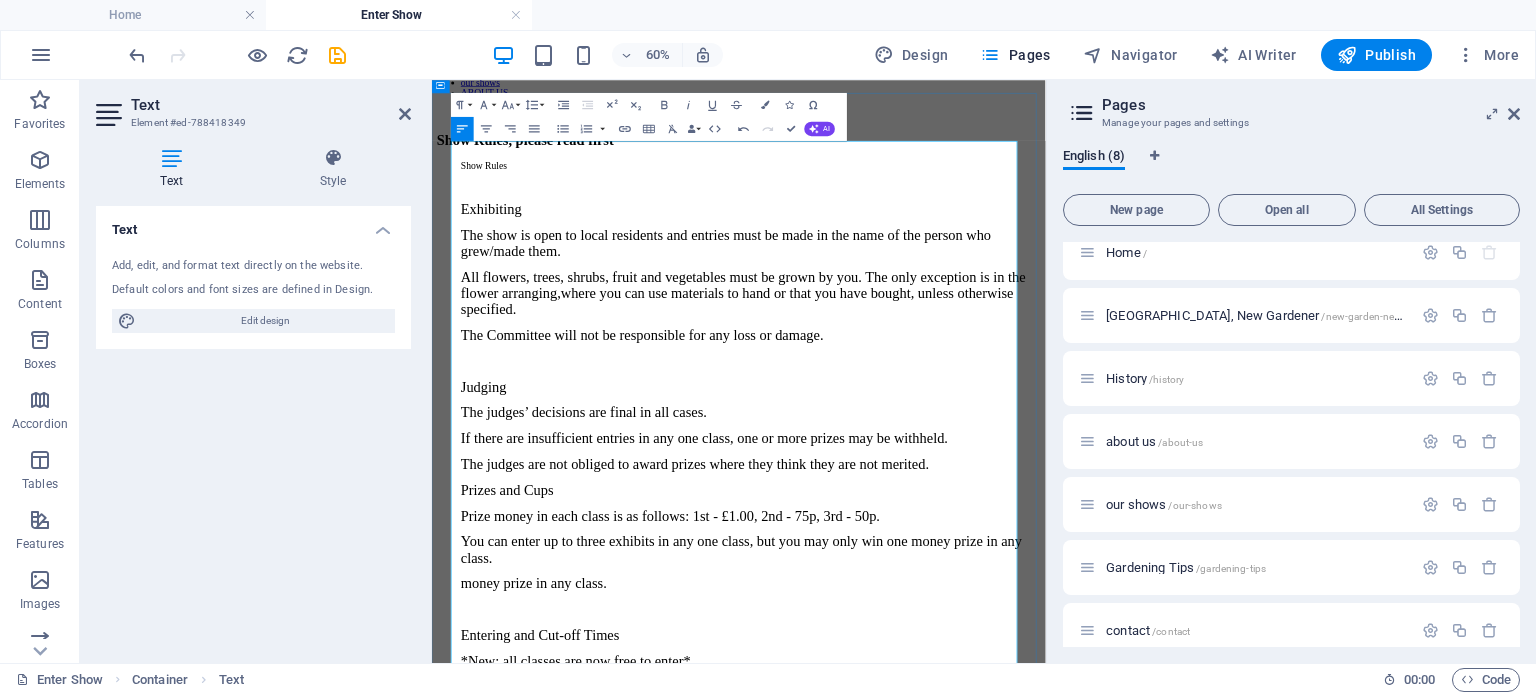 scroll, scrollTop: 300, scrollLeft: 0, axis: vertical 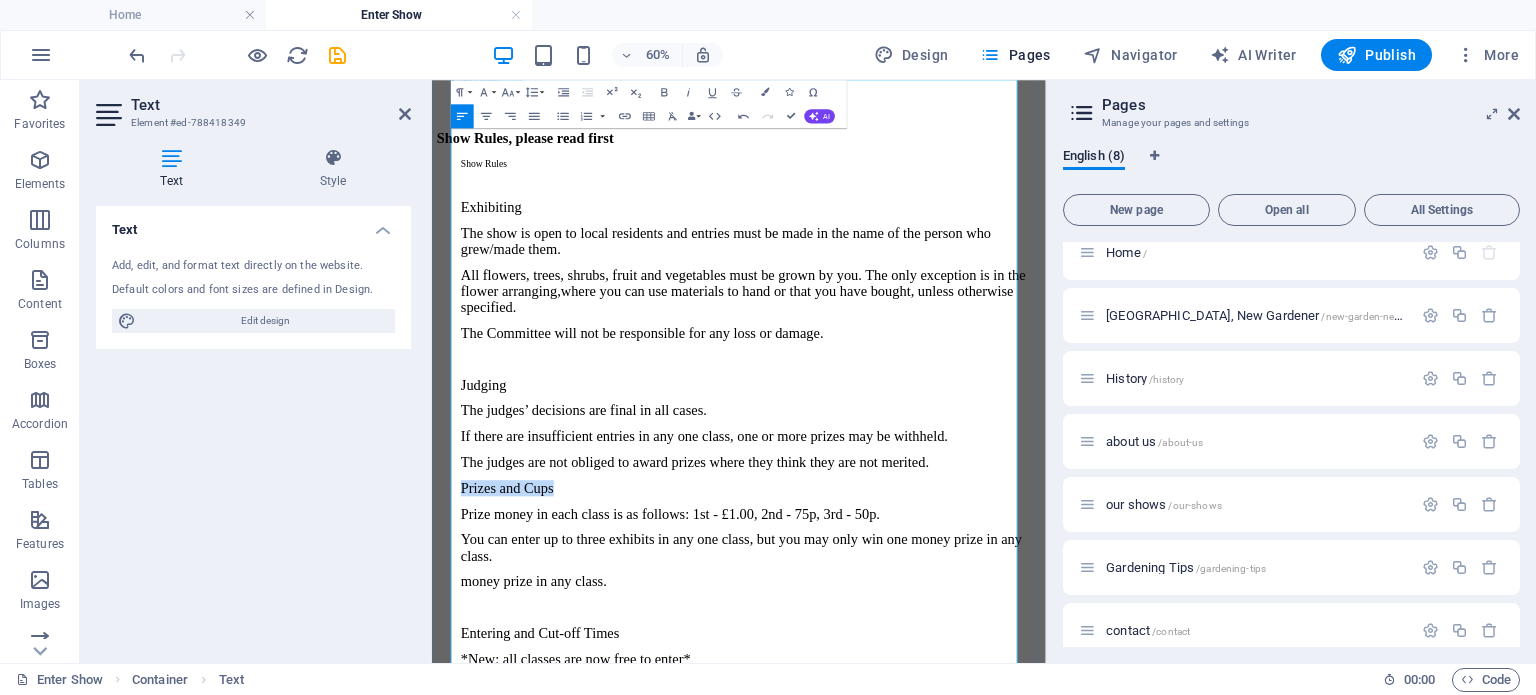 drag, startPoint x: 663, startPoint y: 574, endPoint x: 479, endPoint y: 579, distance: 184.06792 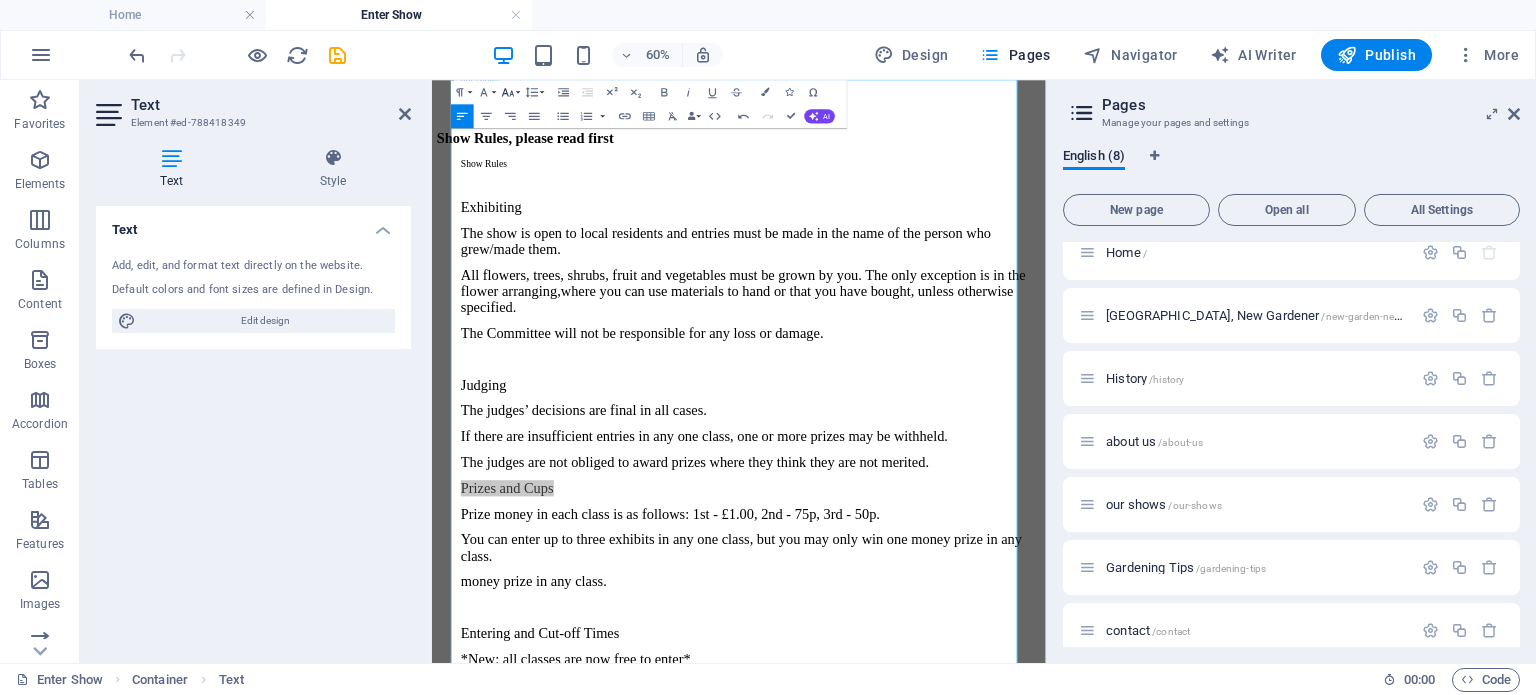 click on "Font Size" at bounding box center [510, 92] 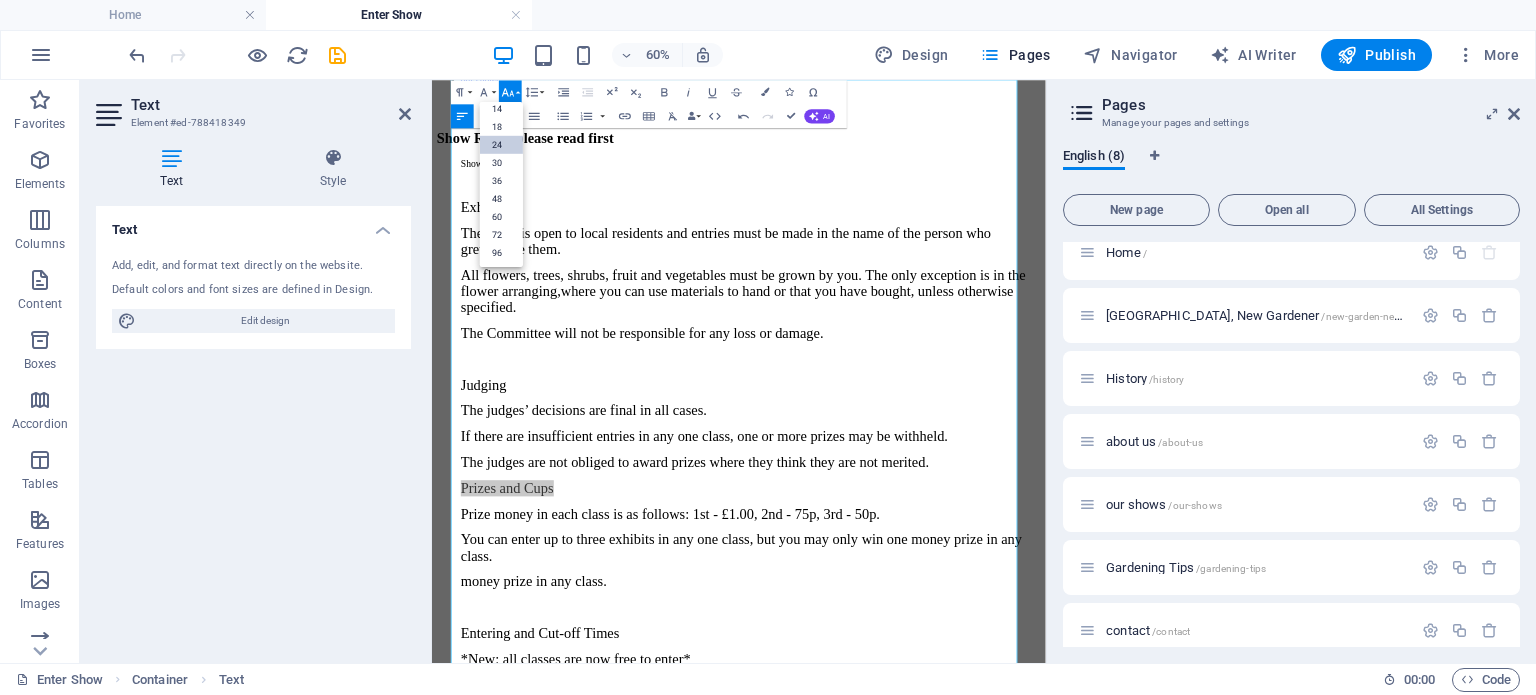 scroll, scrollTop: 160, scrollLeft: 0, axis: vertical 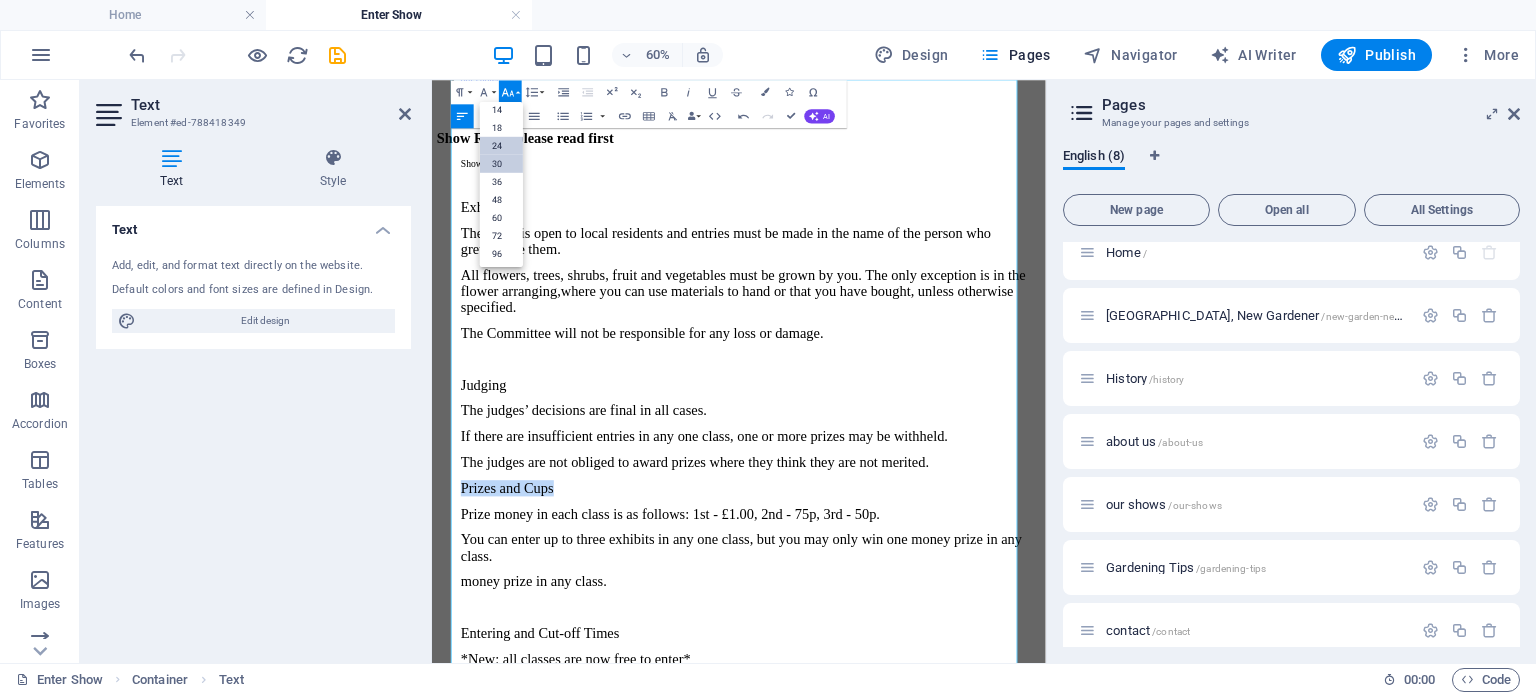 click on "30" at bounding box center [501, 163] 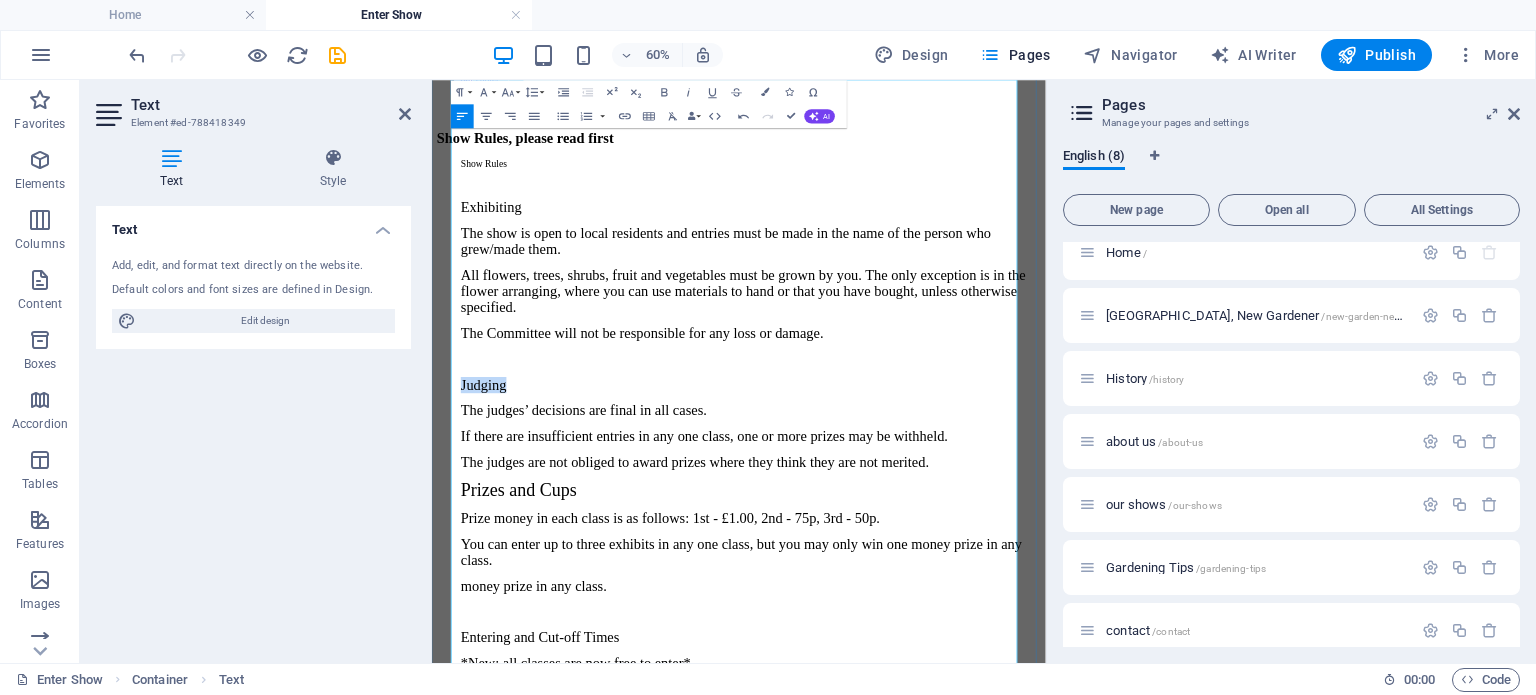 drag, startPoint x: 583, startPoint y: 439, endPoint x: 483, endPoint y: 414, distance: 103.077644 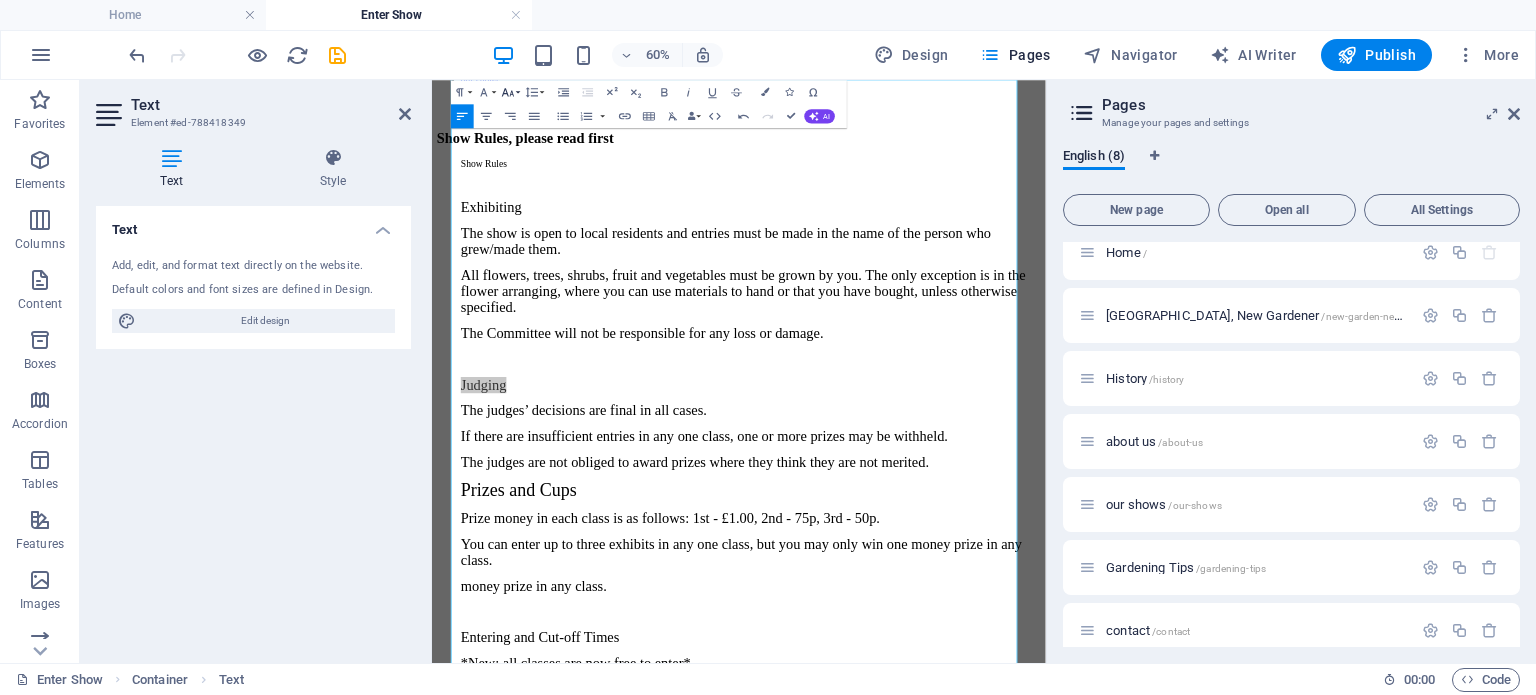 click on "Font Size" at bounding box center (510, 92) 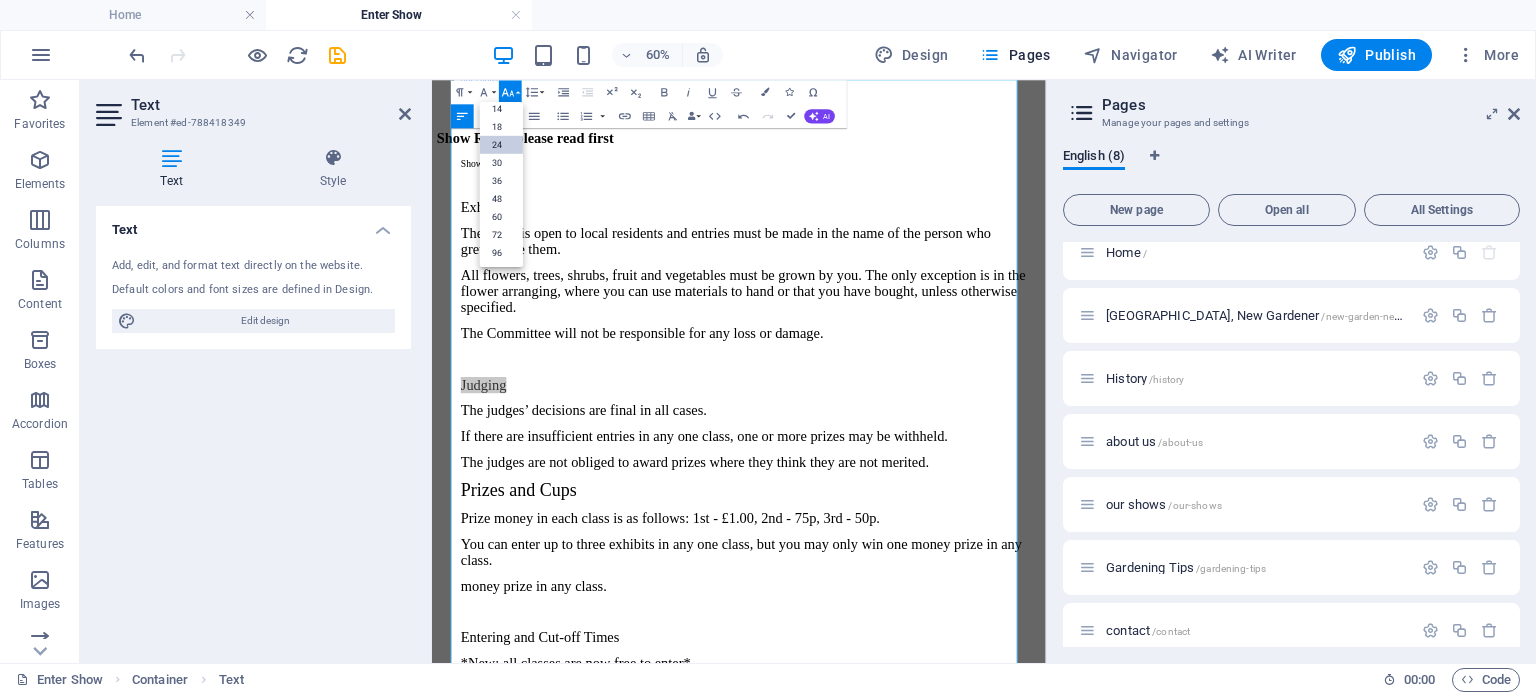scroll, scrollTop: 160, scrollLeft: 0, axis: vertical 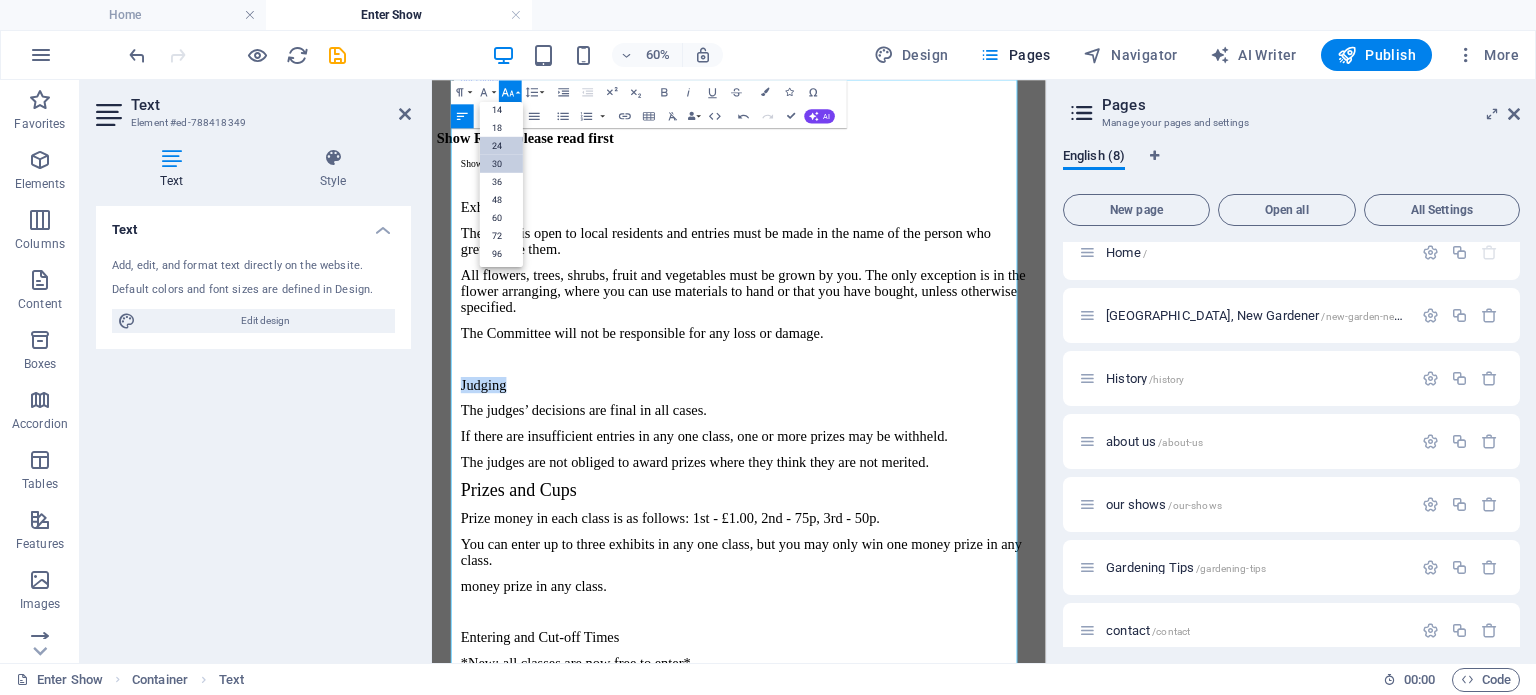 click on "30" at bounding box center [501, 163] 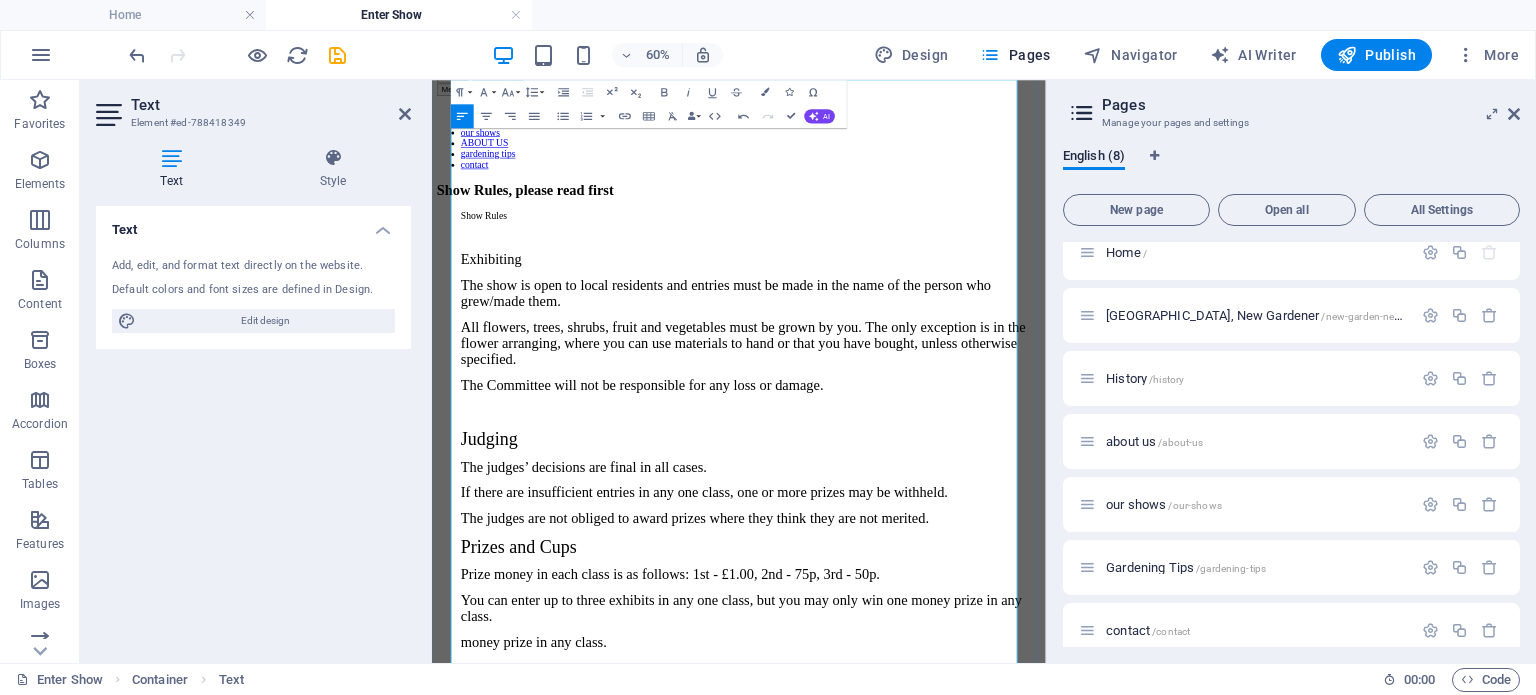 scroll, scrollTop: 0, scrollLeft: 0, axis: both 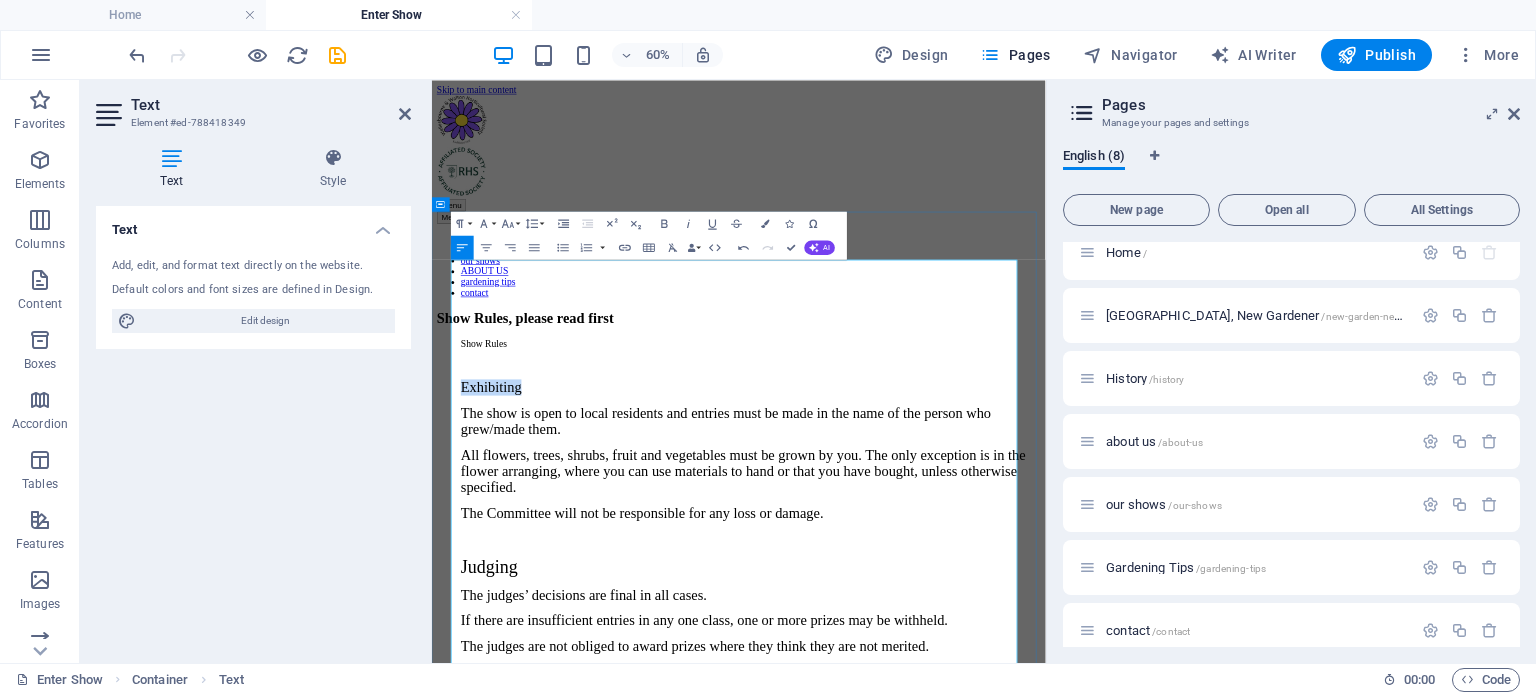 drag, startPoint x: 595, startPoint y: 454, endPoint x: 546, endPoint y: 390, distance: 80.60397 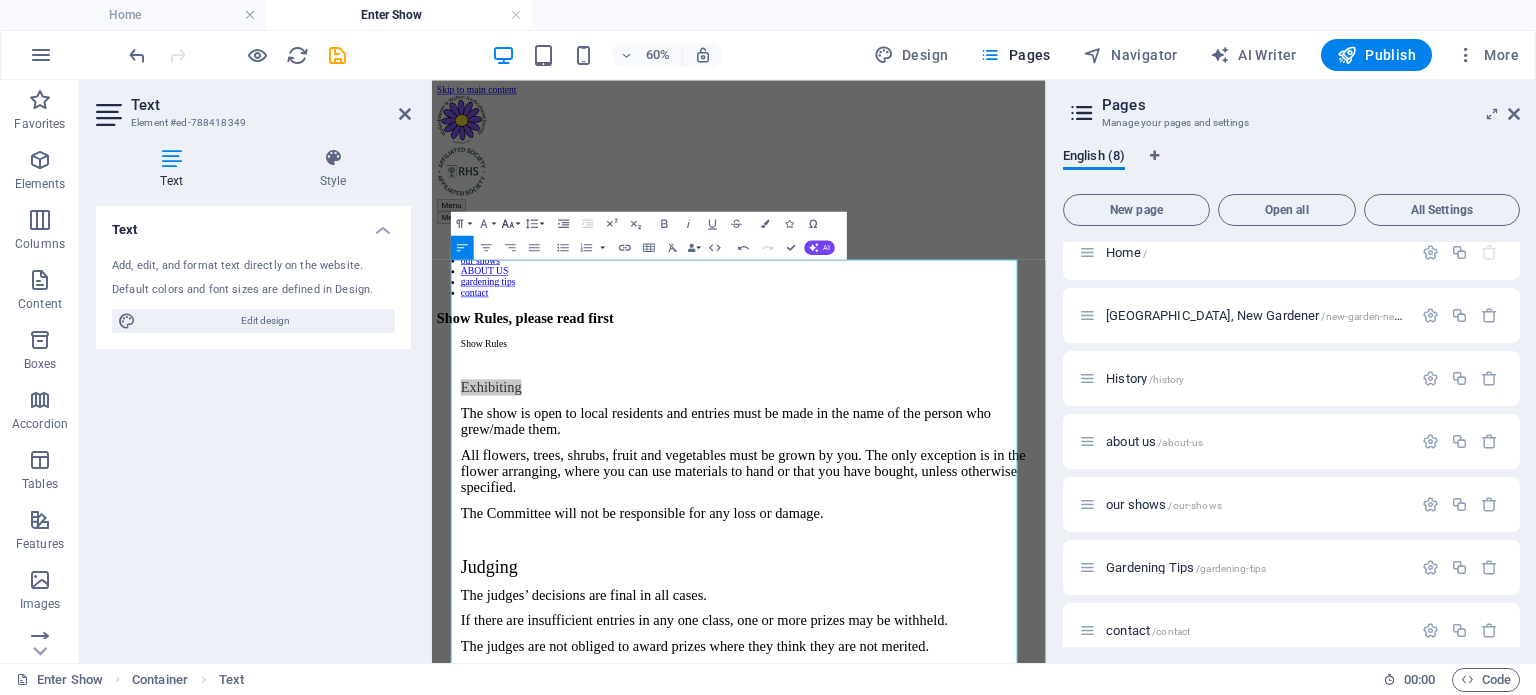 click on "Font Size" at bounding box center (510, 223) 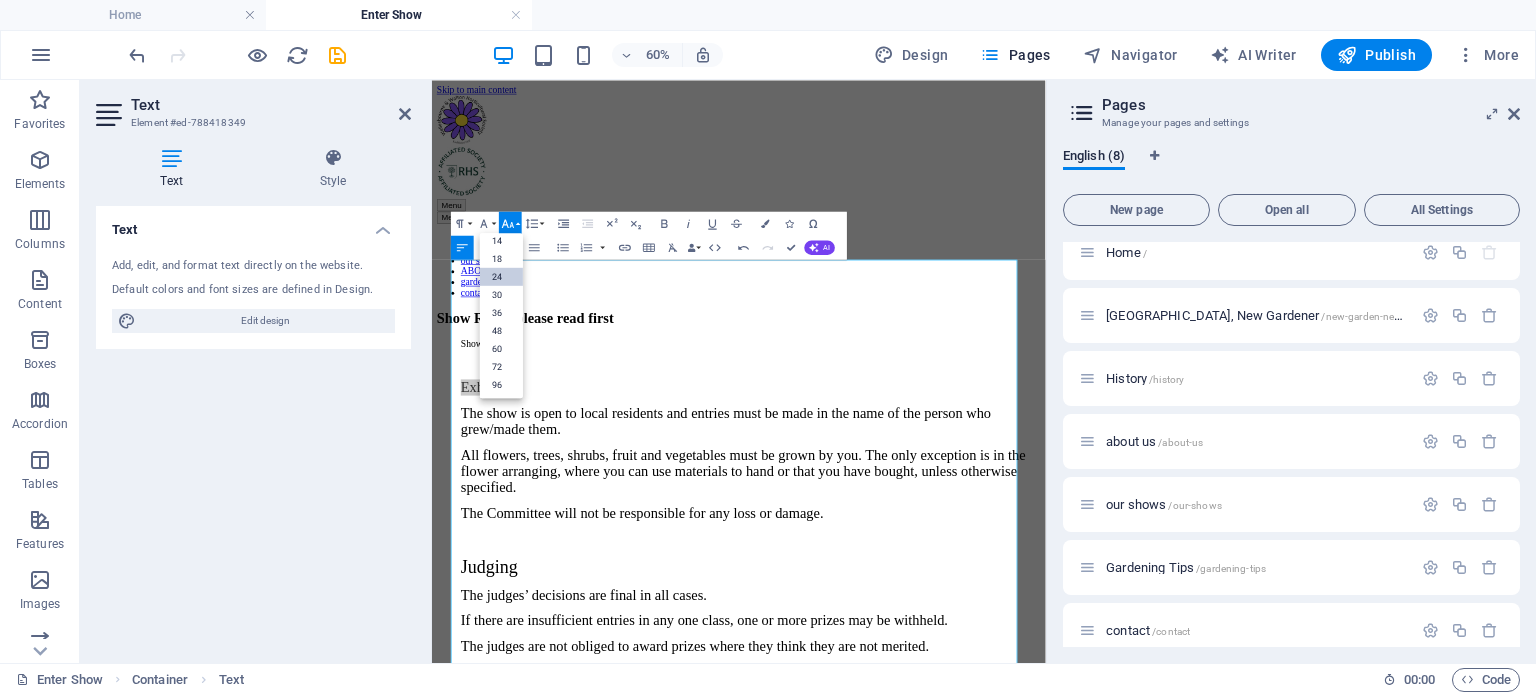 scroll, scrollTop: 160, scrollLeft: 0, axis: vertical 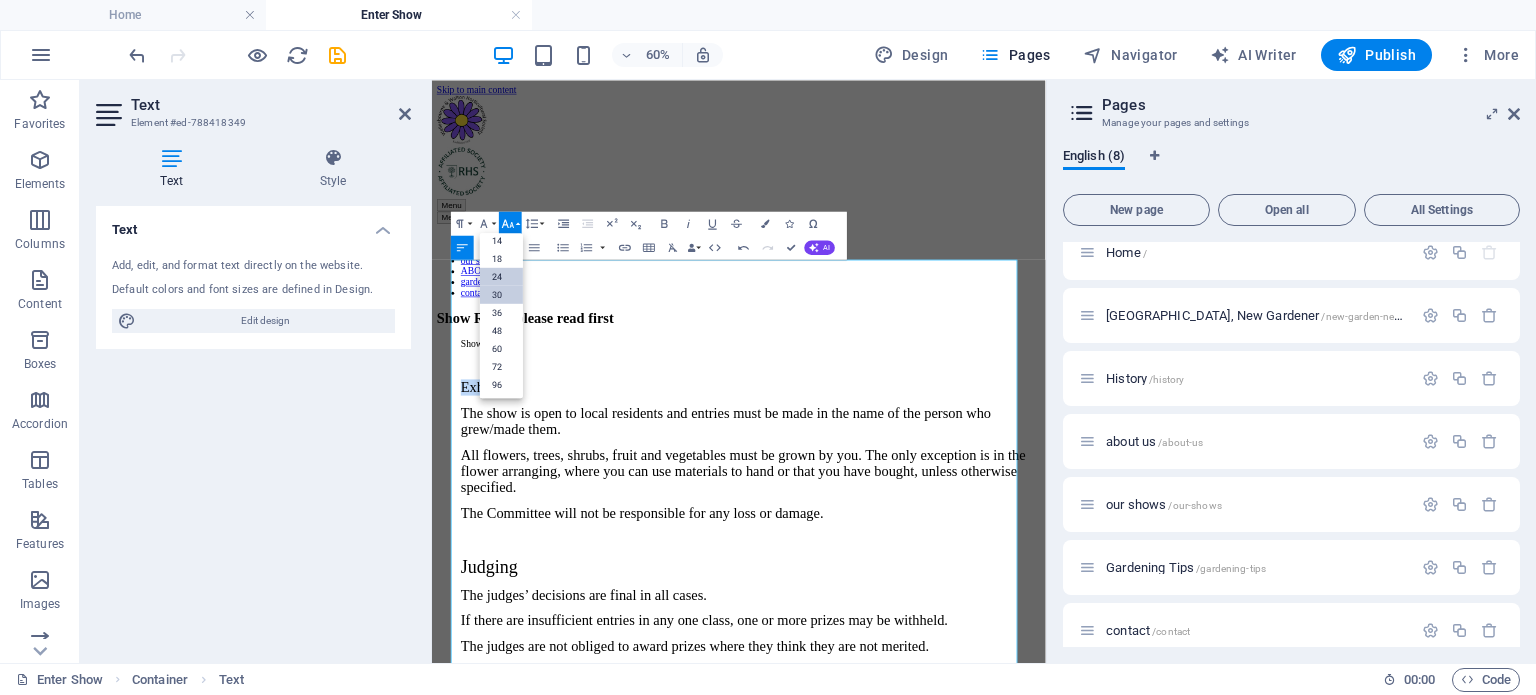 click on "30" at bounding box center (501, 295) 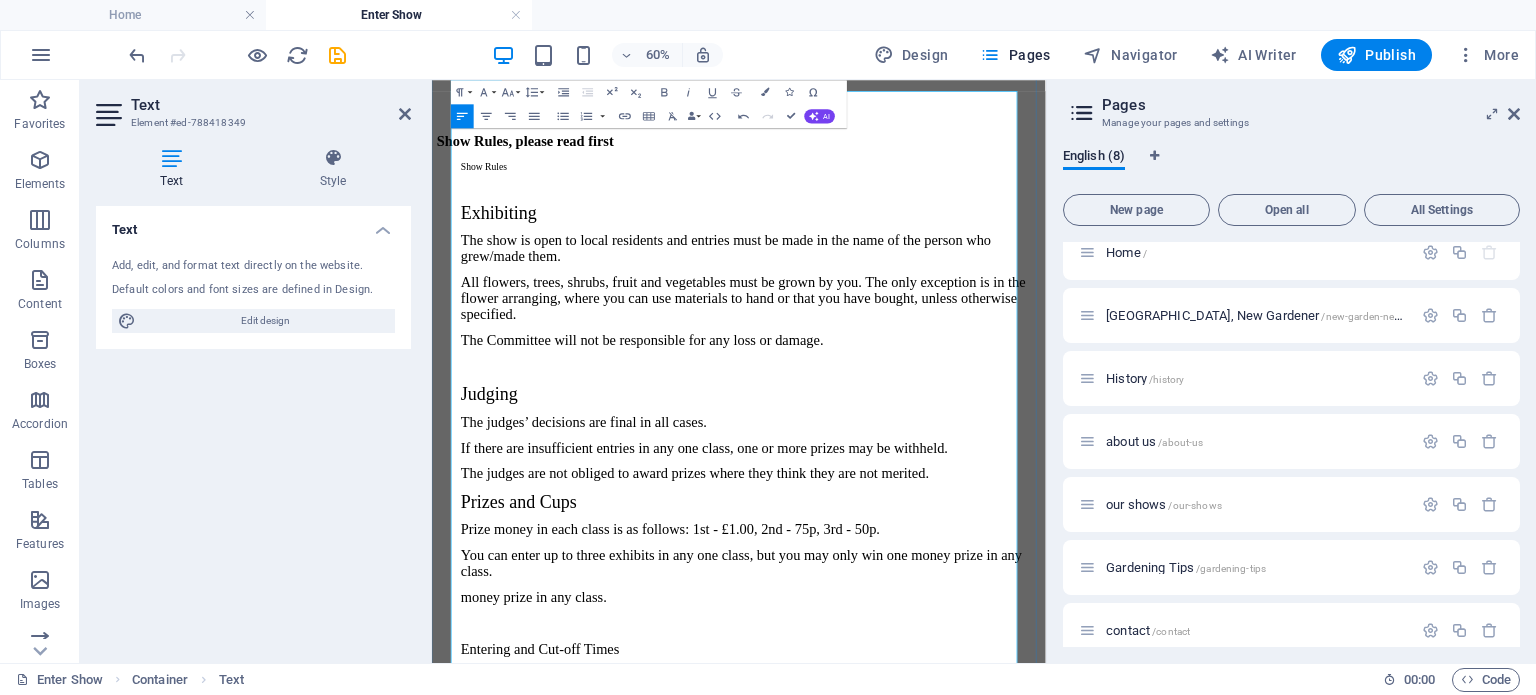 scroll, scrollTop: 300, scrollLeft: 0, axis: vertical 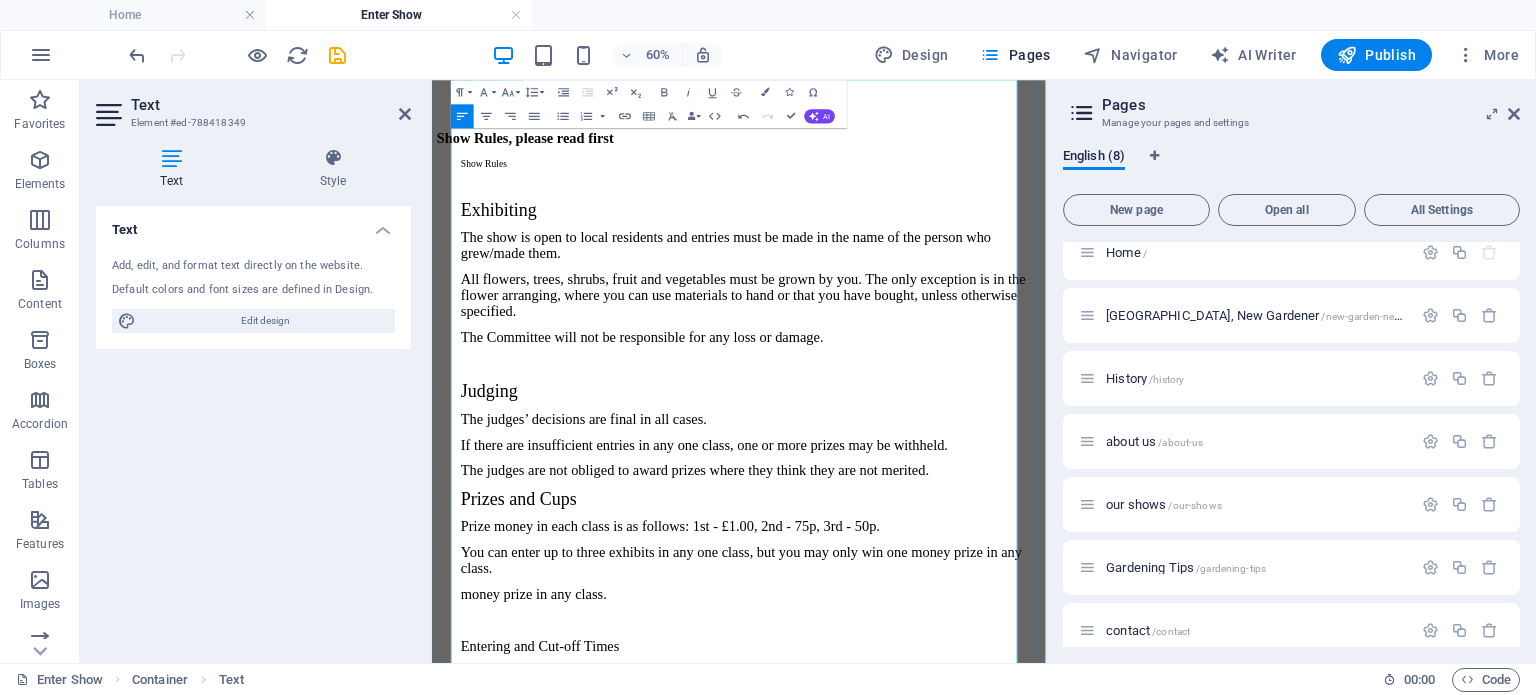 click on "The judges are not obliged to award prizes where they think they are not merited." at bounding box center (963, 731) 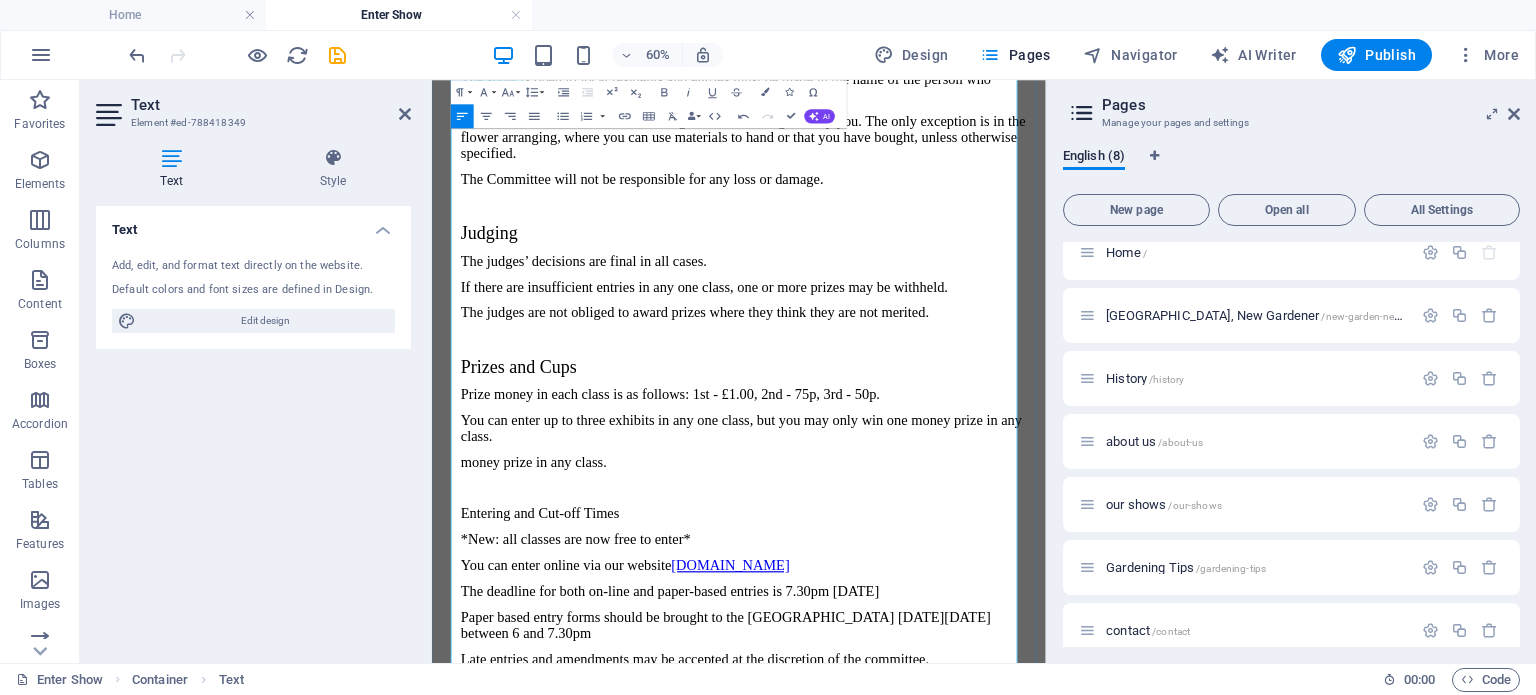 scroll, scrollTop: 600, scrollLeft: 0, axis: vertical 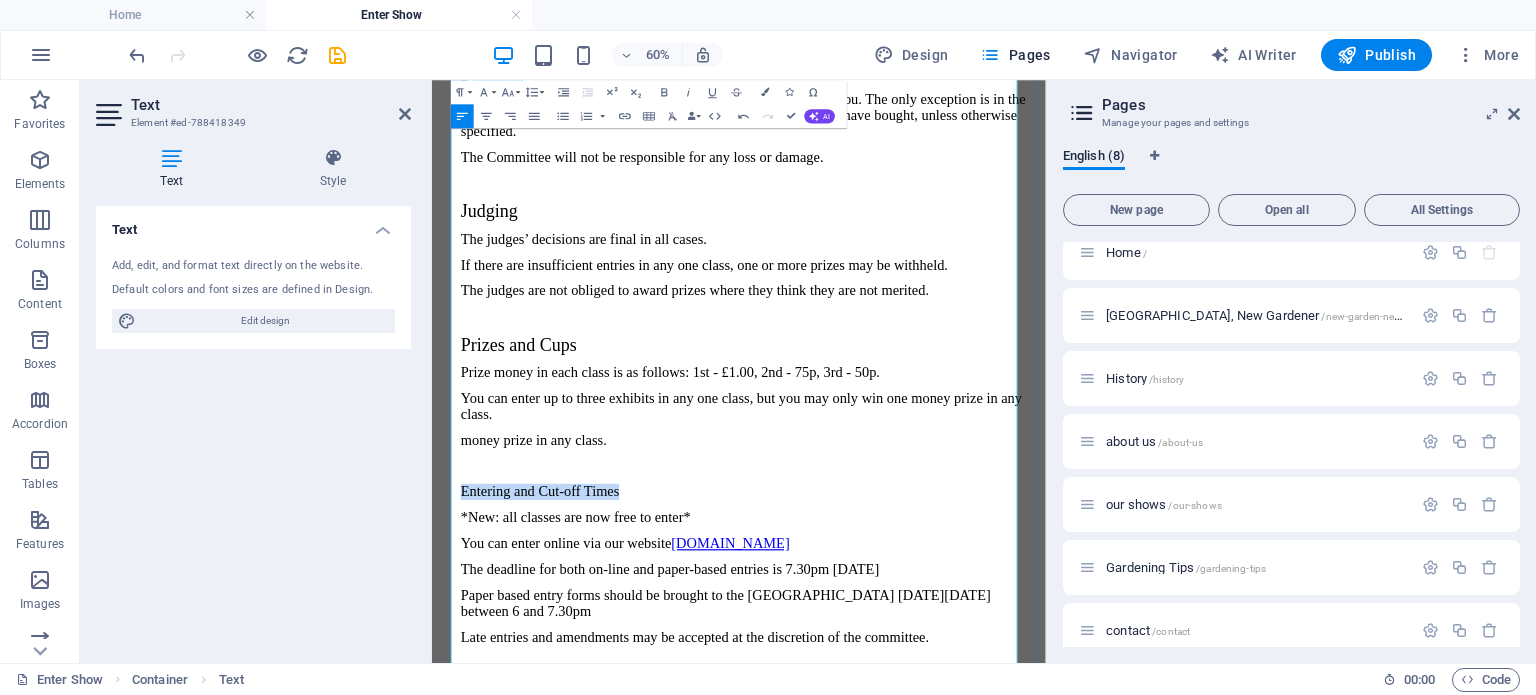 drag, startPoint x: 774, startPoint y: 555, endPoint x: 485, endPoint y: 550, distance: 289.04324 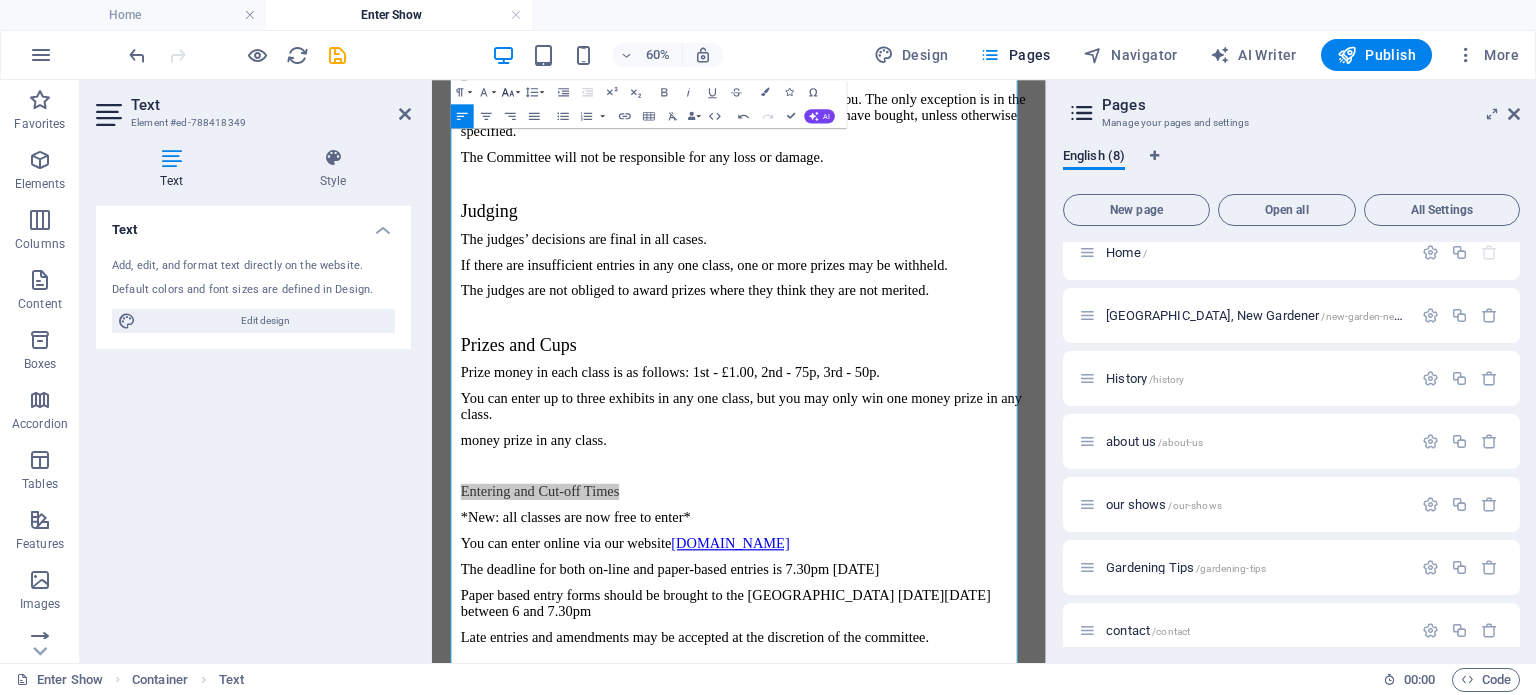 click 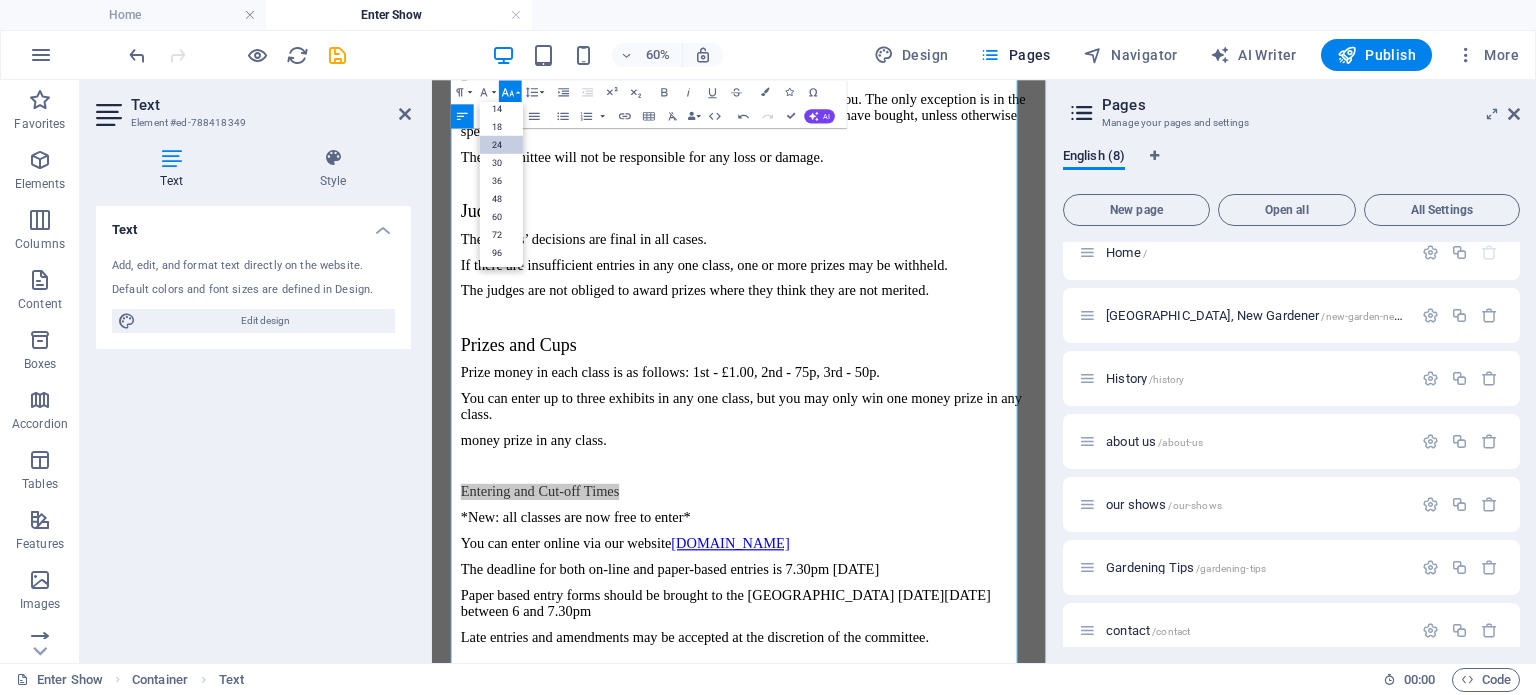 scroll, scrollTop: 160, scrollLeft: 0, axis: vertical 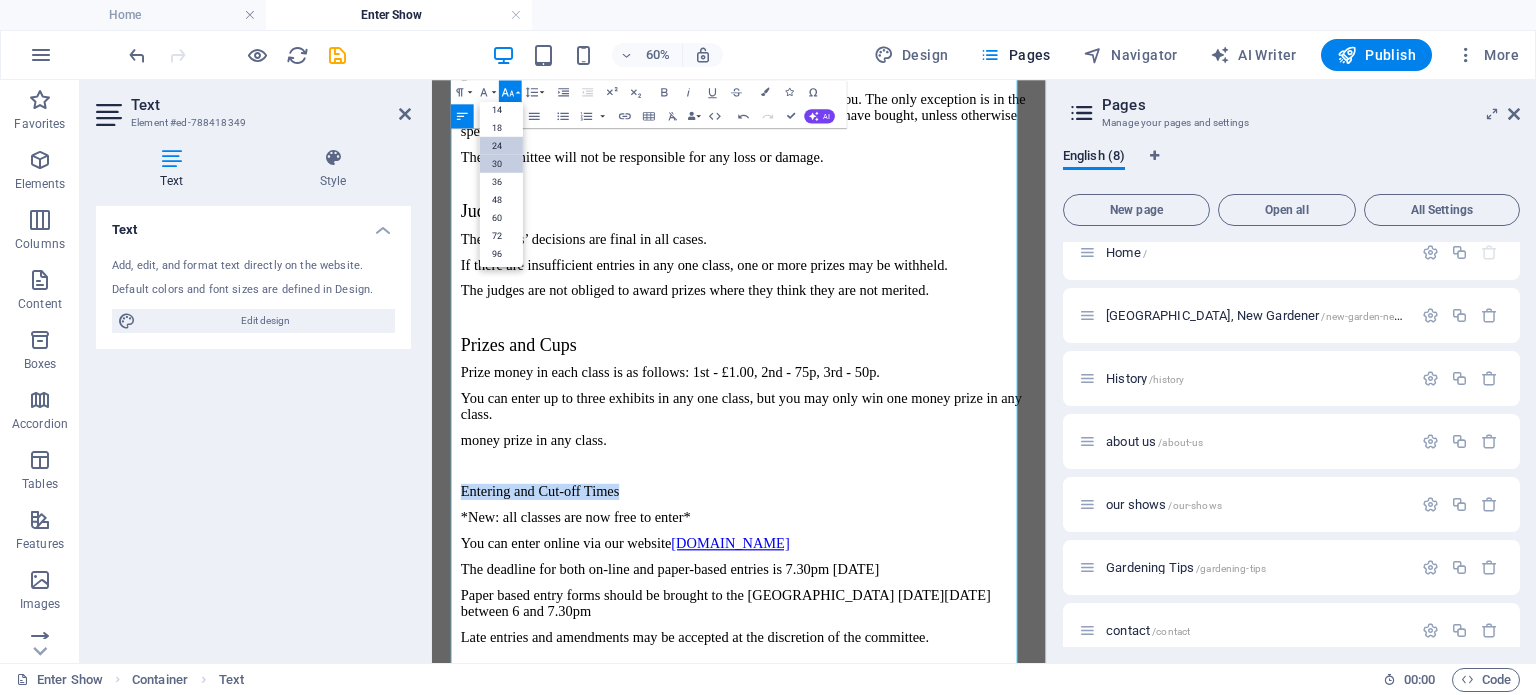 click on "30" at bounding box center [501, 163] 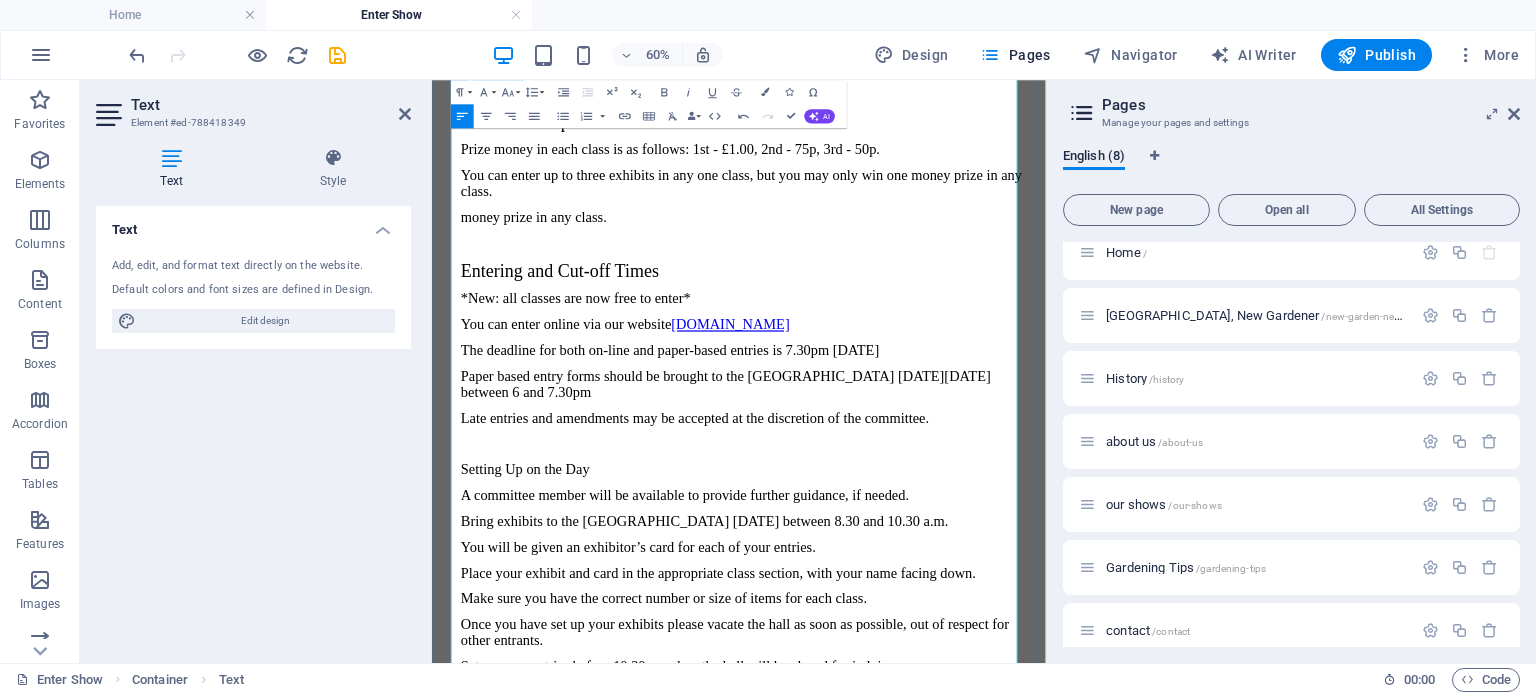 scroll, scrollTop: 1000, scrollLeft: 0, axis: vertical 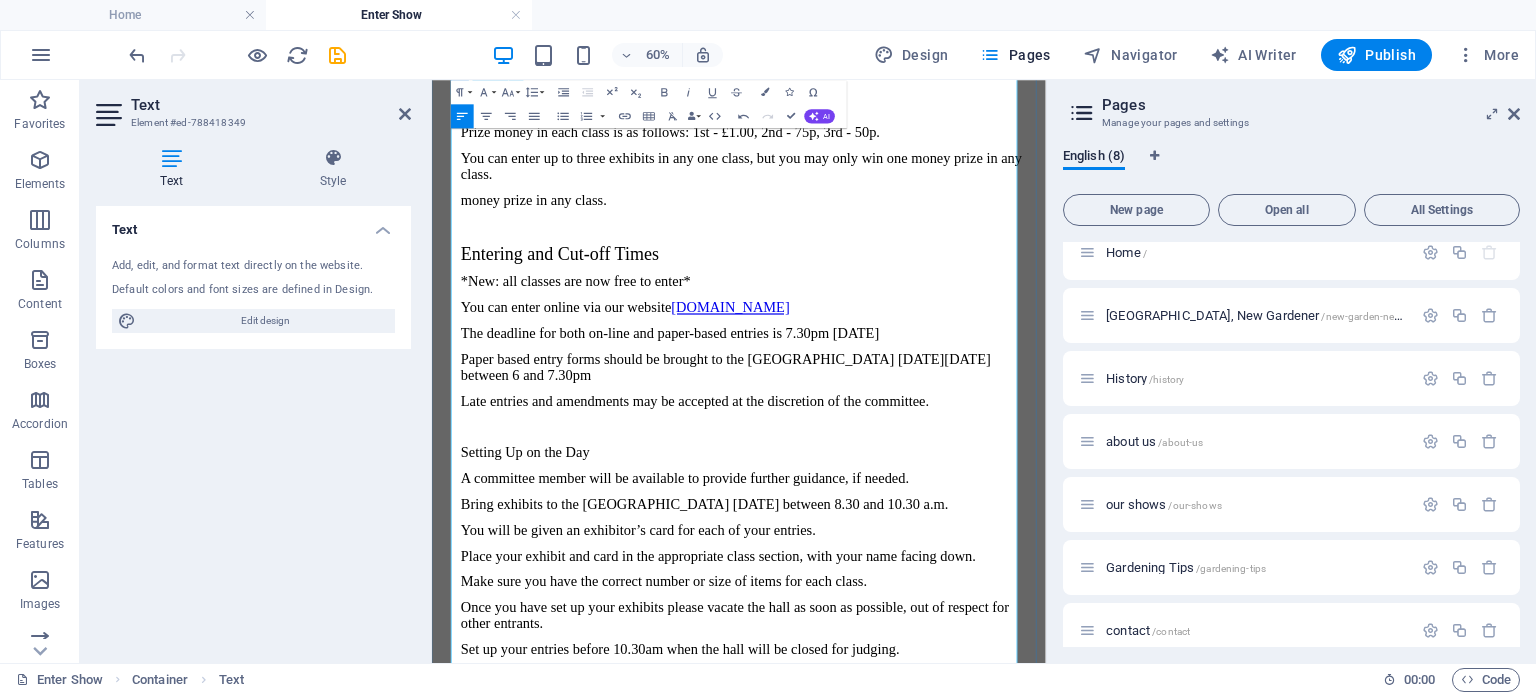 drag, startPoint x: 727, startPoint y: 342, endPoint x: 813, endPoint y: 399, distance: 103.17461 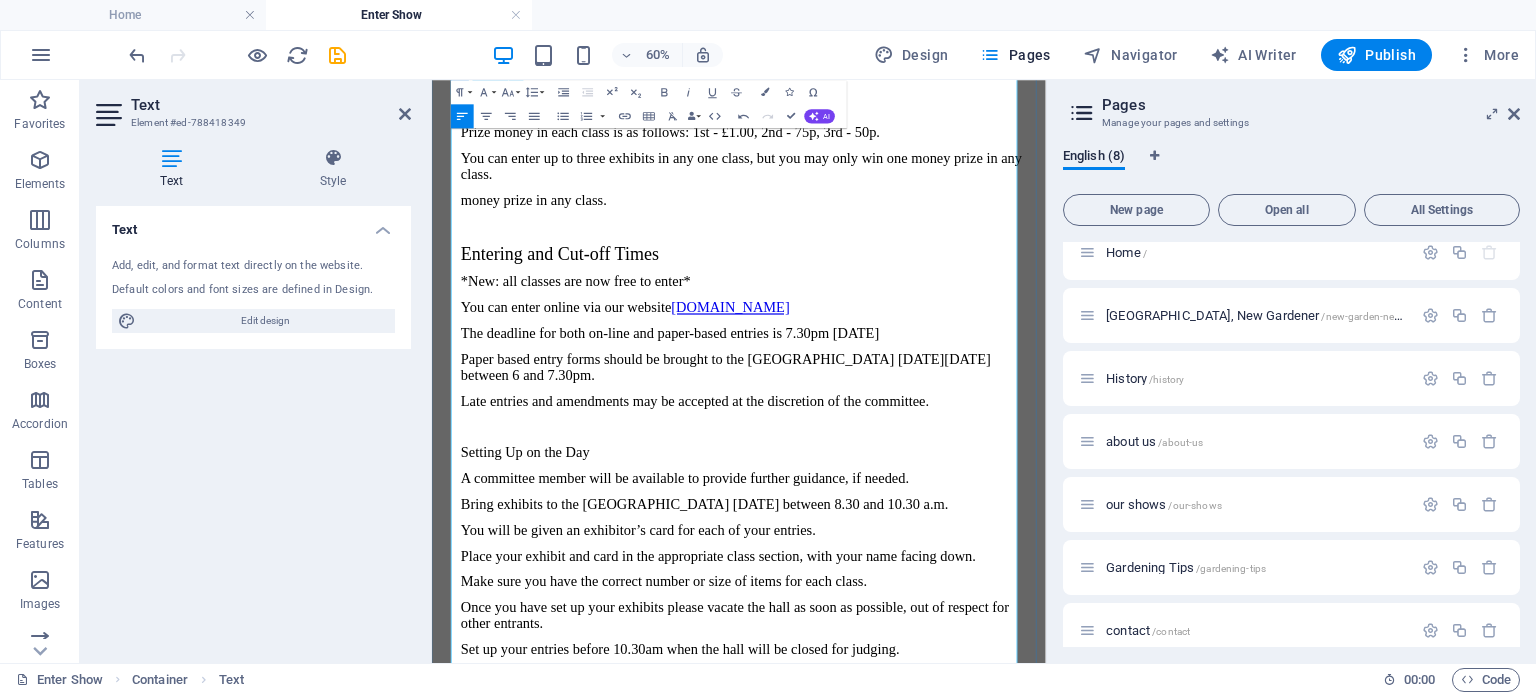 drag, startPoint x: 727, startPoint y: 447, endPoint x: 467, endPoint y: 441, distance: 260.0692 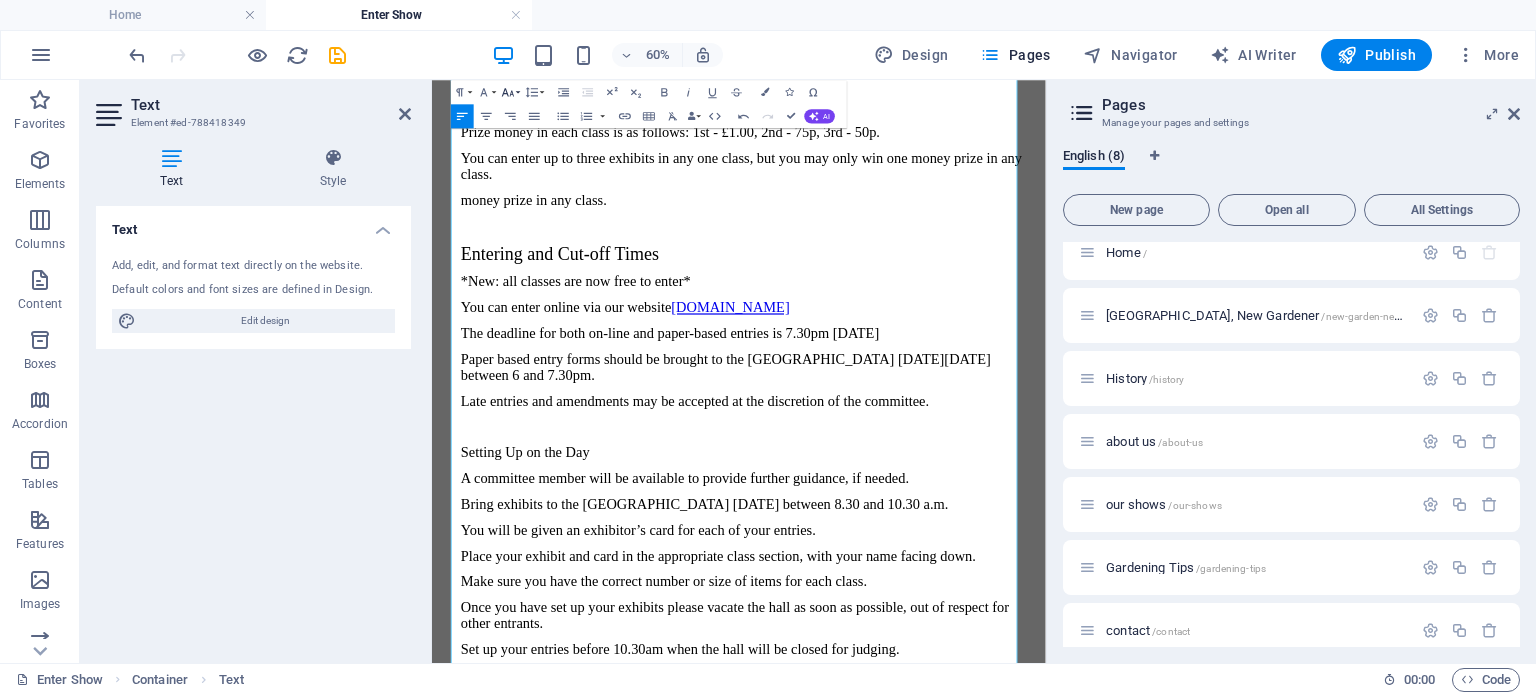 click on "Font Size" at bounding box center [510, 92] 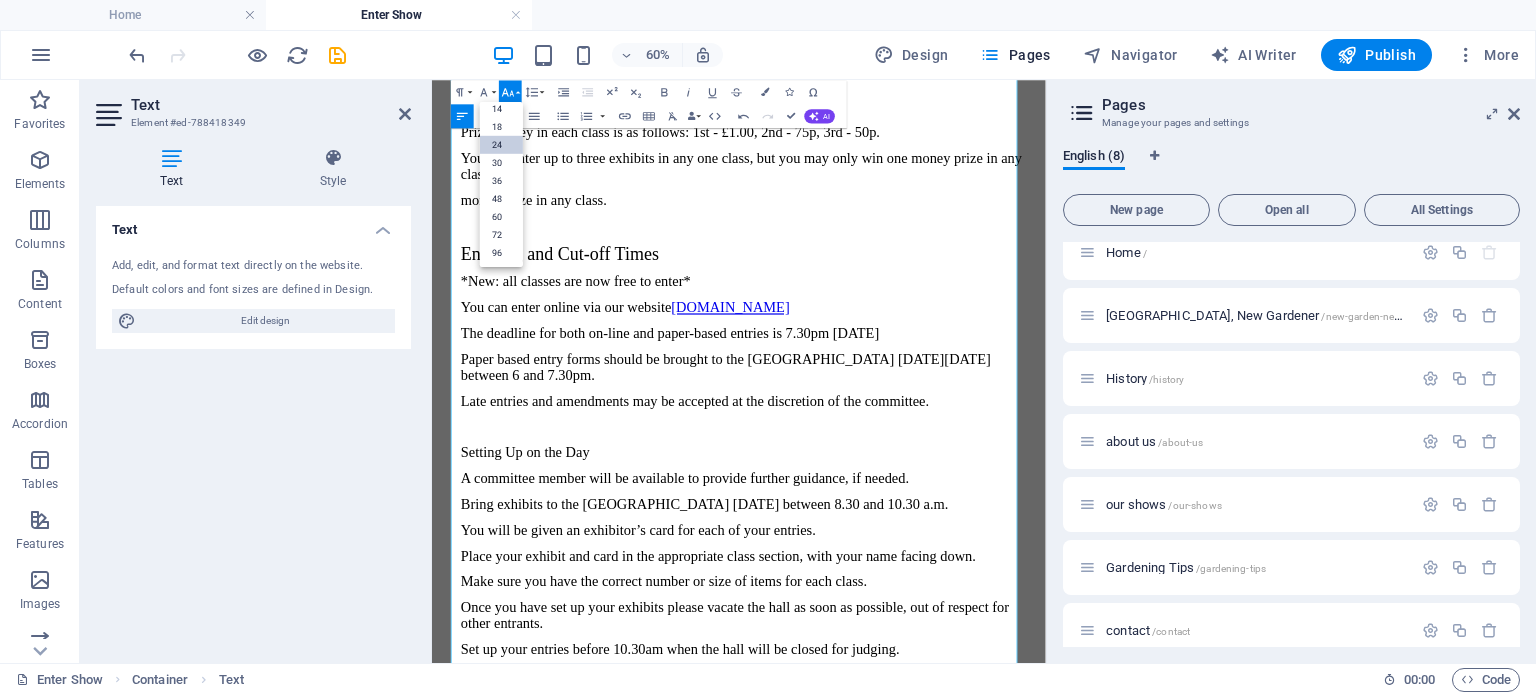 scroll, scrollTop: 160, scrollLeft: 0, axis: vertical 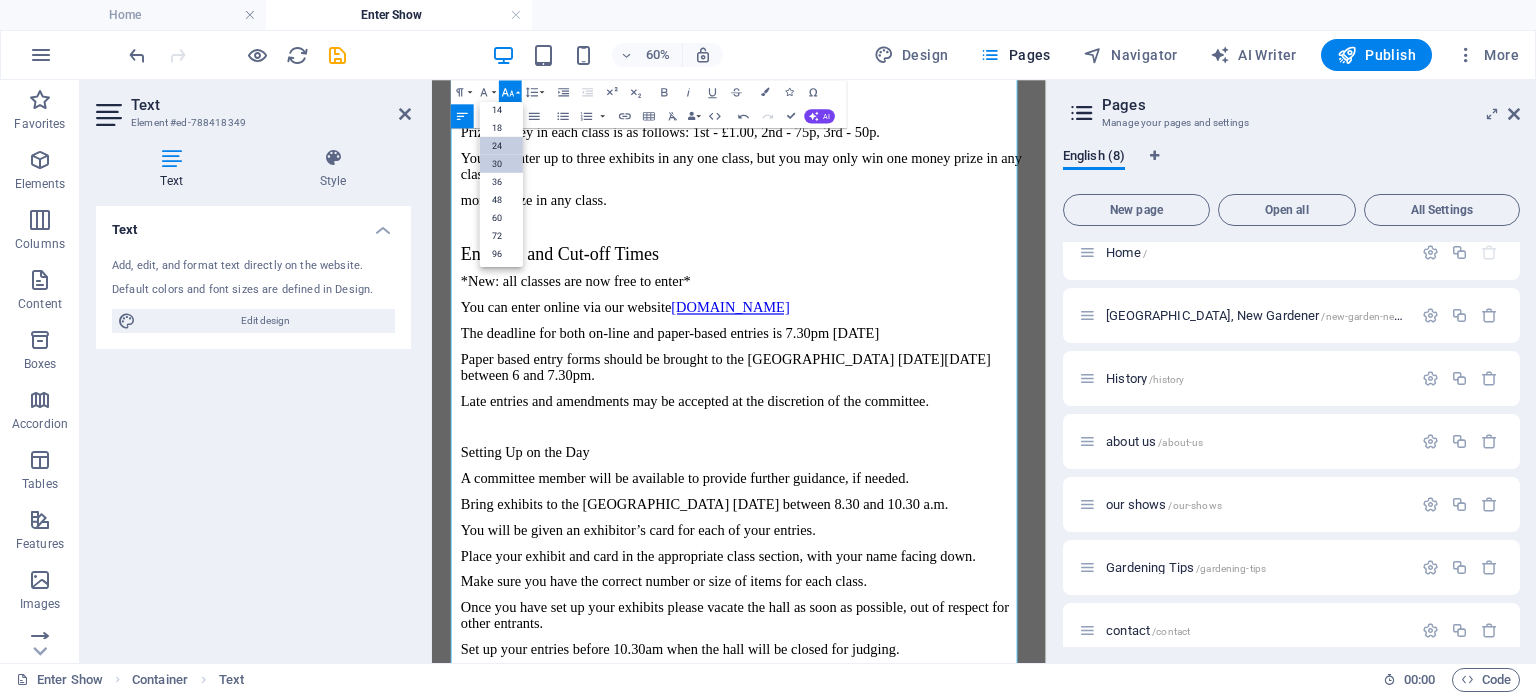 click on "30" at bounding box center [501, 163] 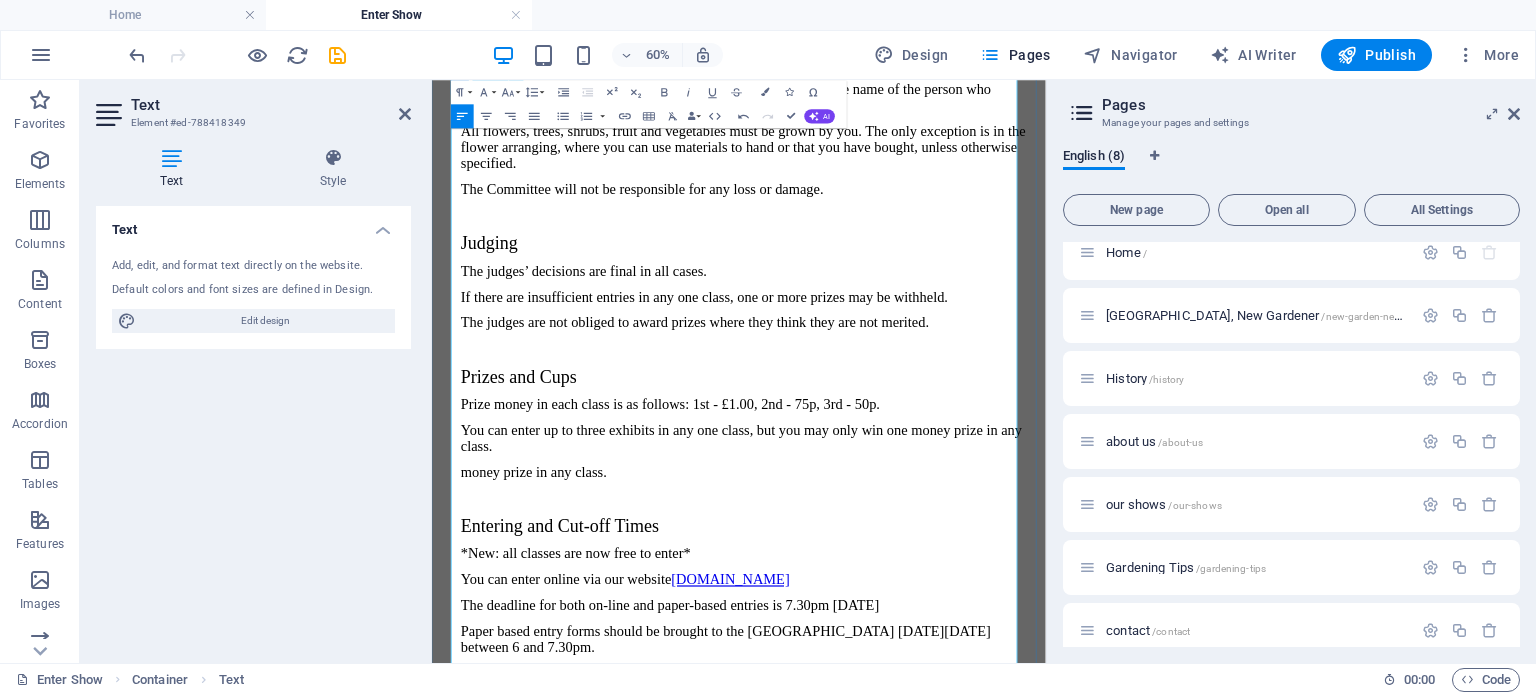 scroll, scrollTop: 548, scrollLeft: 0, axis: vertical 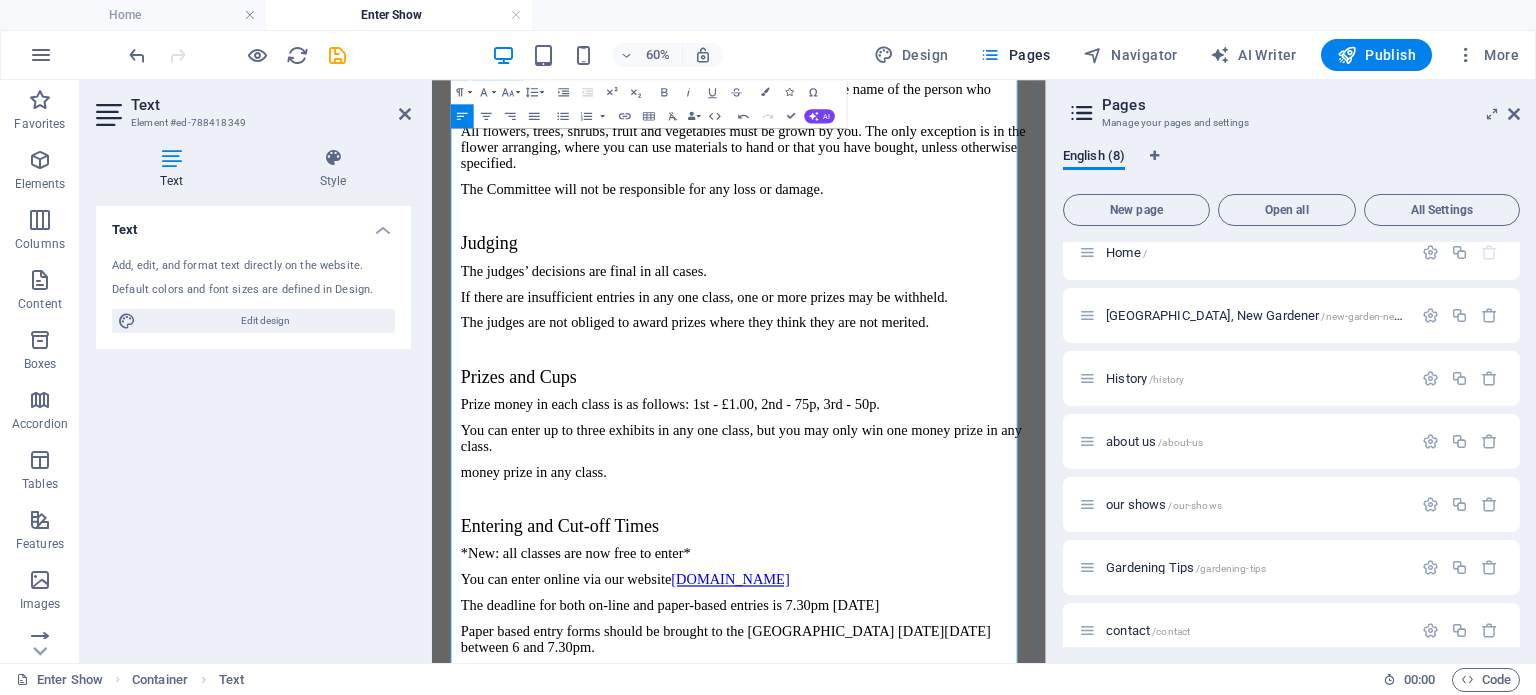 drag, startPoint x: 1093, startPoint y: 690, endPoint x: 481, endPoint y: 683, distance: 612.04004 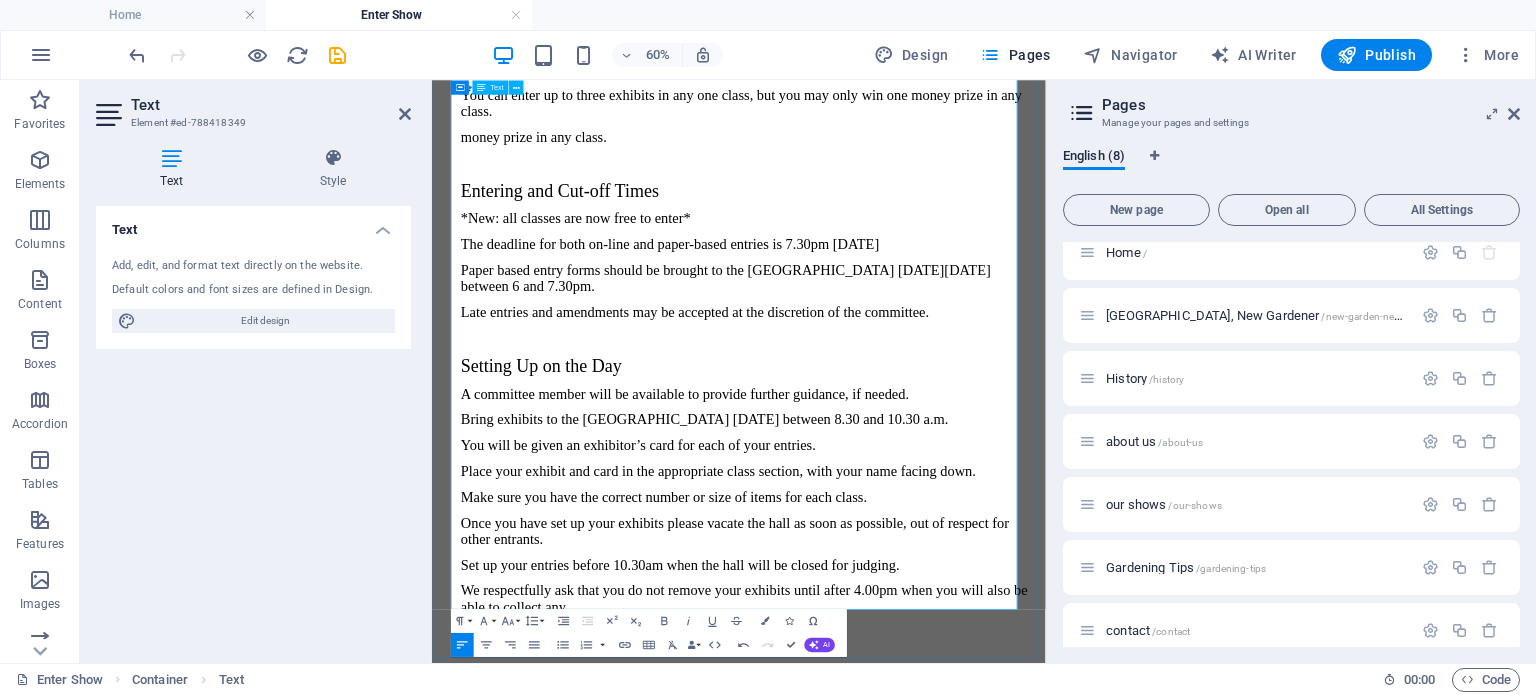 scroll, scrollTop: 1112, scrollLeft: 0, axis: vertical 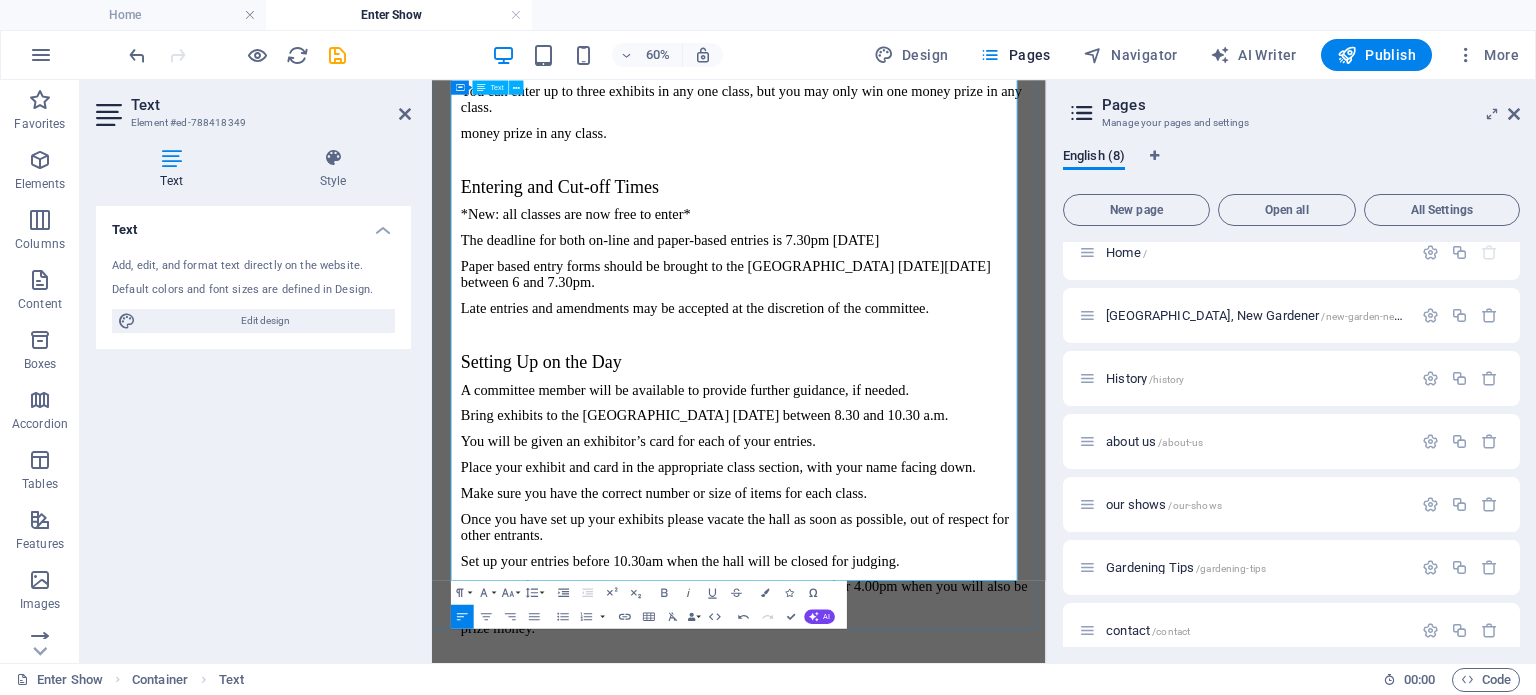 drag, startPoint x: 561, startPoint y: 885, endPoint x: 465, endPoint y: 875, distance: 96.519424 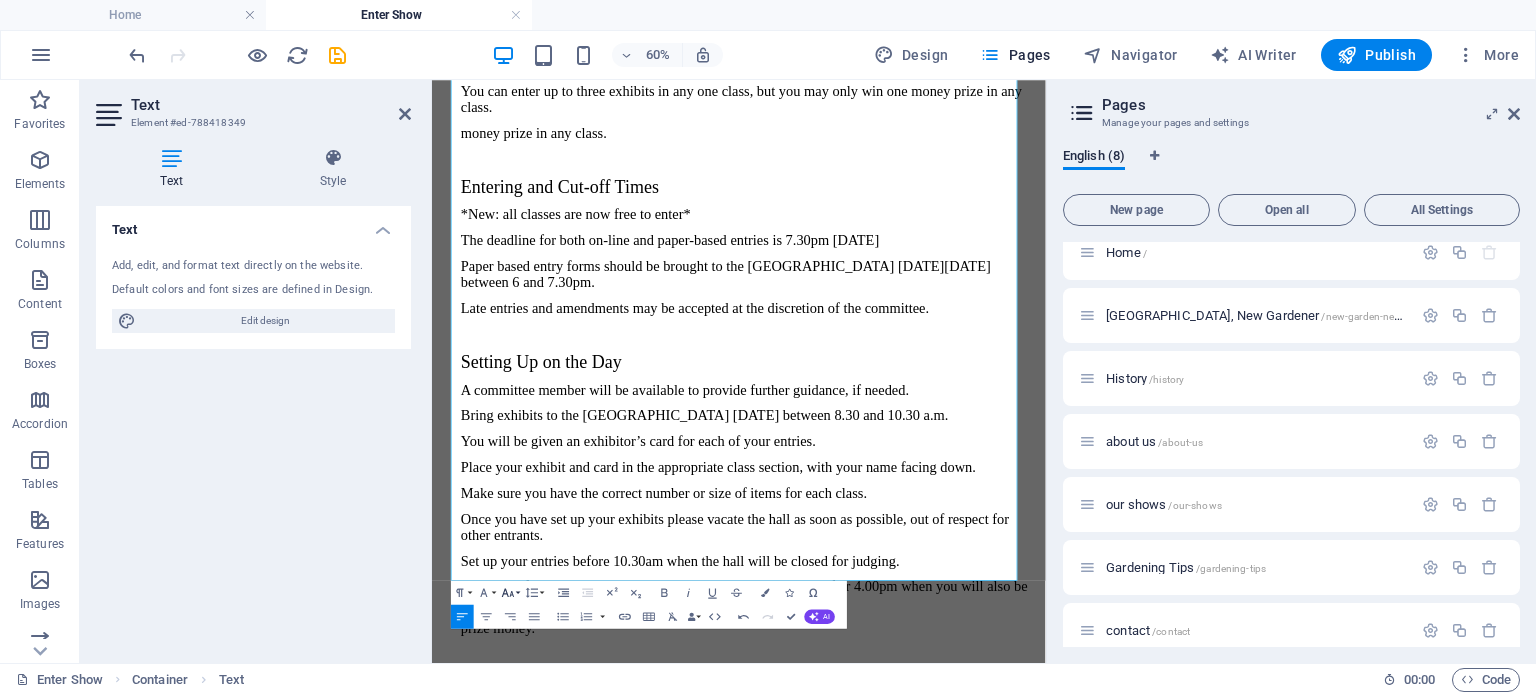 click on "Font Size" at bounding box center [510, 592] 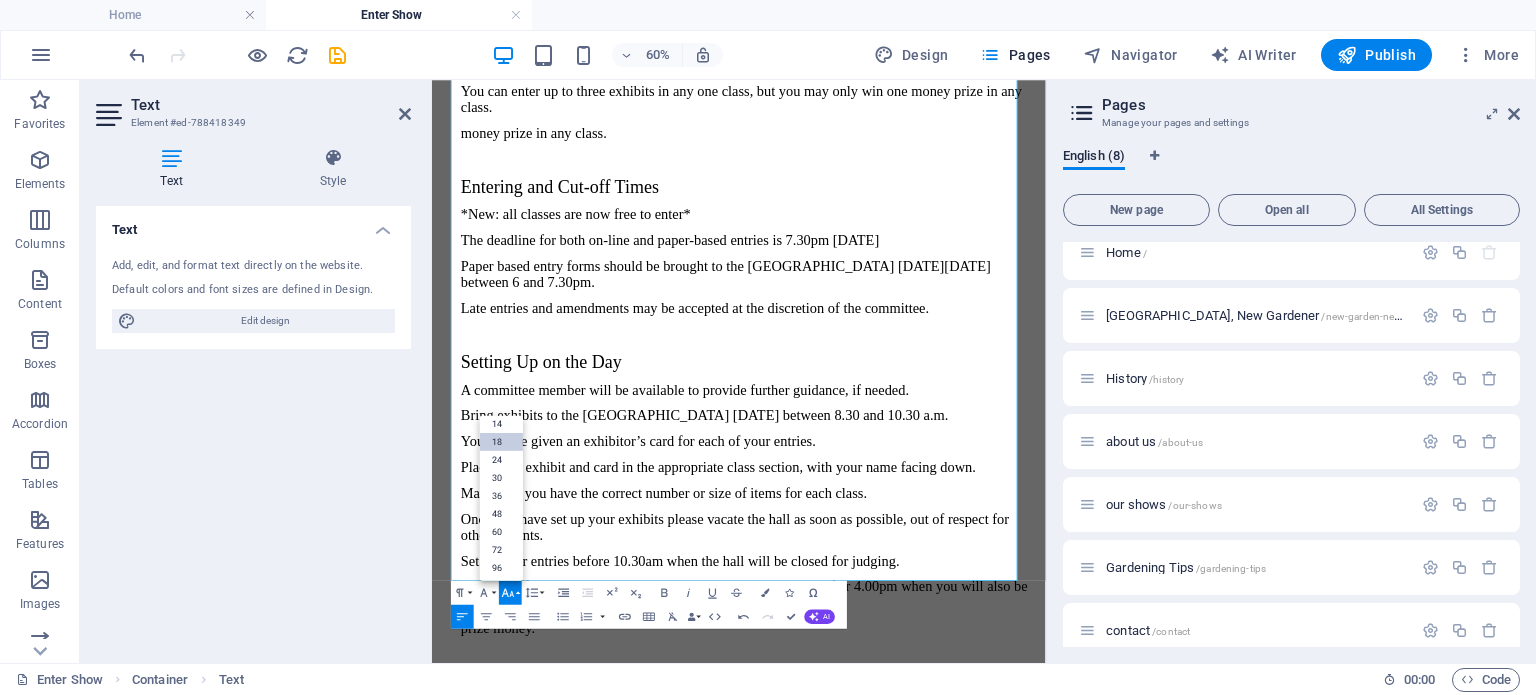 click on "18" at bounding box center [501, 441] 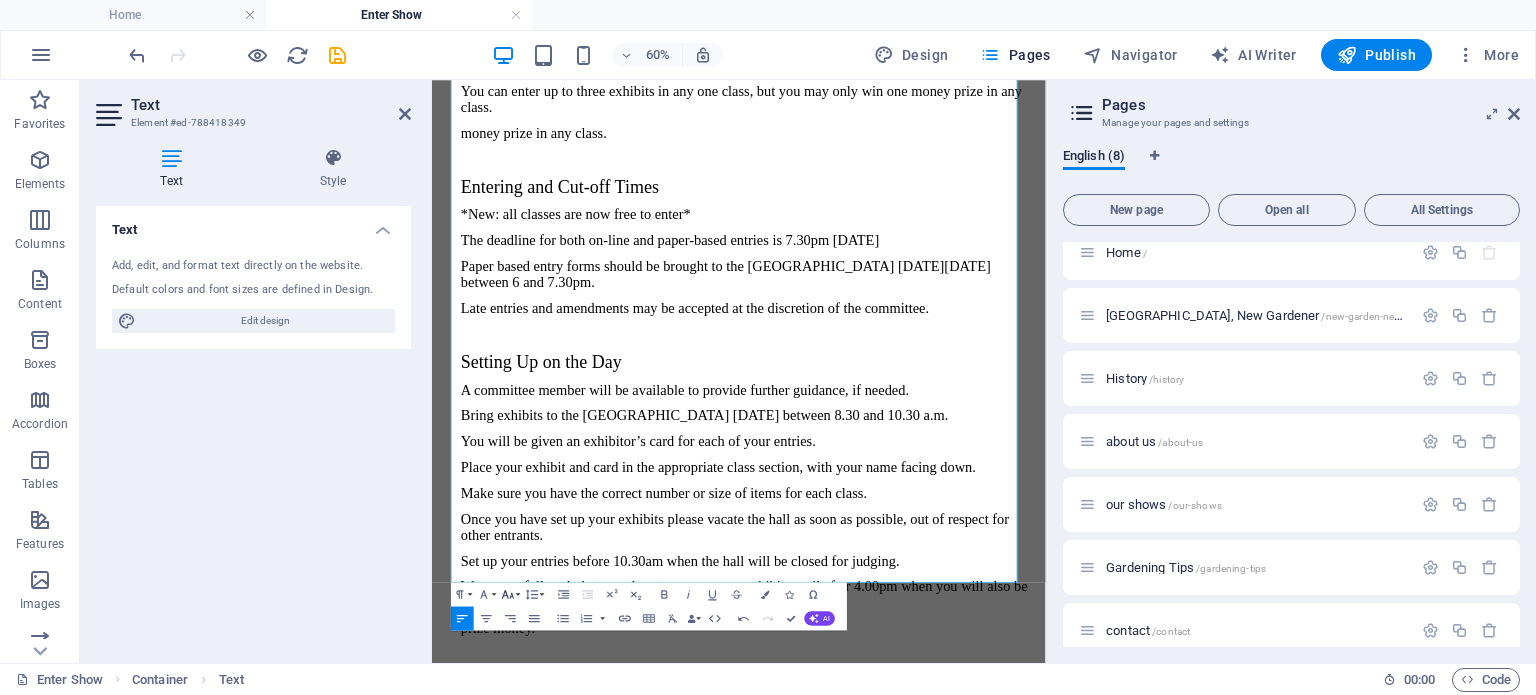 click on "Font Size" at bounding box center (510, 594) 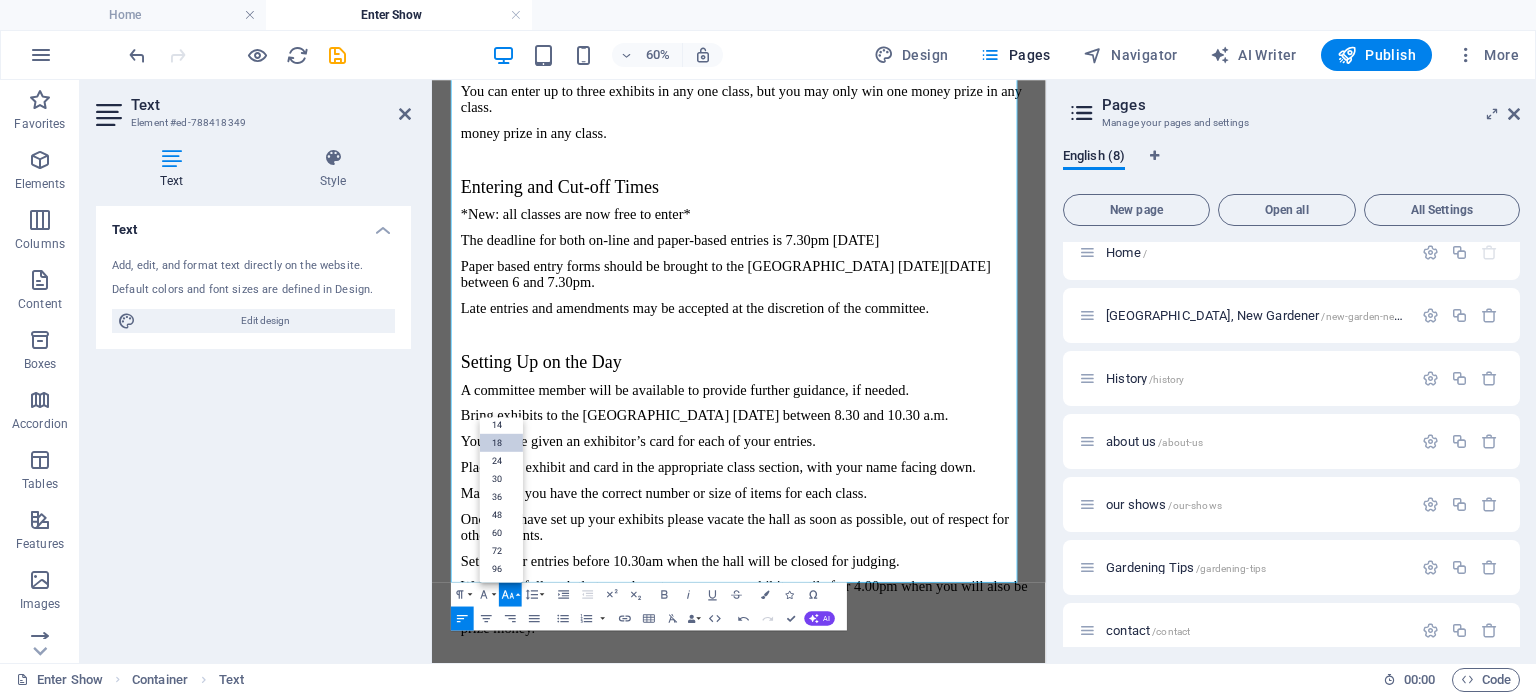 scroll, scrollTop: 160, scrollLeft: 0, axis: vertical 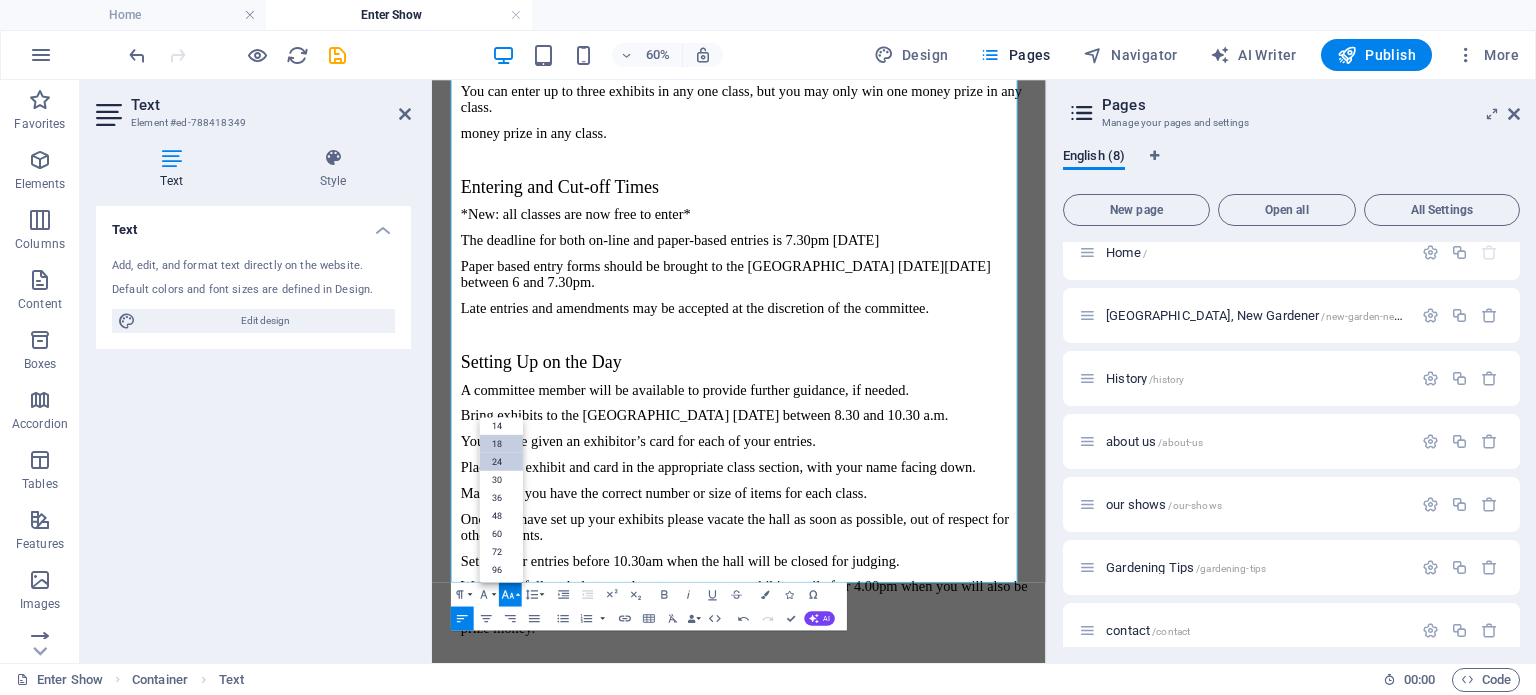 click on "24" at bounding box center [501, 461] 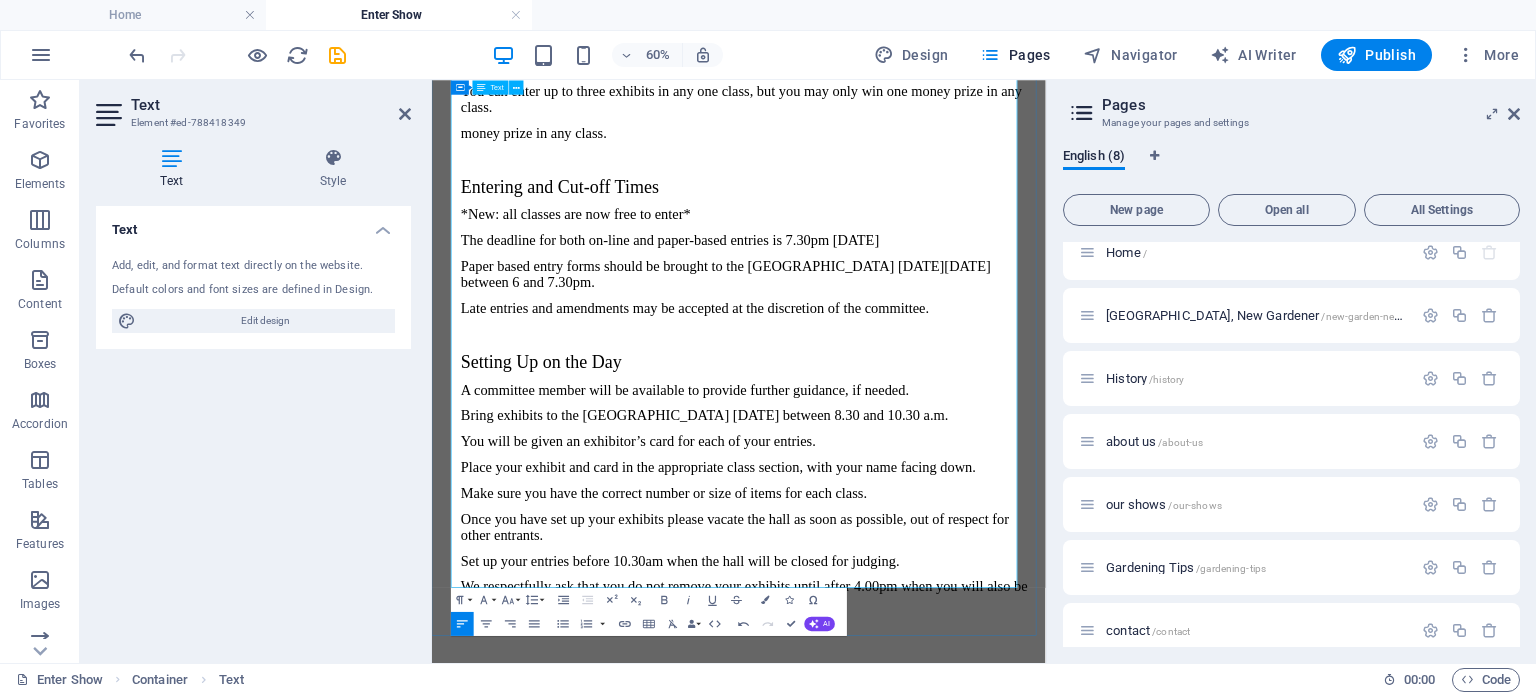 click on "For further general guidance contact [PERSON_NAME] on [PHONE_NUMBER] or [PERSON_NAME] on 07976 239916 regarding photography" at bounding box center [963, 1094] 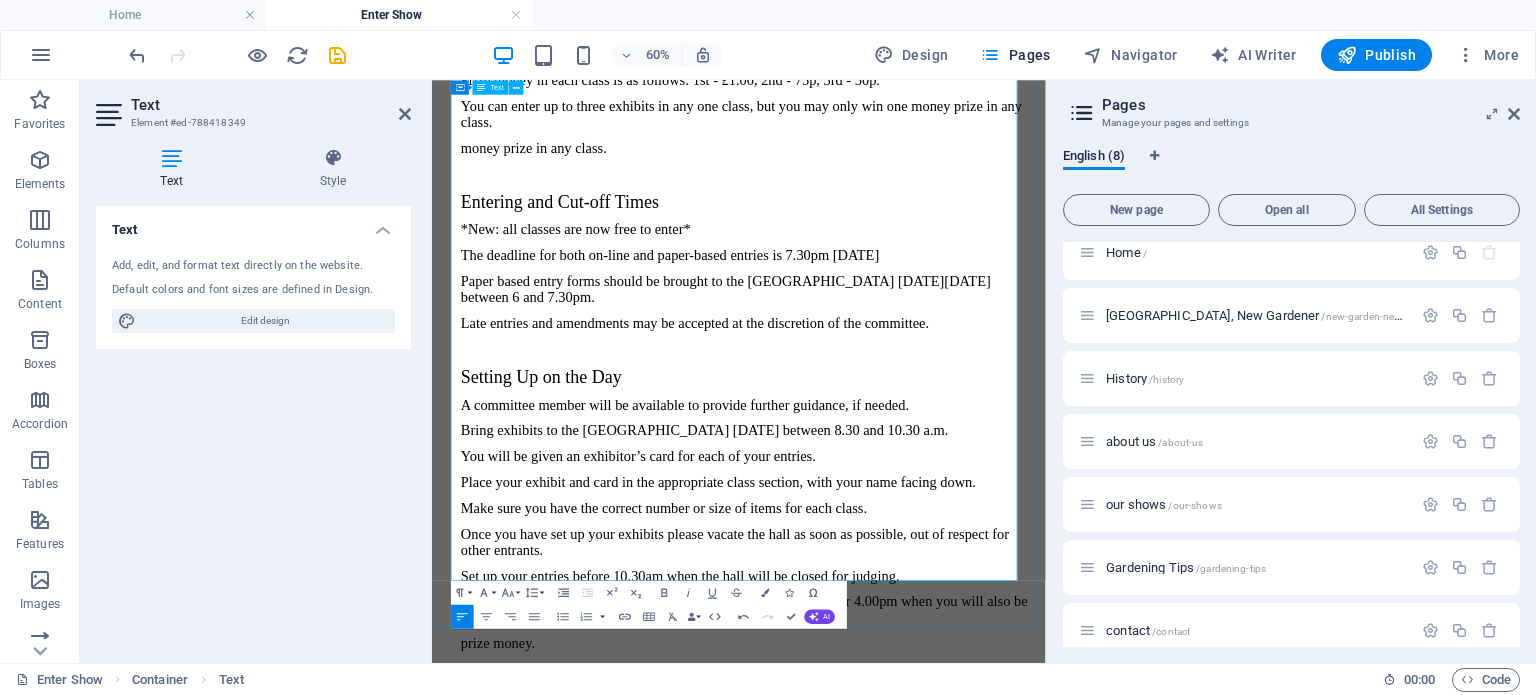 click on "For further general guidance contact [PERSON_NAME] on [PHONE_NUMBER] or [PERSON_NAME] on 07976 239916 regarding photography  classes" at bounding box center (963, 1118) 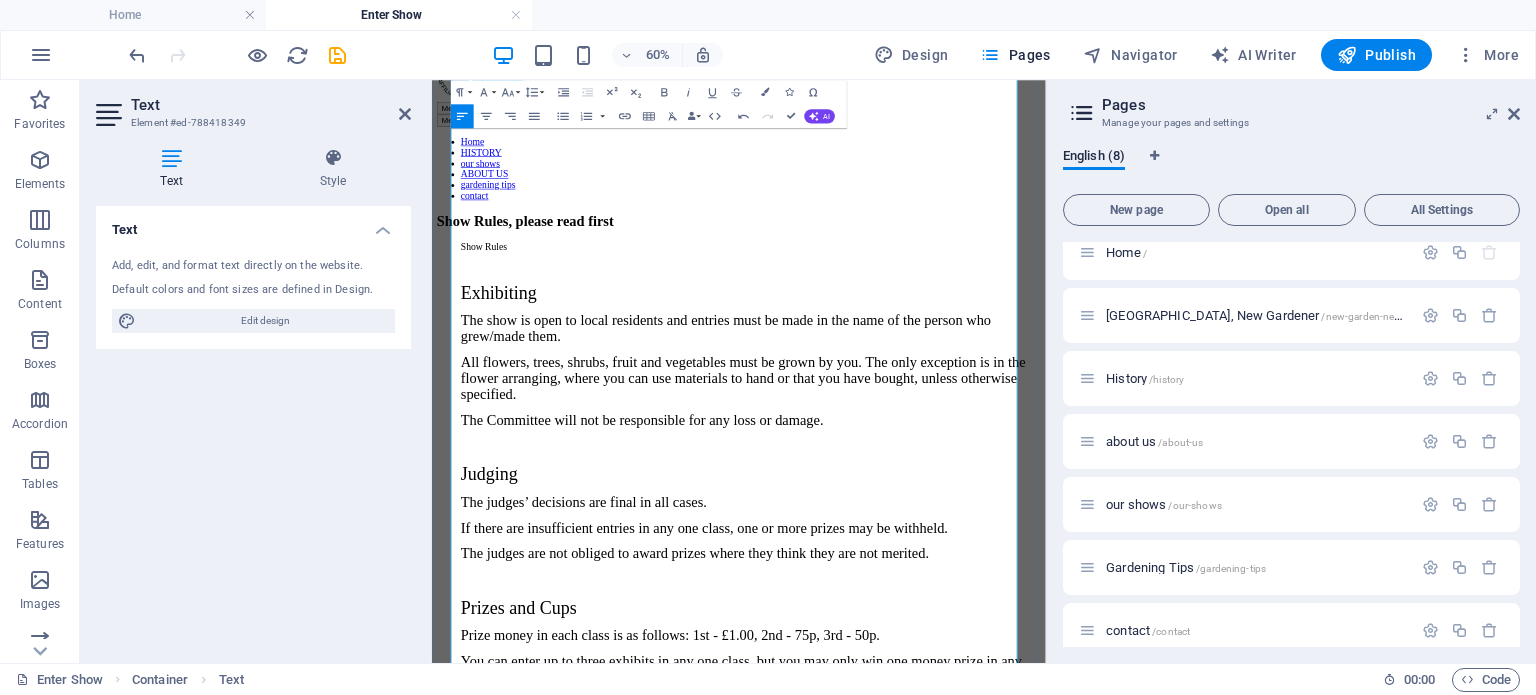 scroll, scrollTop: 88, scrollLeft: 0, axis: vertical 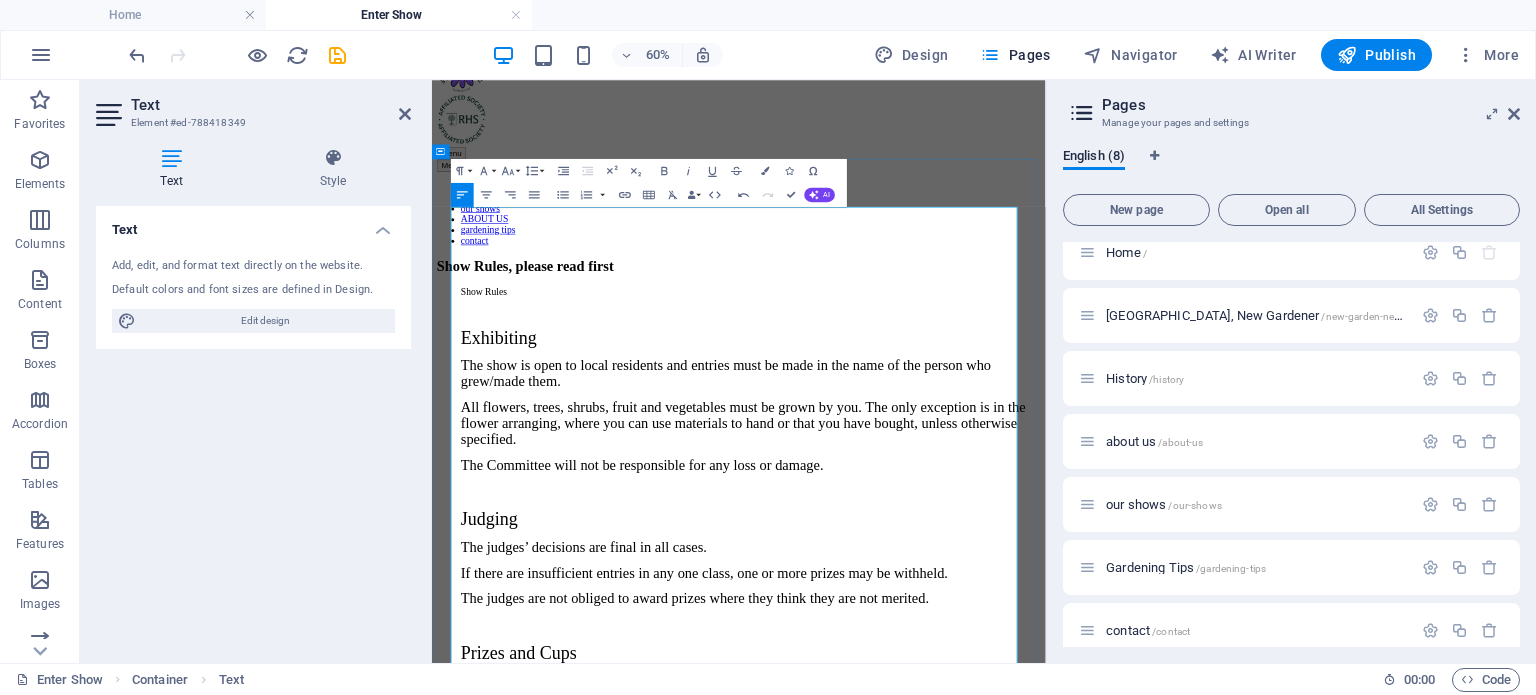 click at bounding box center [963, 466] 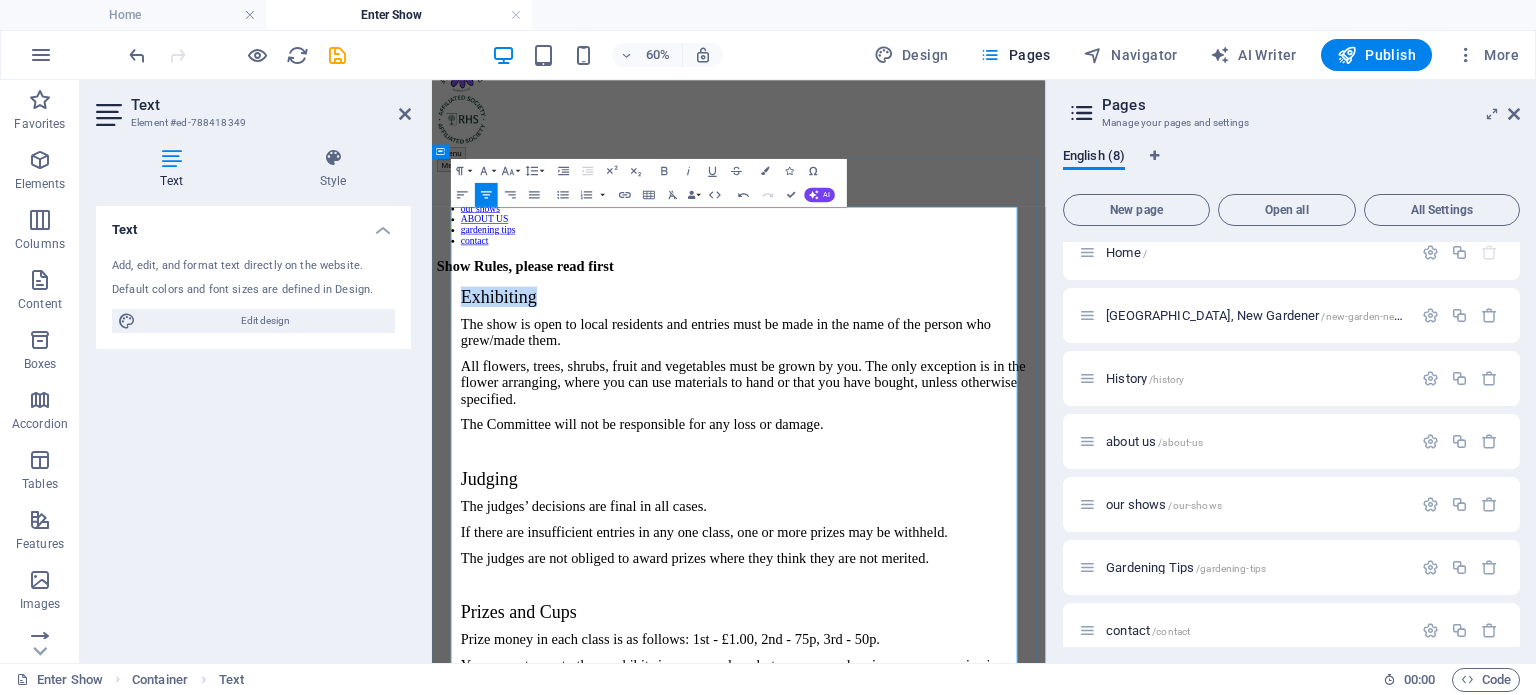 drag, startPoint x: 1015, startPoint y: 321, endPoint x: 854, endPoint y: 322, distance: 161.00311 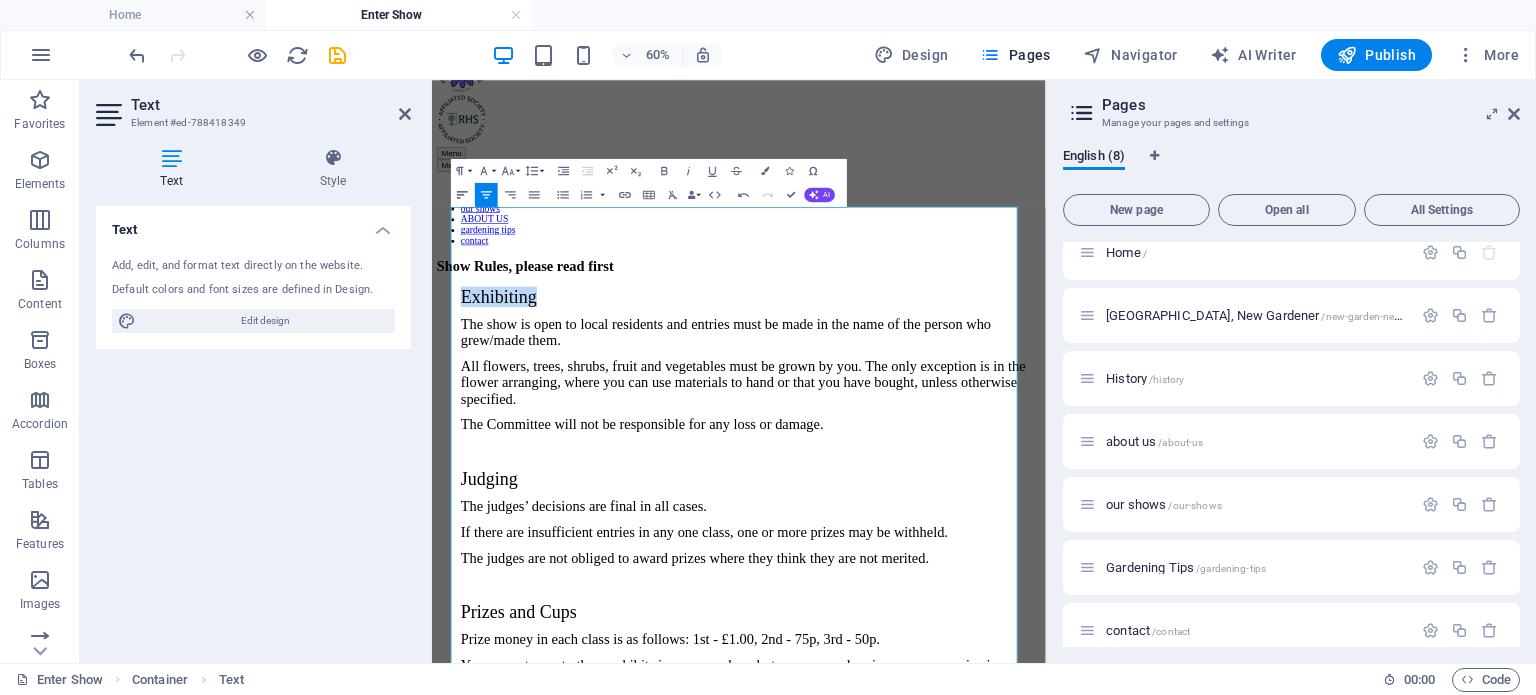 click 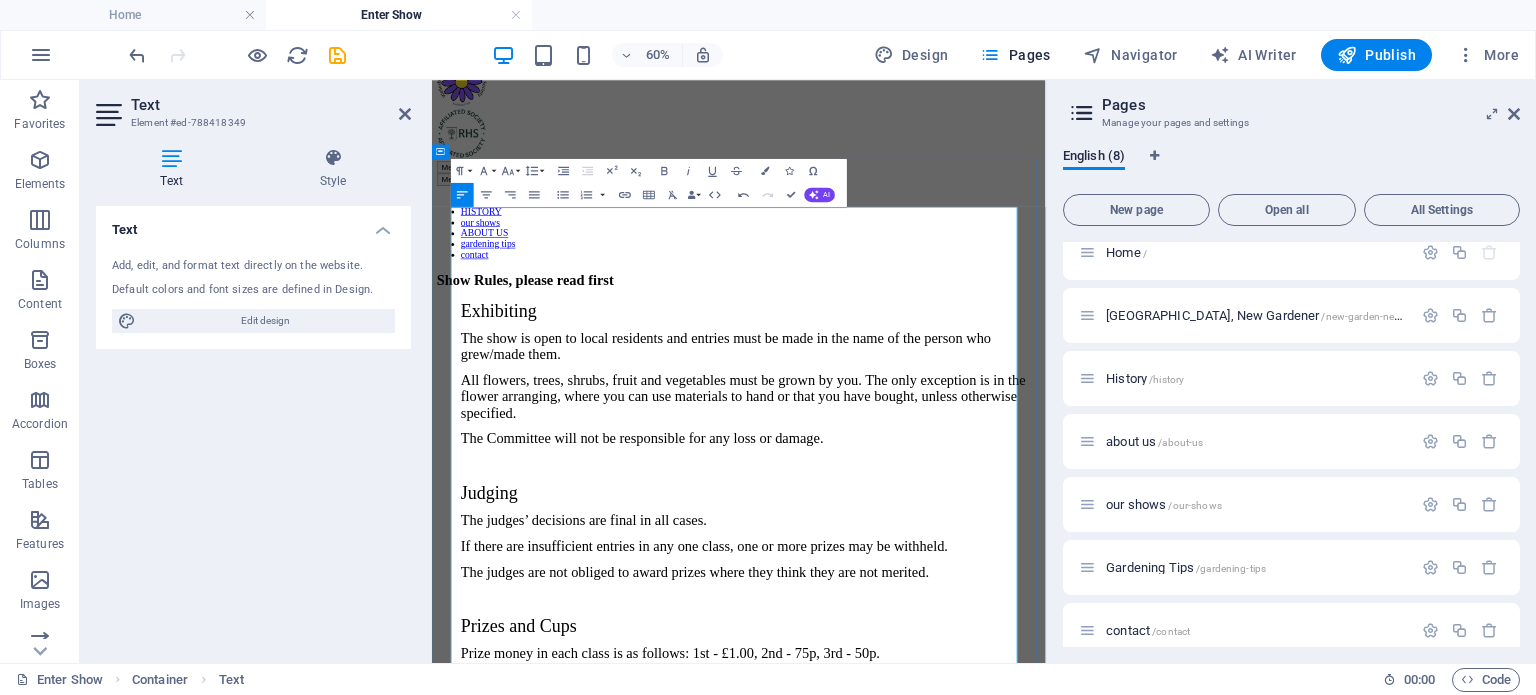 scroll, scrollTop: 0, scrollLeft: 0, axis: both 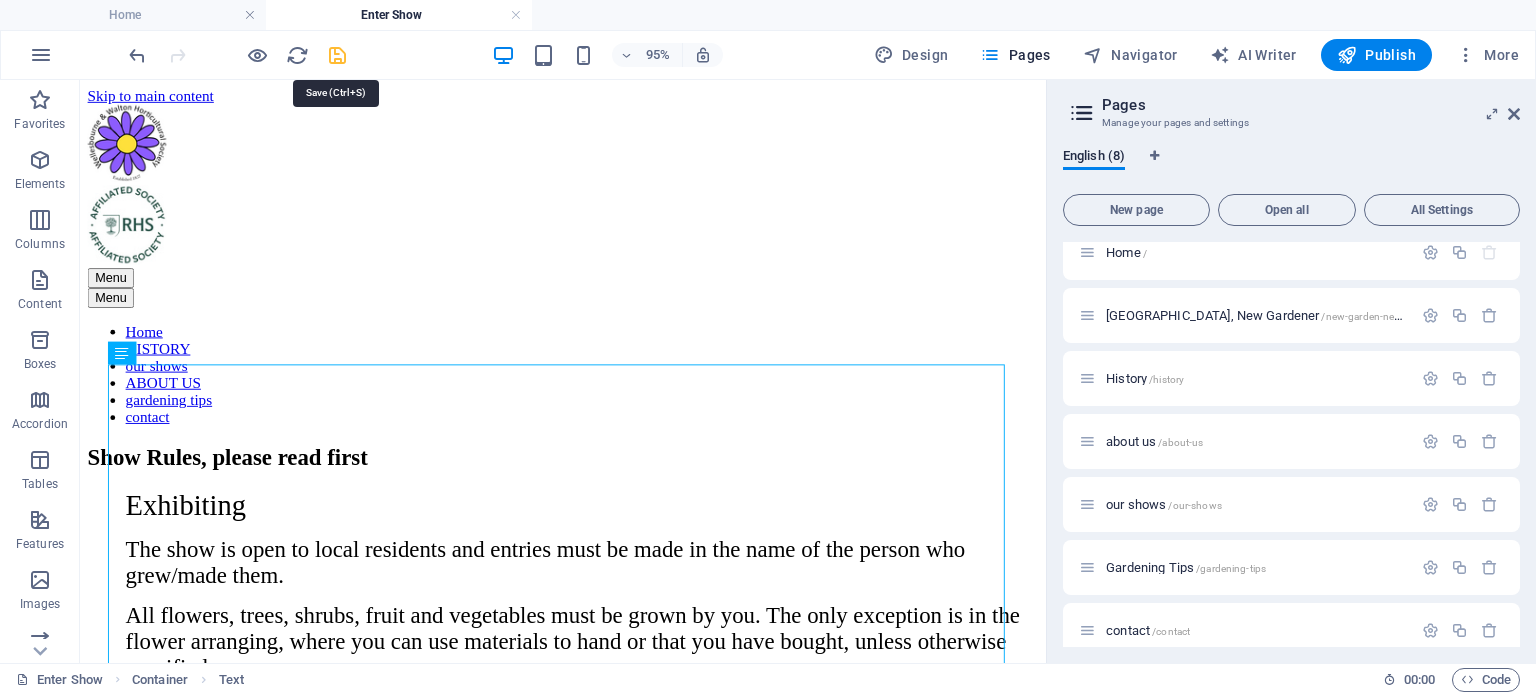 click at bounding box center (337, 55) 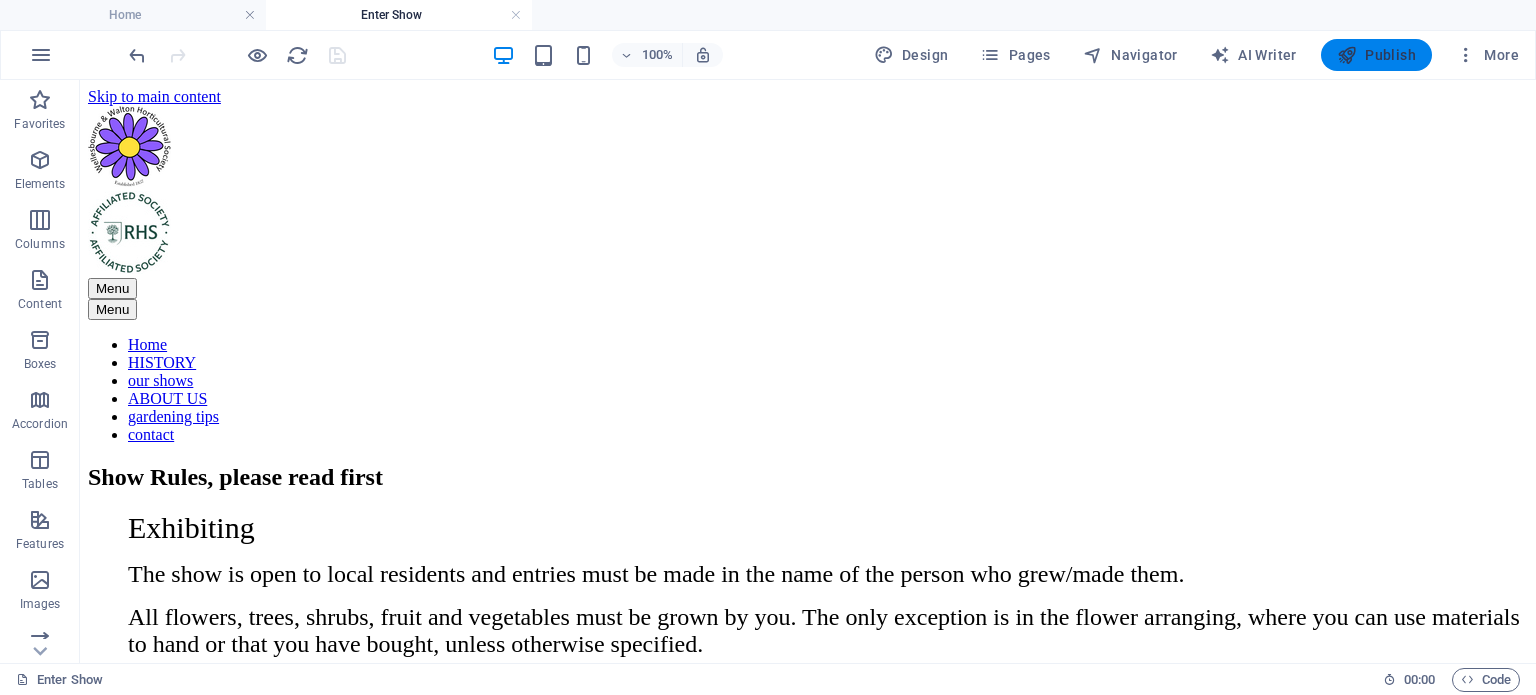 click on "Publish" at bounding box center [1376, 55] 